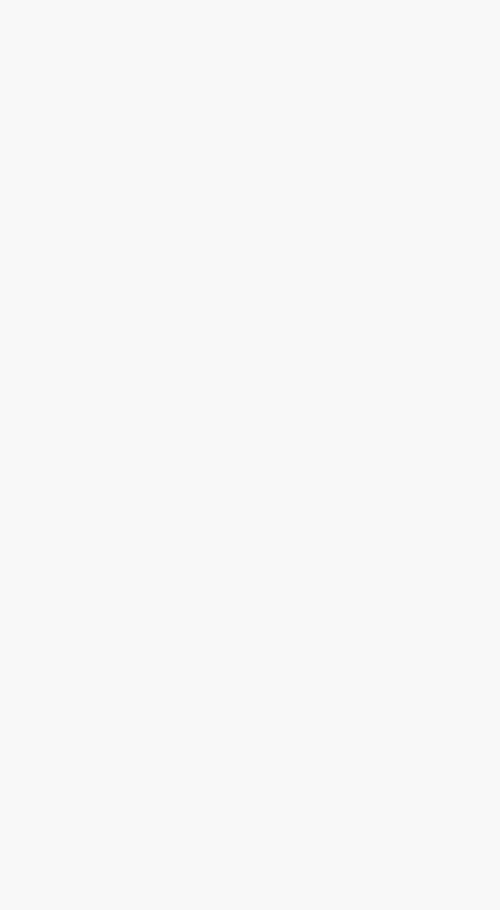 scroll, scrollTop: 0, scrollLeft: 0, axis: both 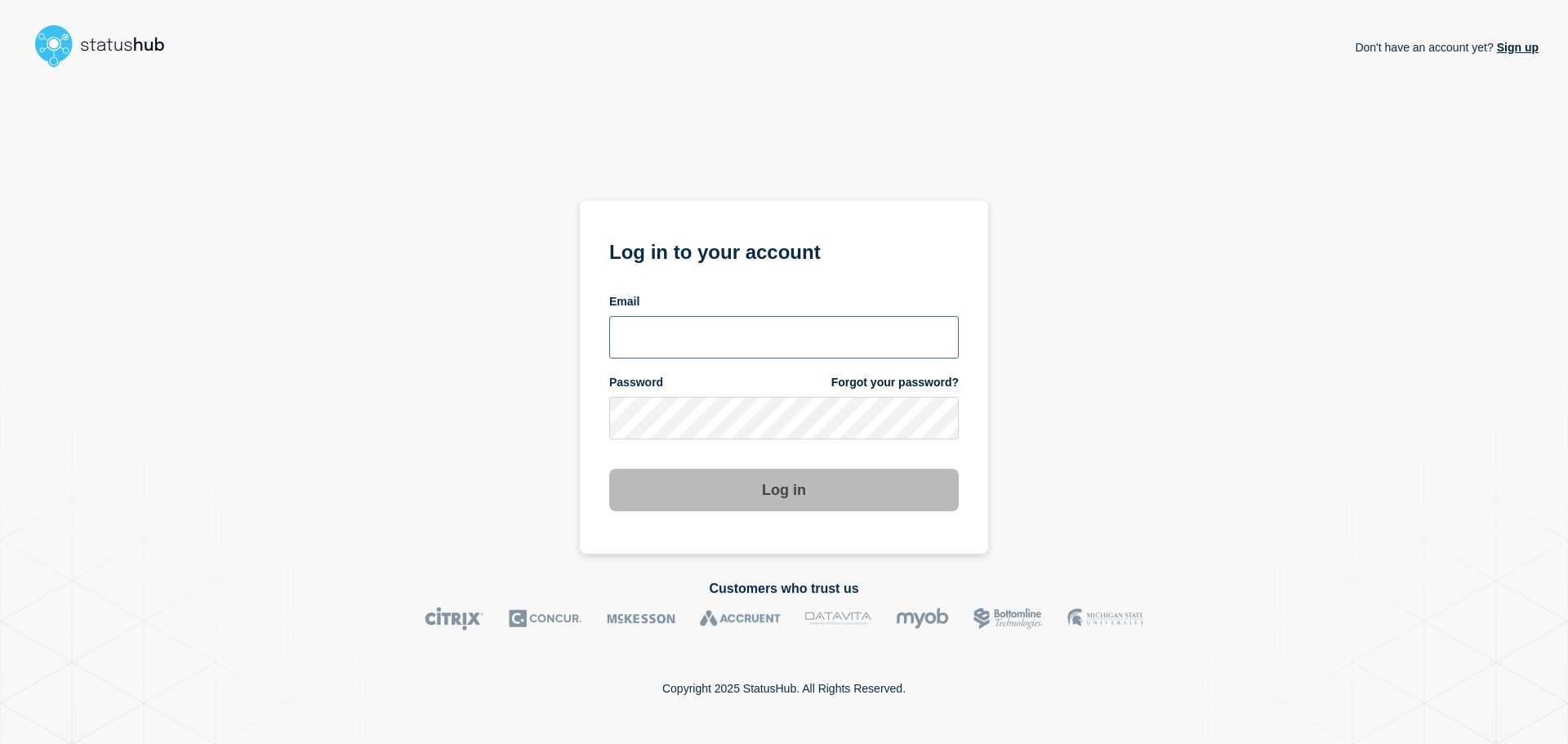 type on "xandra.martens@conexon.us" 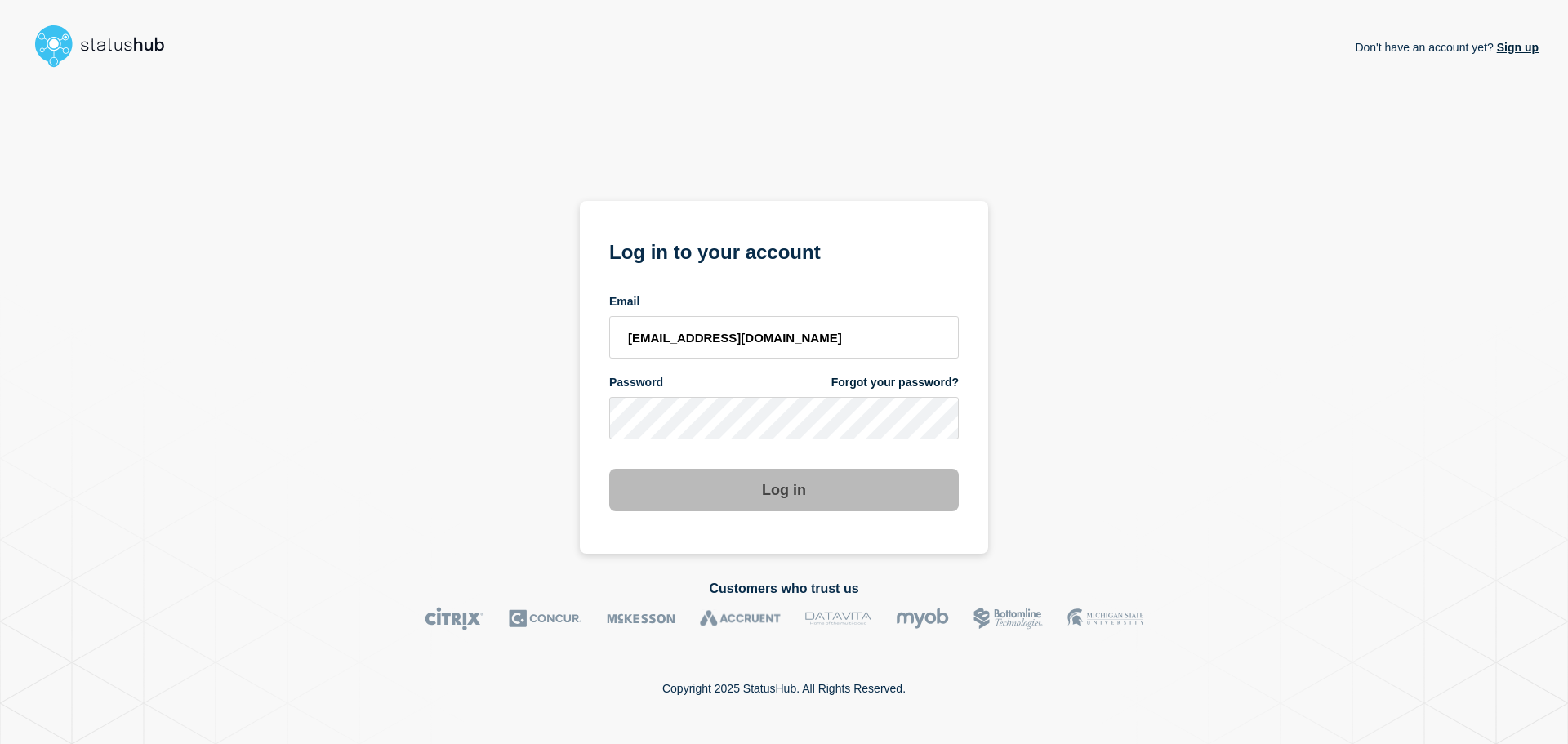 click on "Log in" at bounding box center (784, 490) 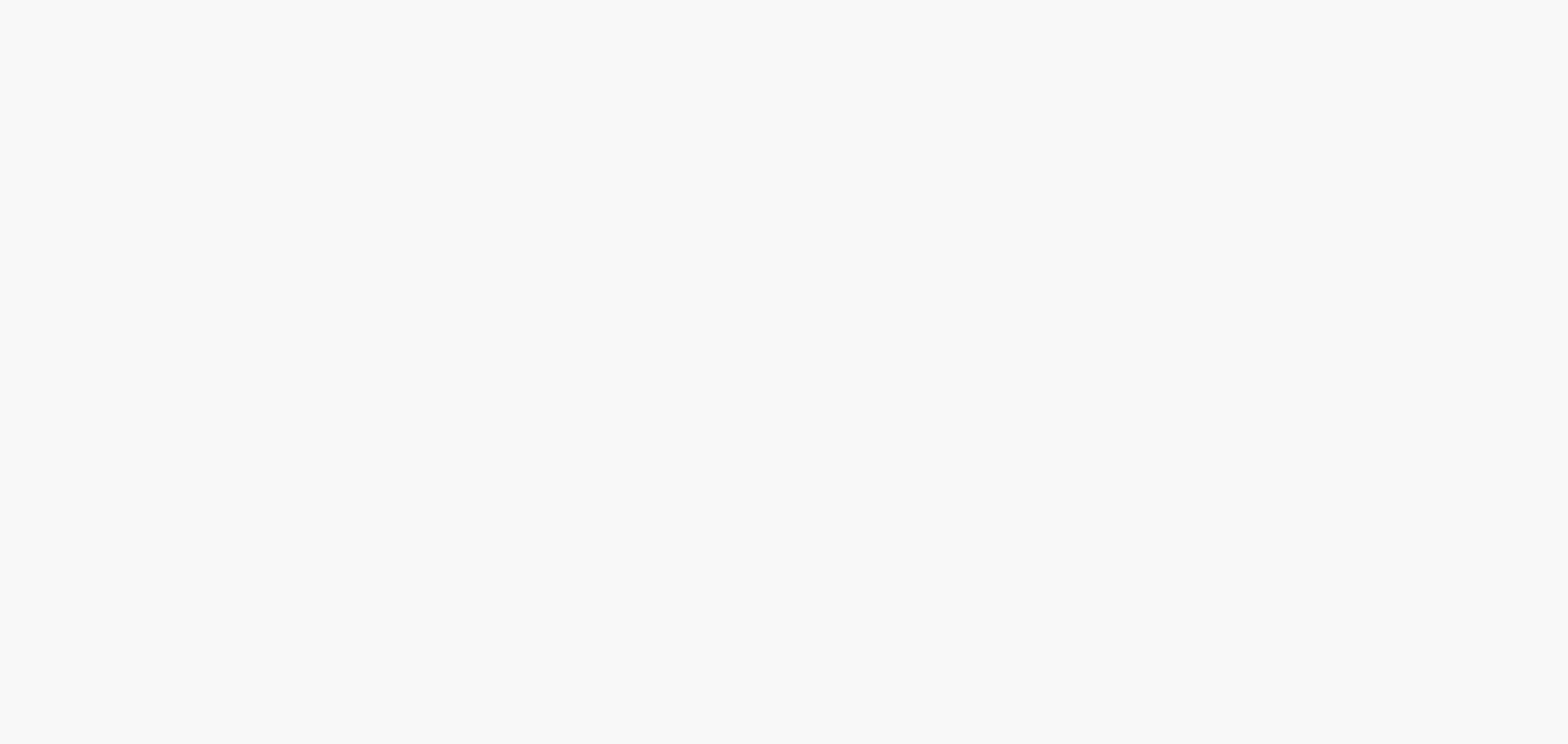 scroll, scrollTop: 0, scrollLeft: 0, axis: both 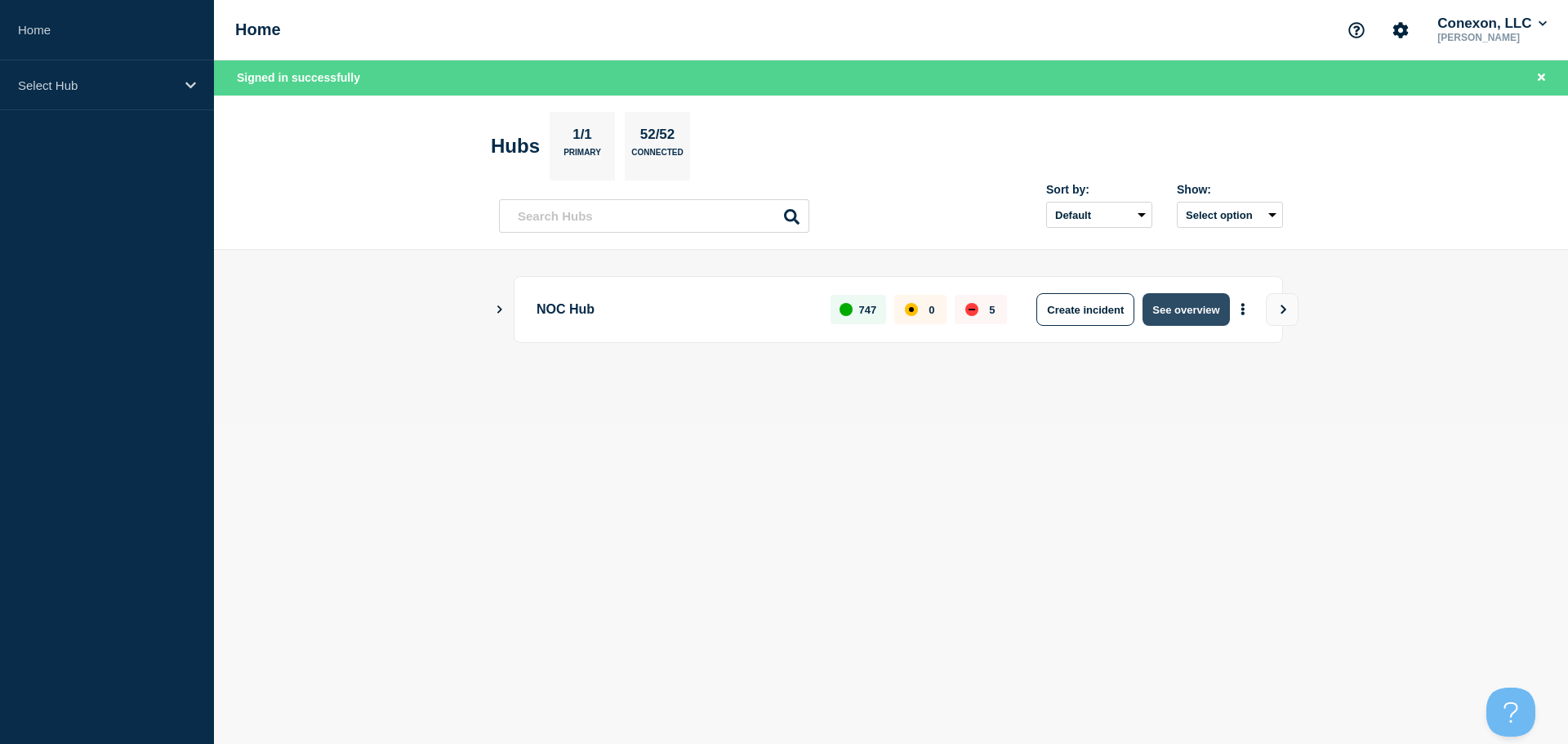 click on "See overview" at bounding box center [1186, 310] 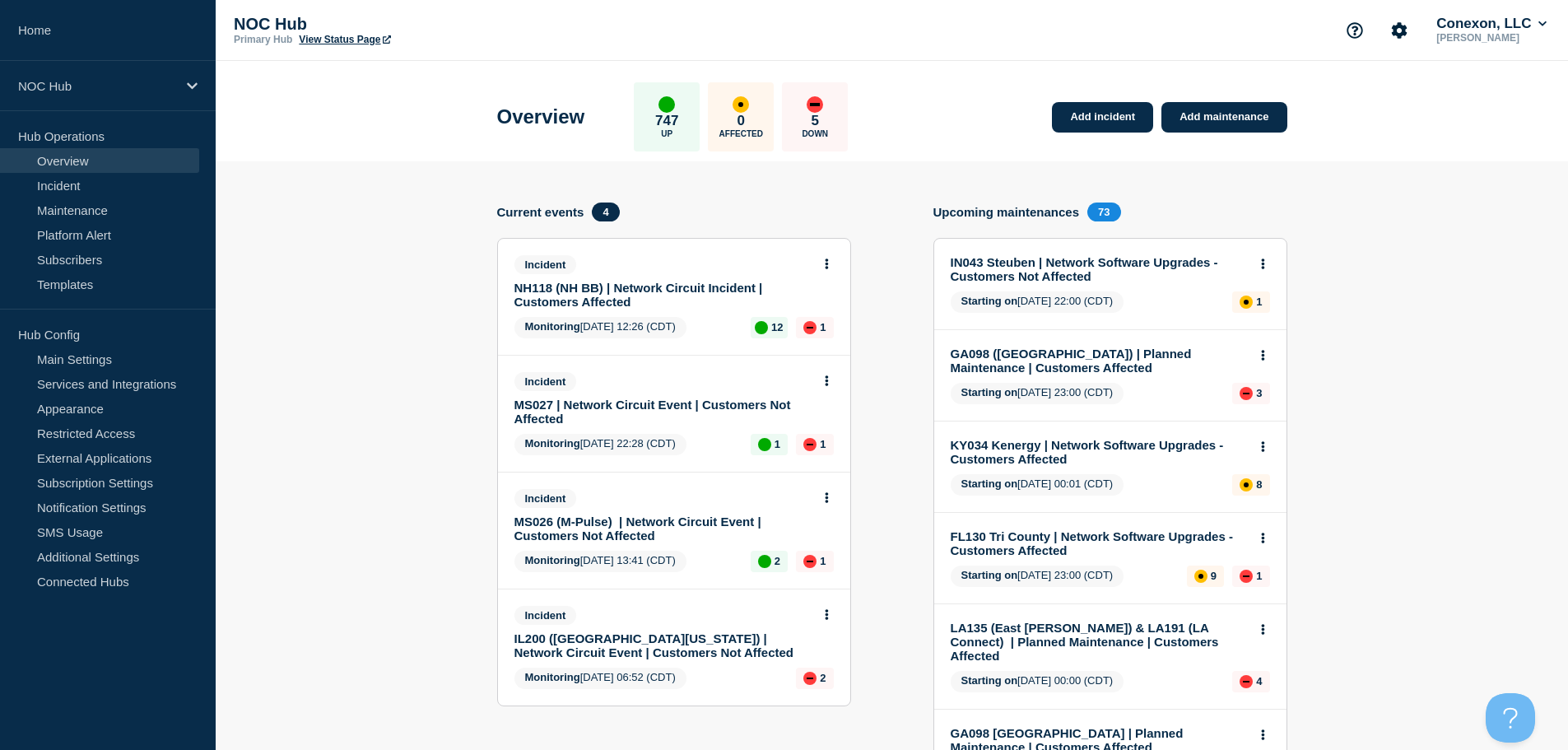 drag, startPoint x: 393, startPoint y: 331, endPoint x: 463, endPoint y: 417, distance: 110.8873 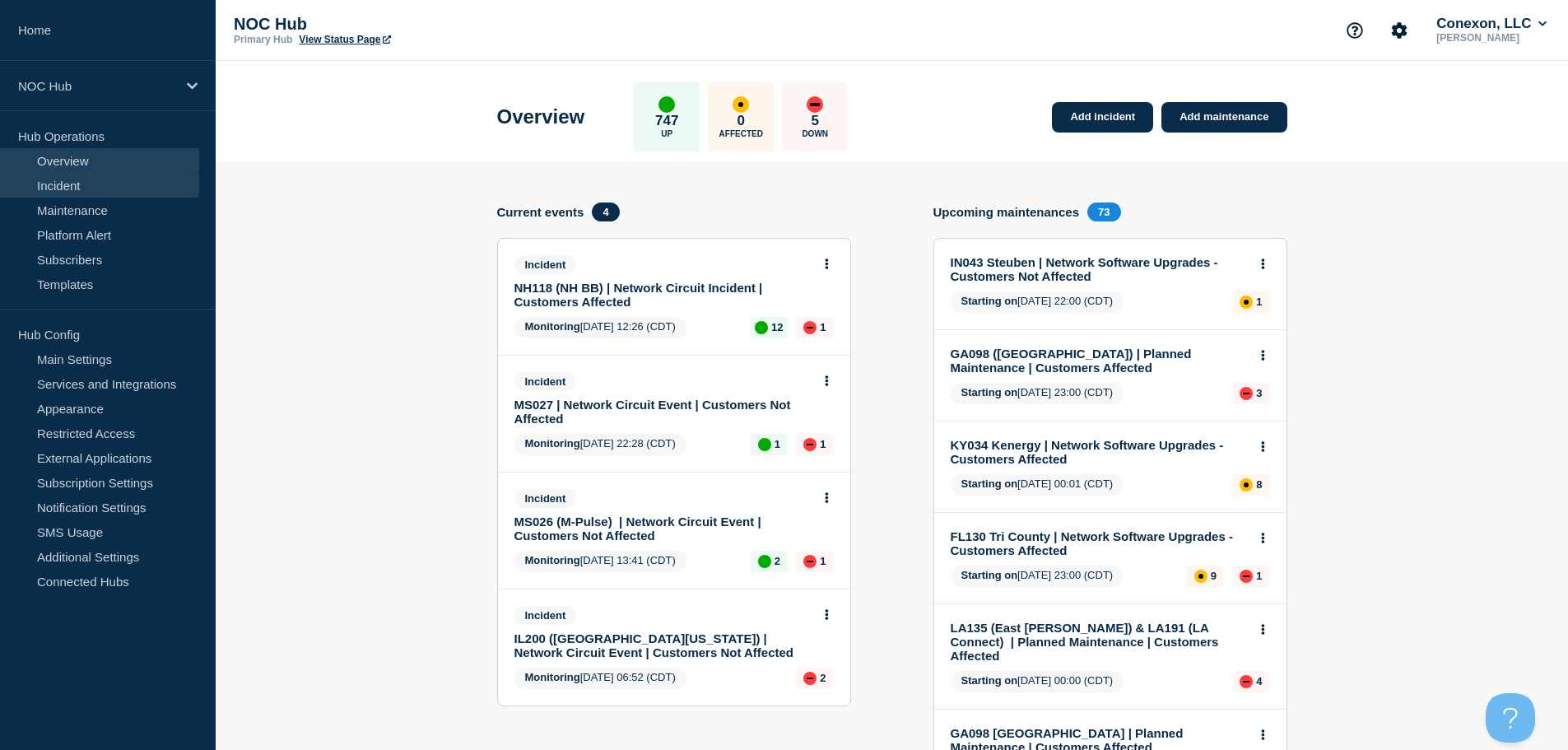 click on "Incident" at bounding box center (100, 185) 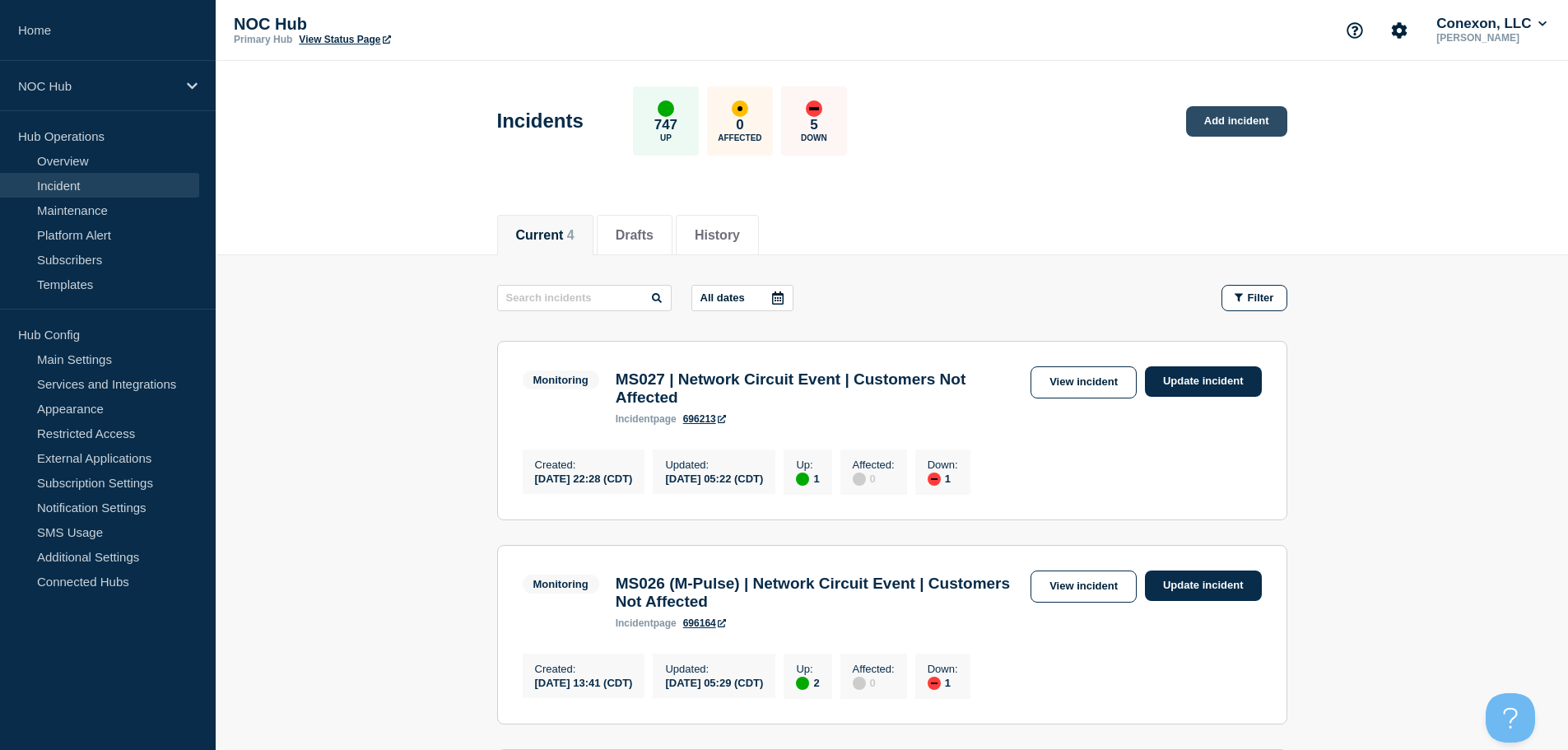 click on "Add incident" 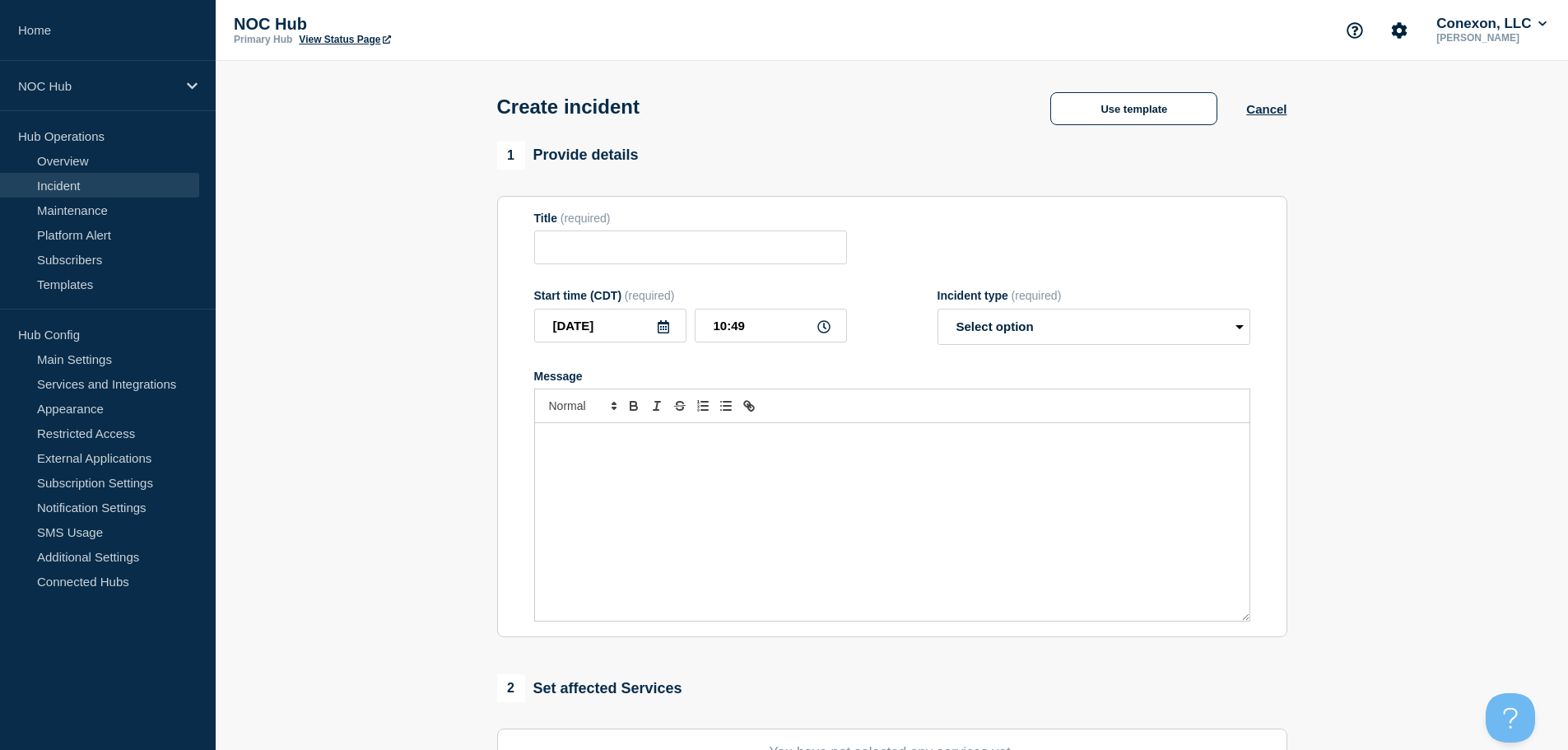 click on "Create incident Use template Cancel" at bounding box center [891, 101] 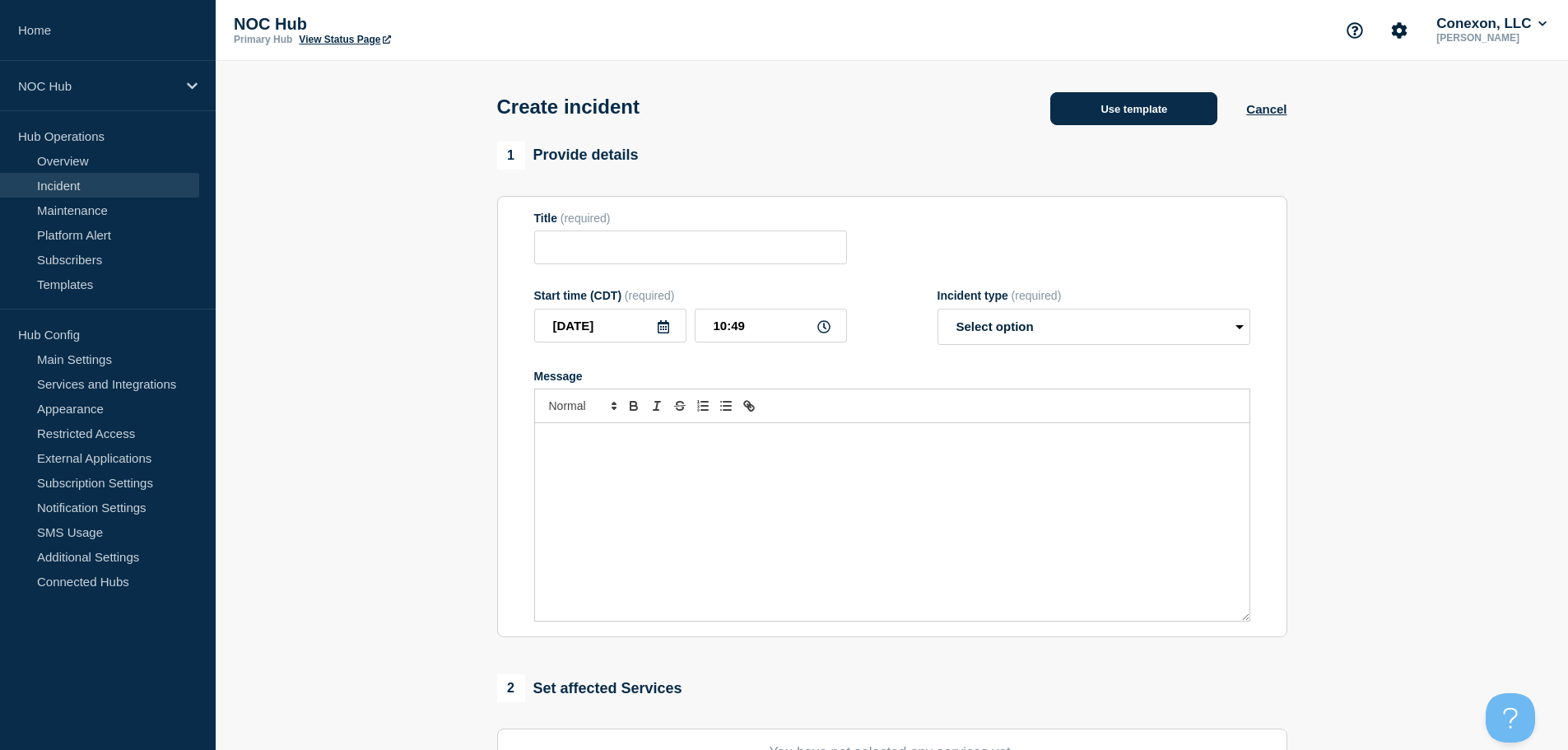 click on "Use template" at bounding box center (1133, 109) 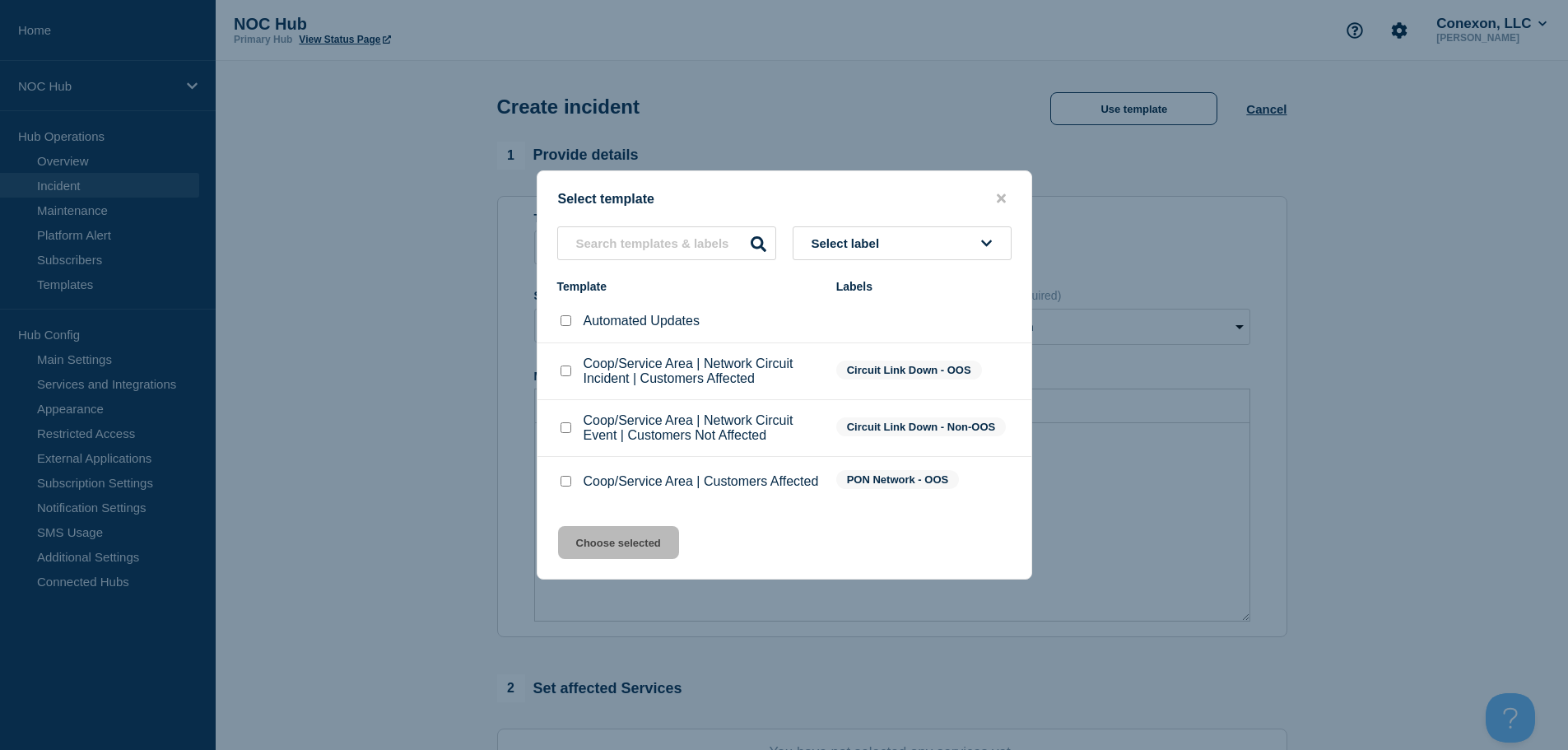 click 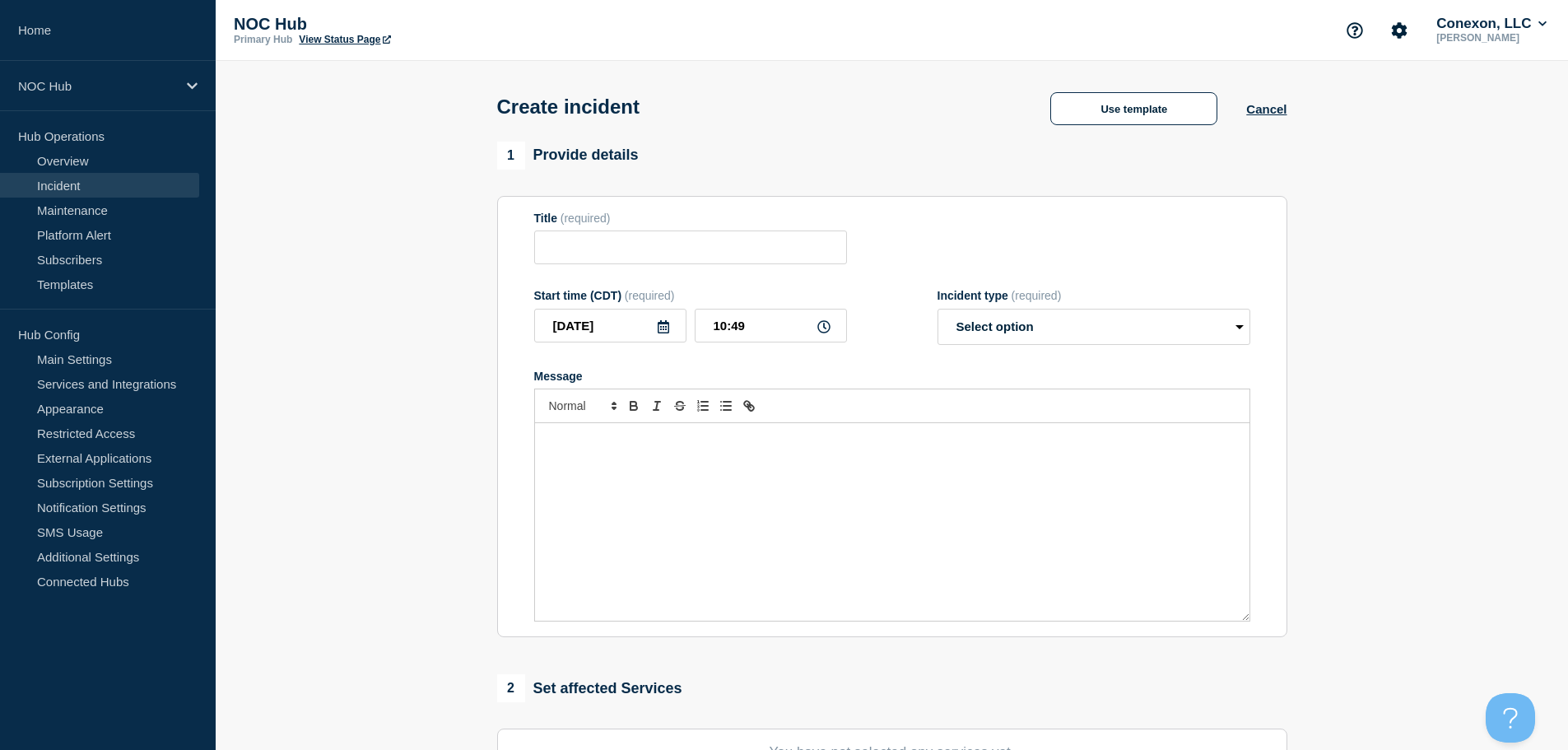 click on "Title  (required) Start time (CDT)  (required) 2025-07-15 10:49 Incident type  (required) Select option Investigating Identified Monitoring Message" at bounding box center [892, 417] 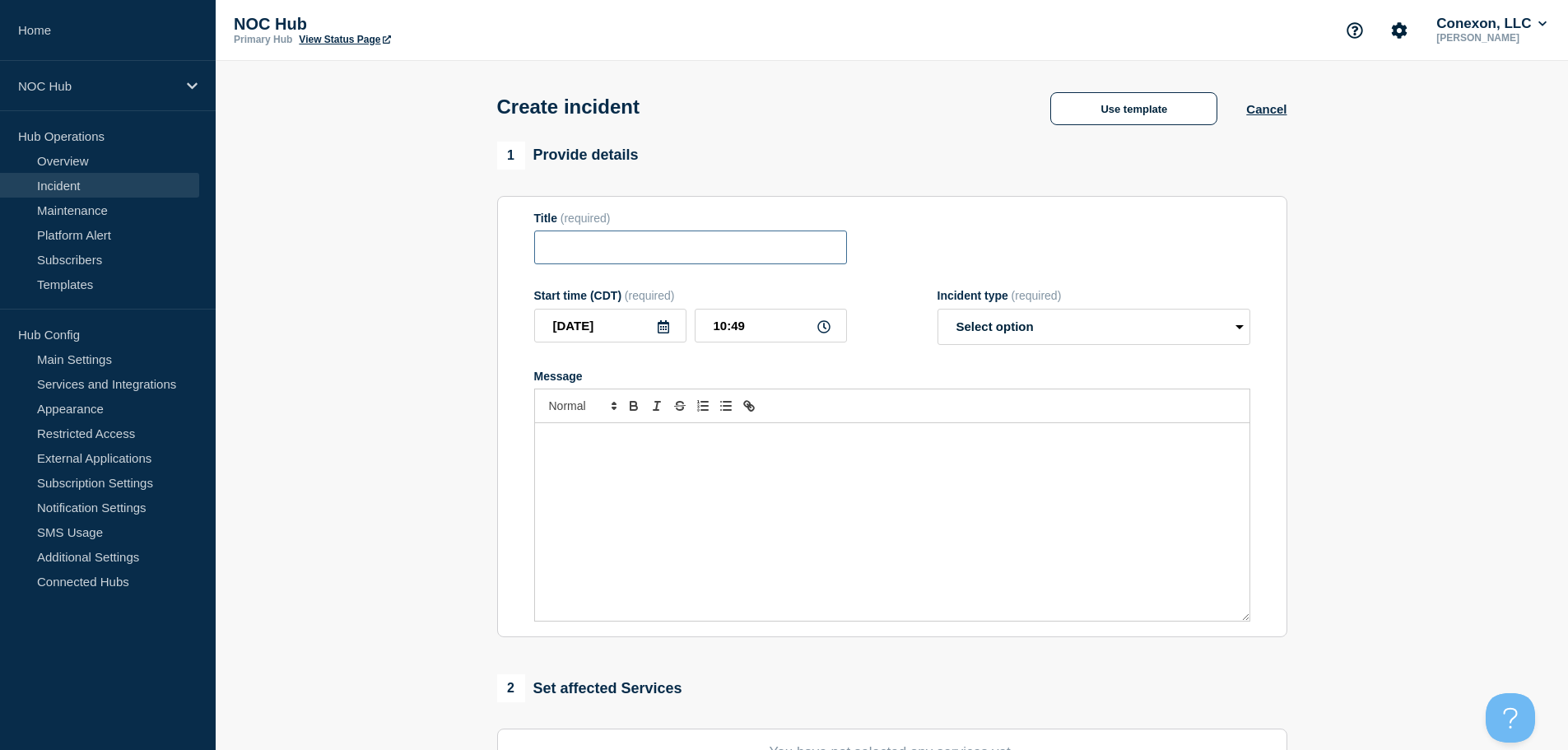 click at bounding box center (691, 247) 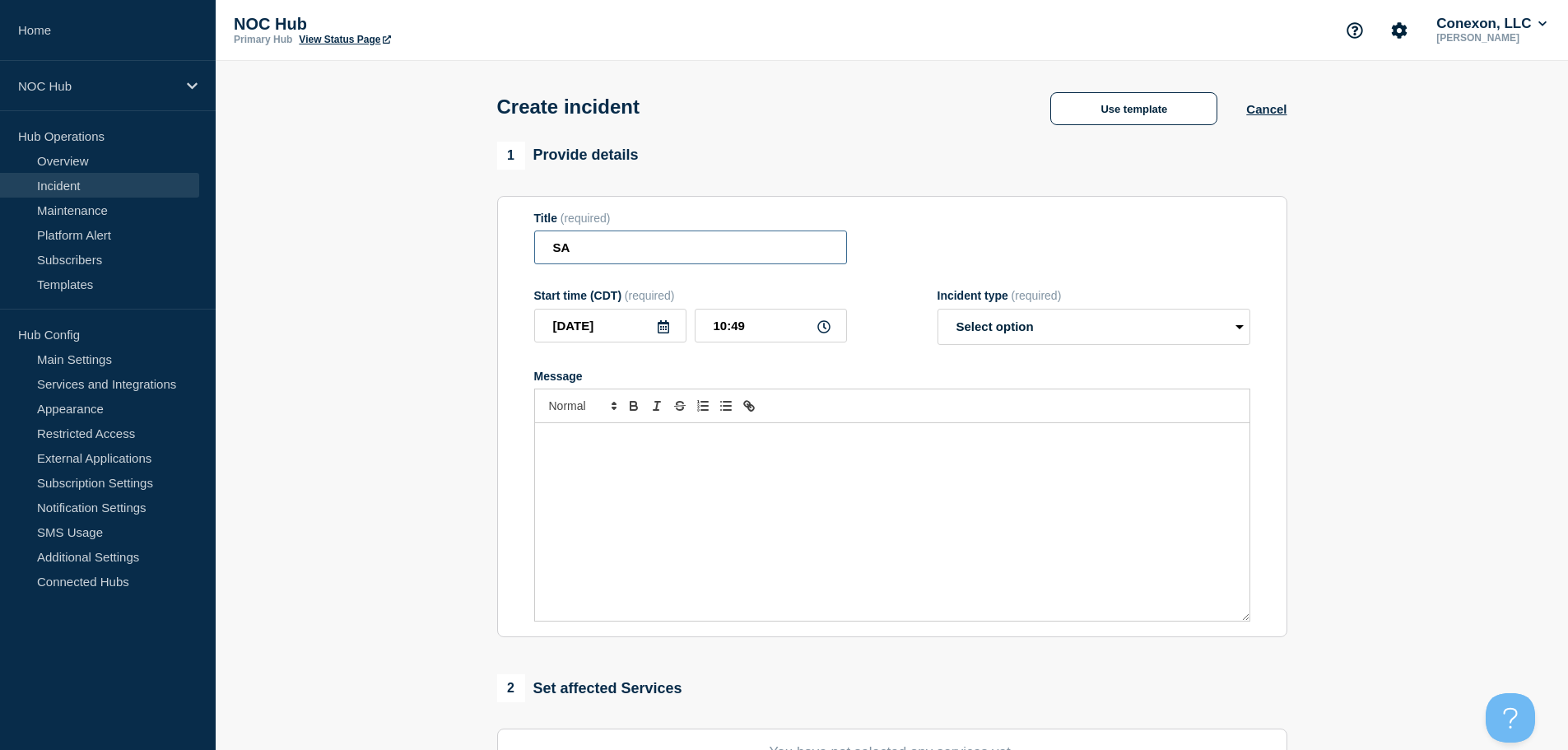 type on "S" 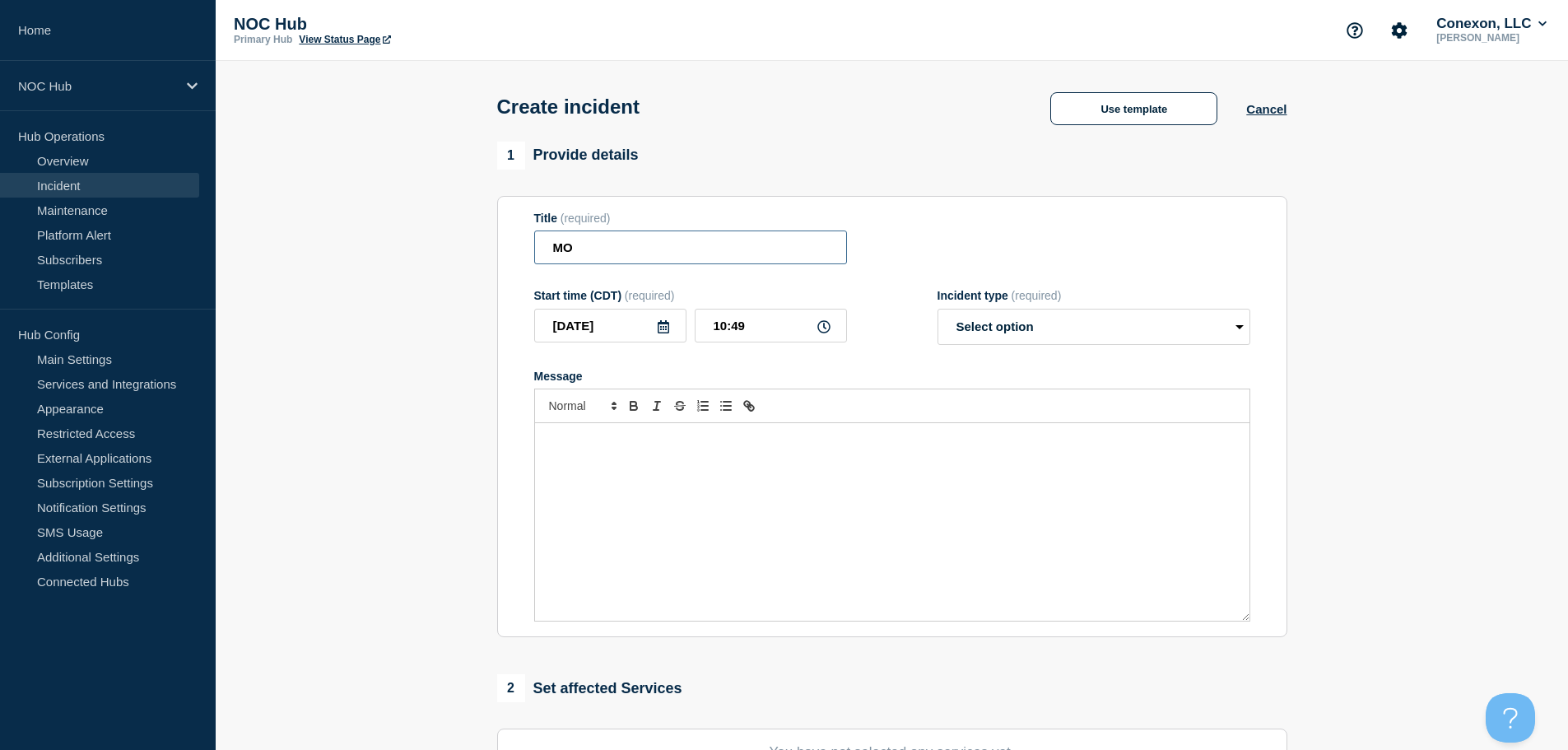 type on "M" 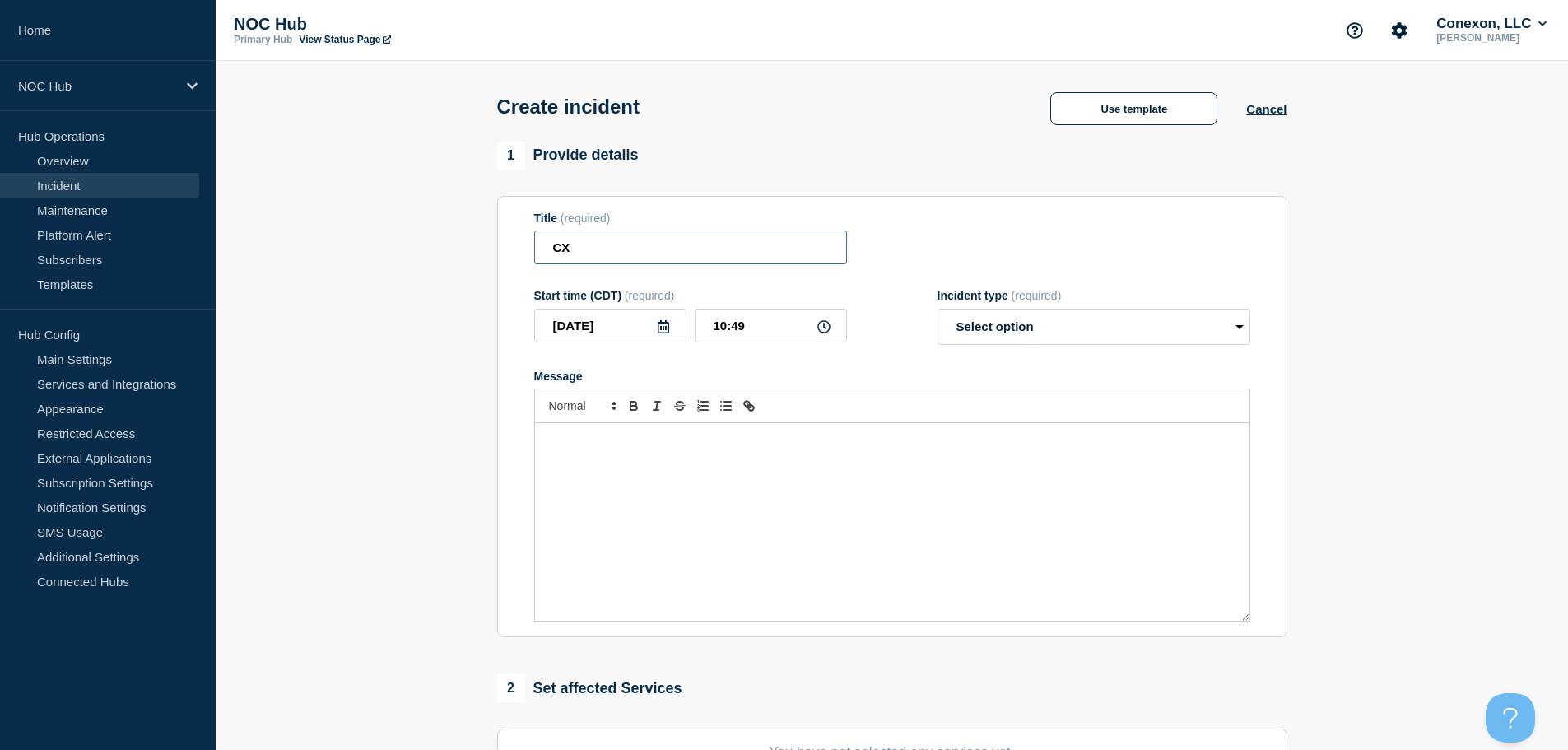 type on "C" 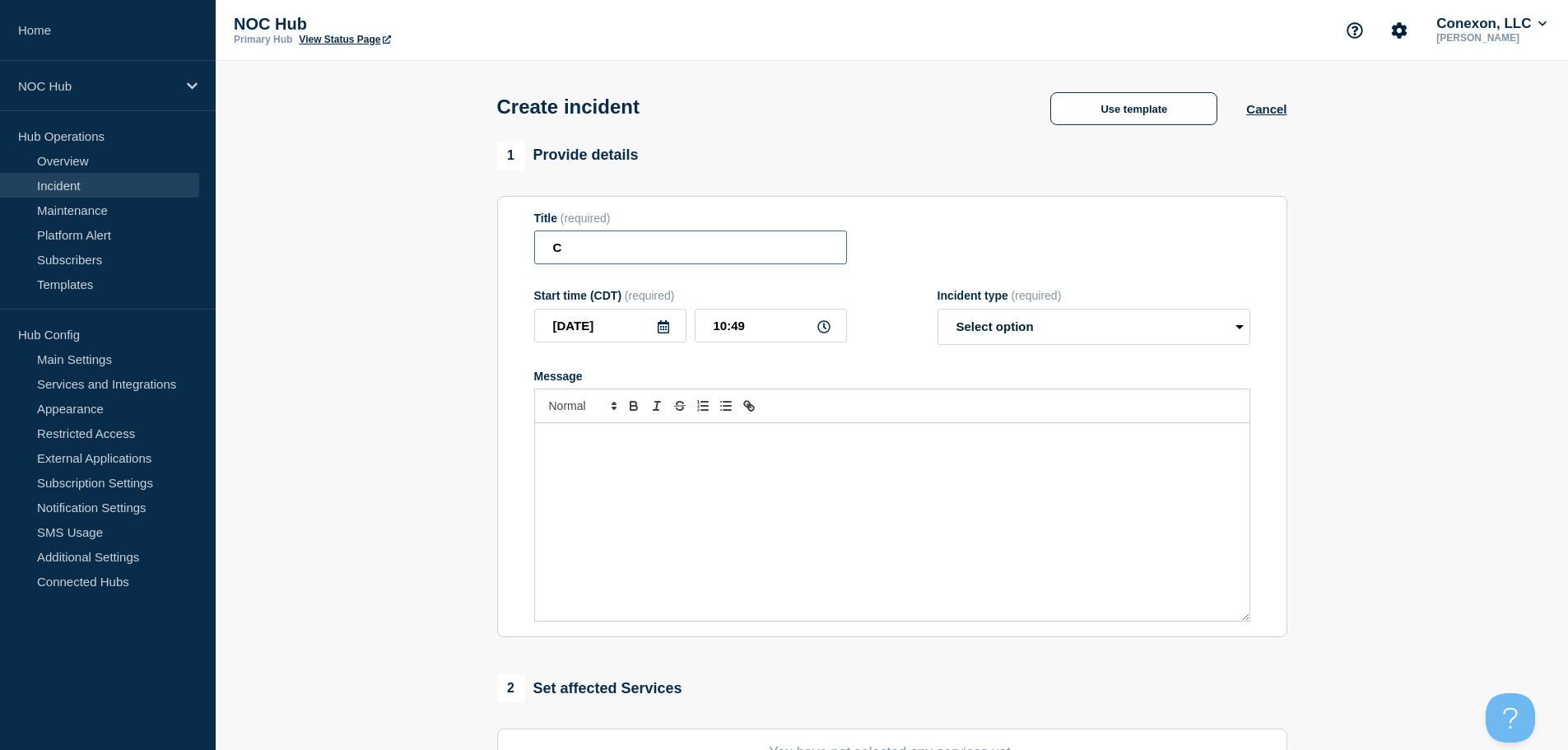 type 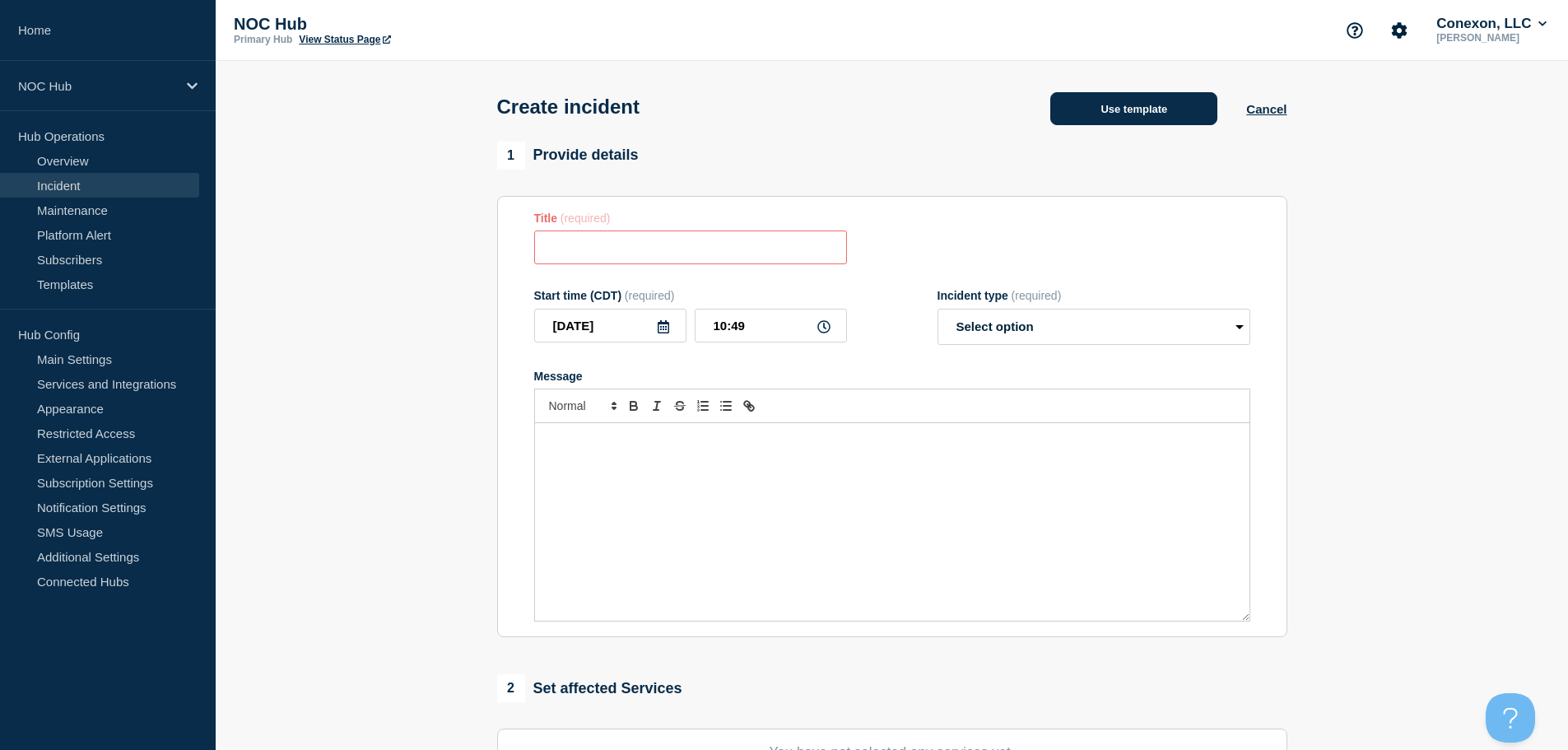 click on "Use template" at bounding box center [1133, 109] 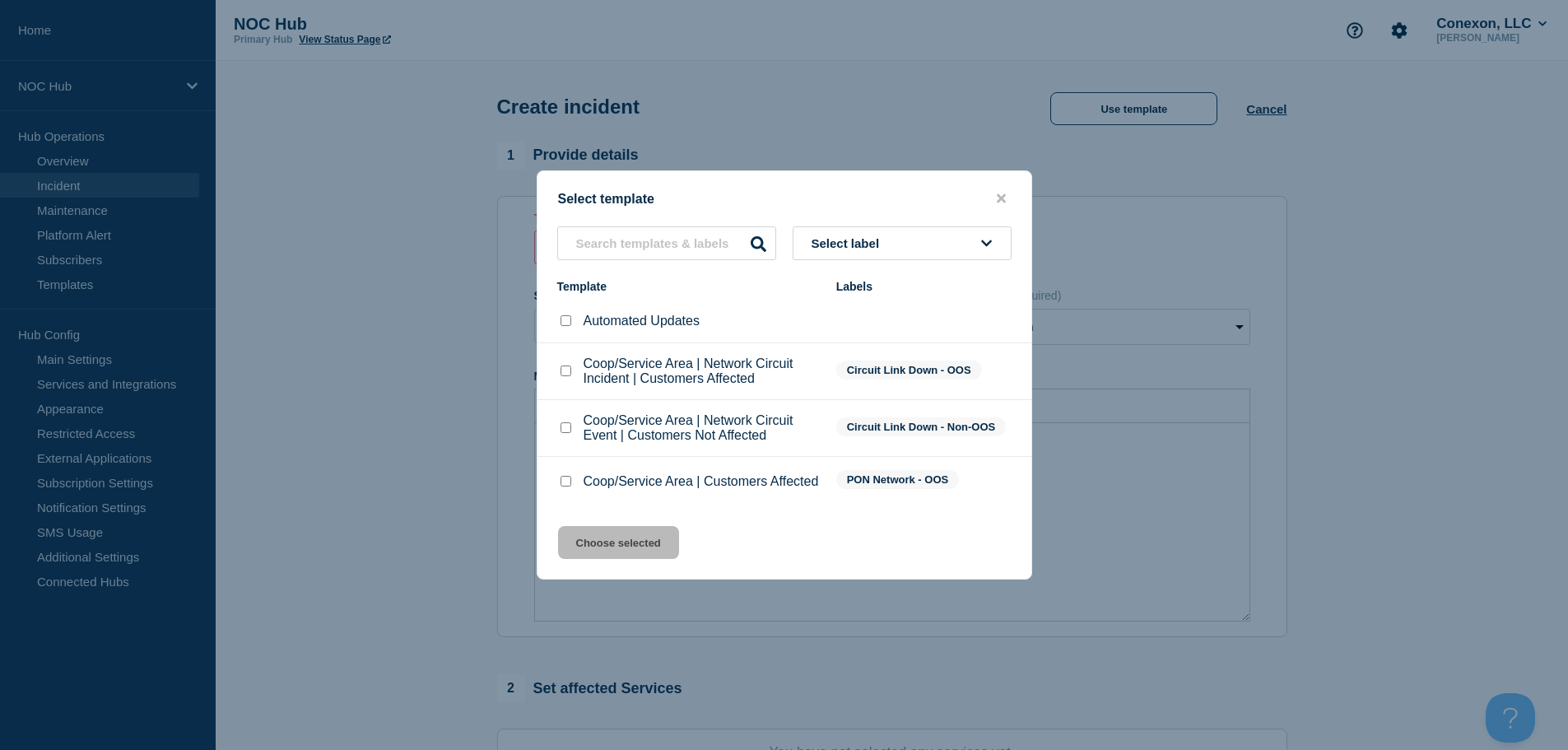 click at bounding box center (565, 370) 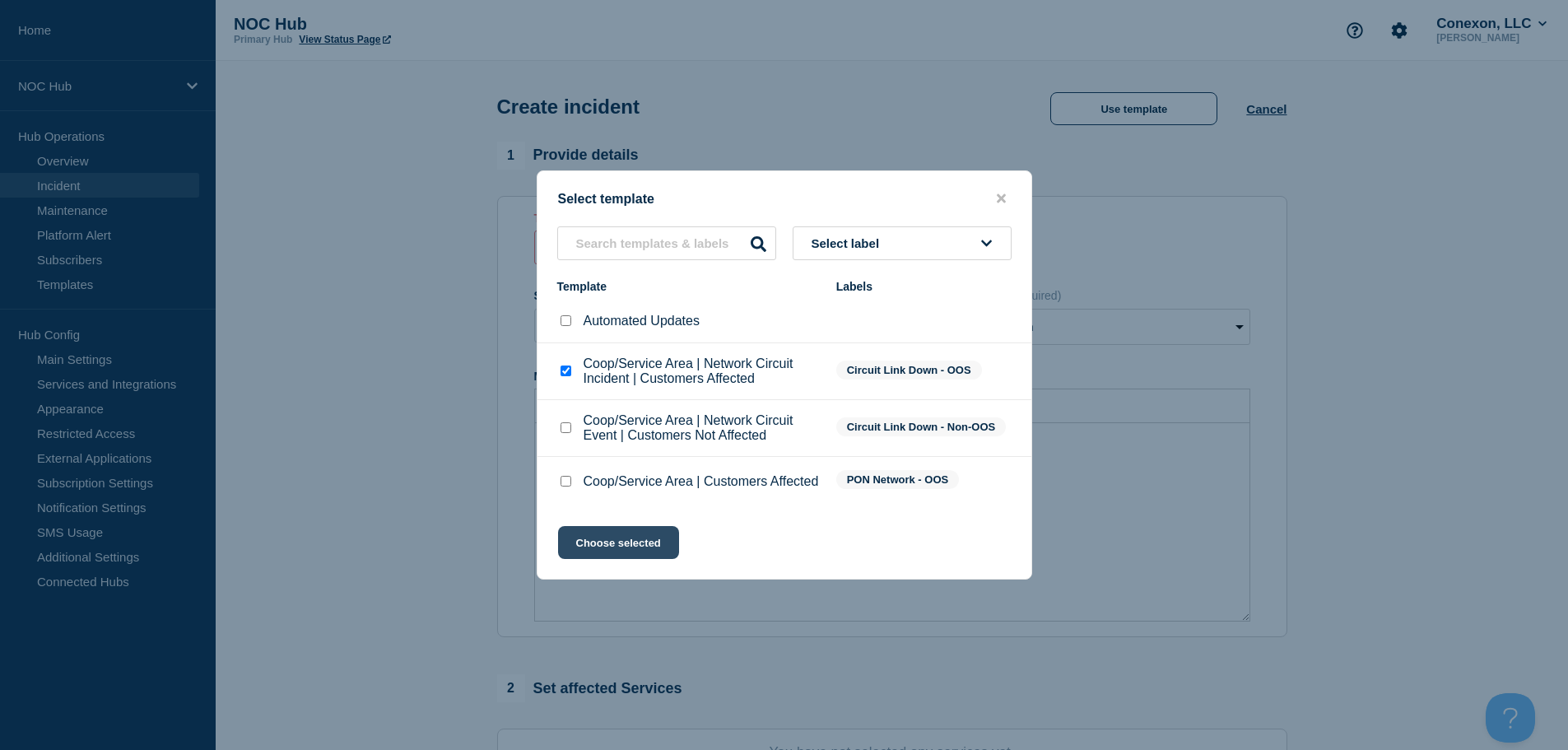 click on "Choose selected" 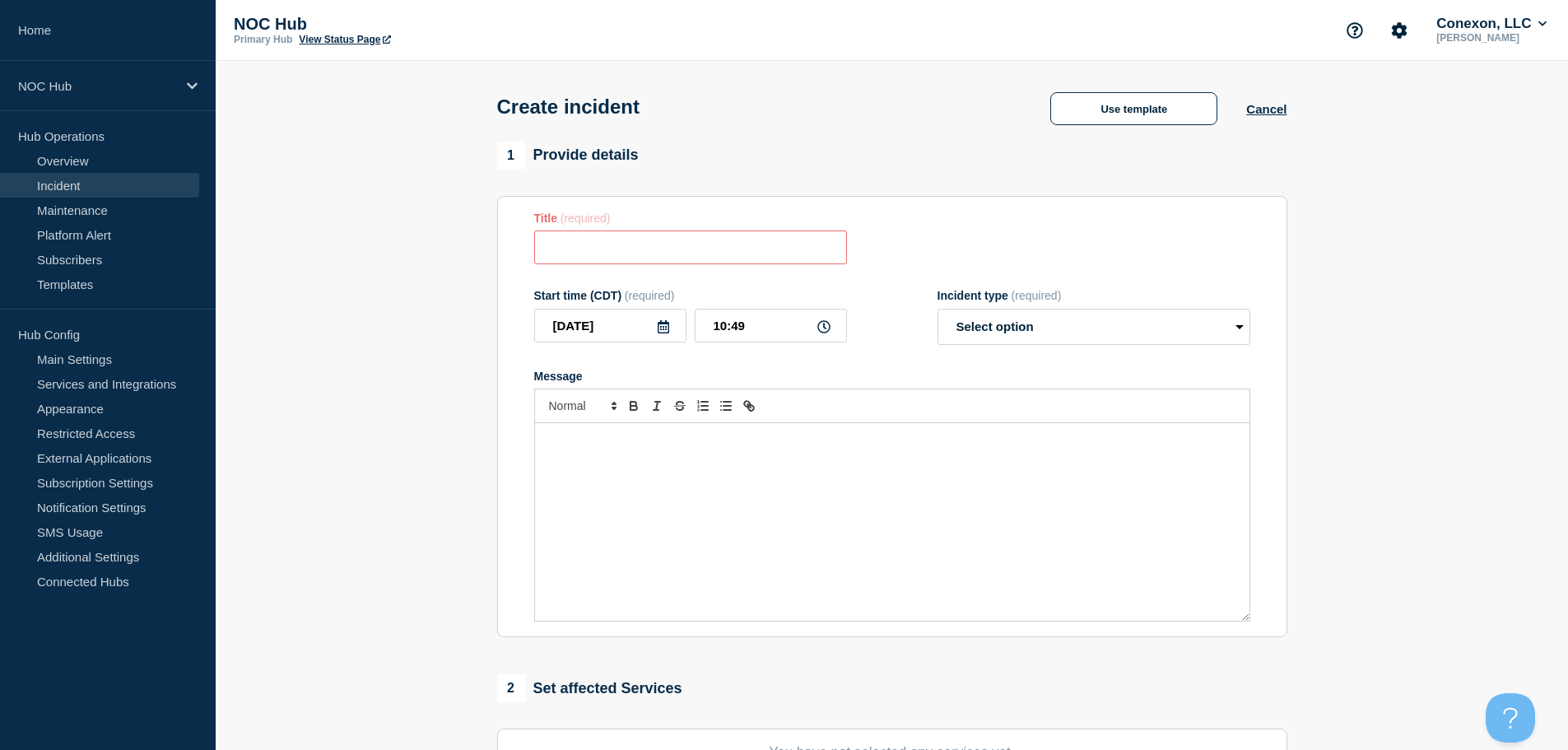 type on "Coop/Service Area | Network Circuit Incident | Customers Affected" 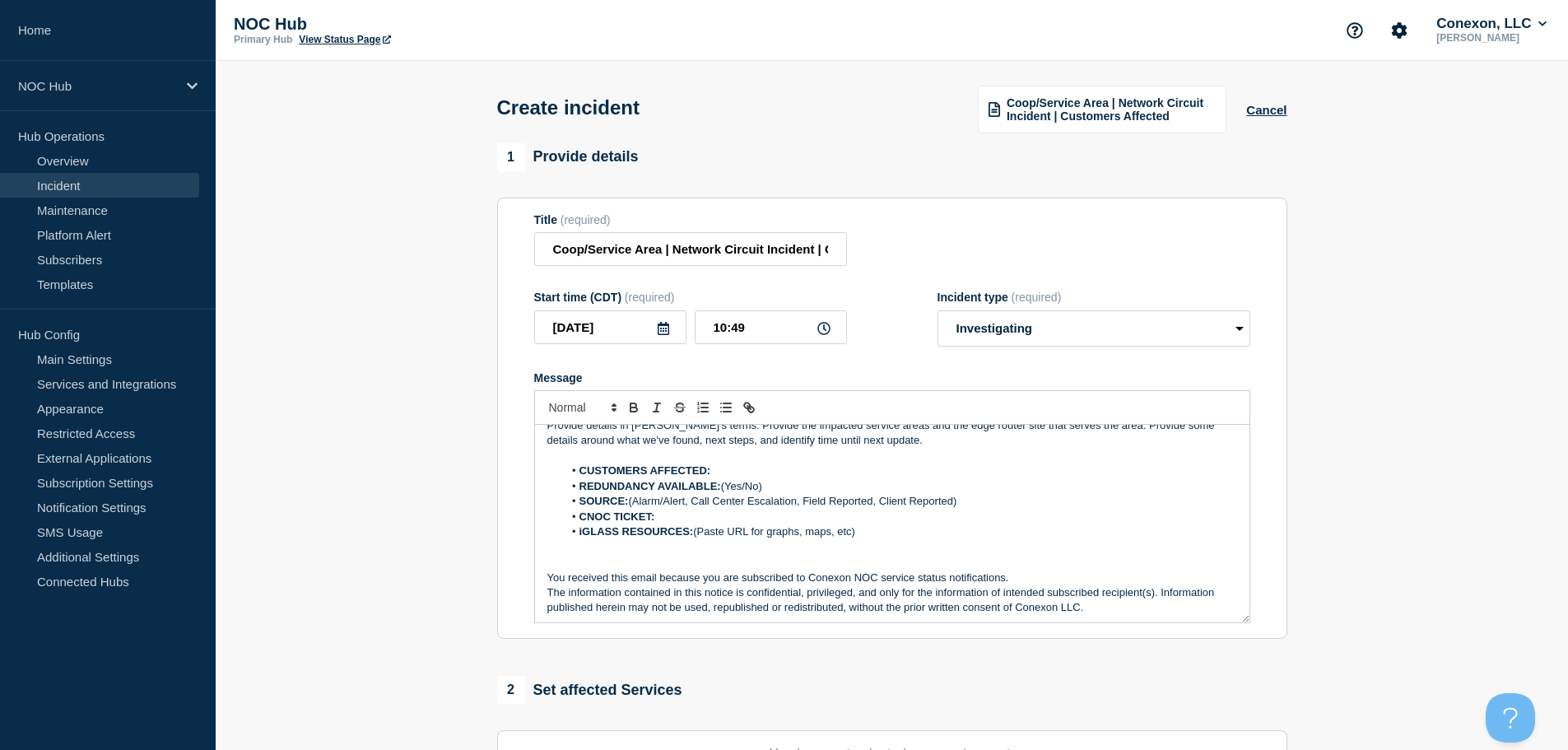 scroll, scrollTop: 20, scrollLeft: 0, axis: vertical 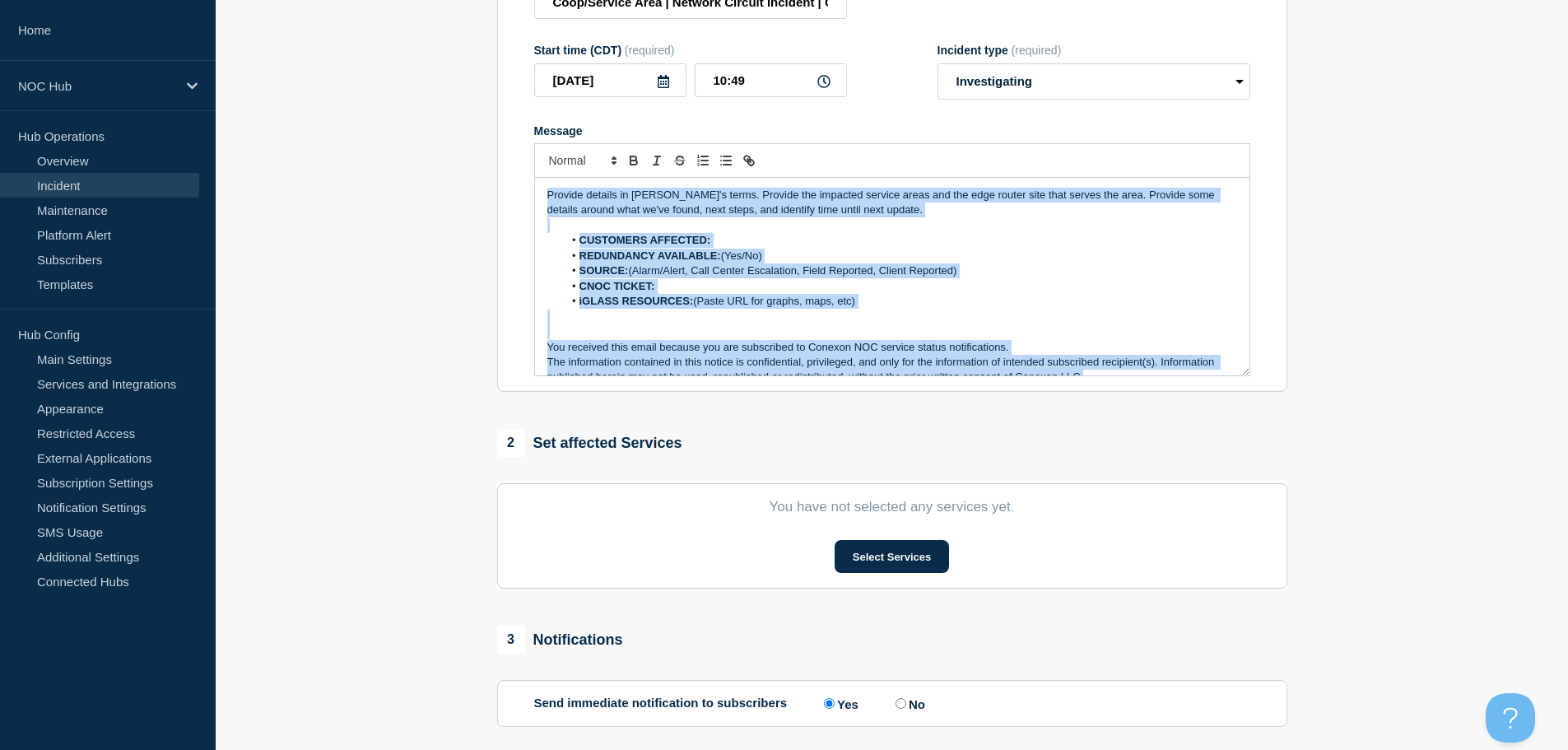 drag, startPoint x: 1104, startPoint y: 361, endPoint x: 508, endPoint y: 170, distance: 625.85701 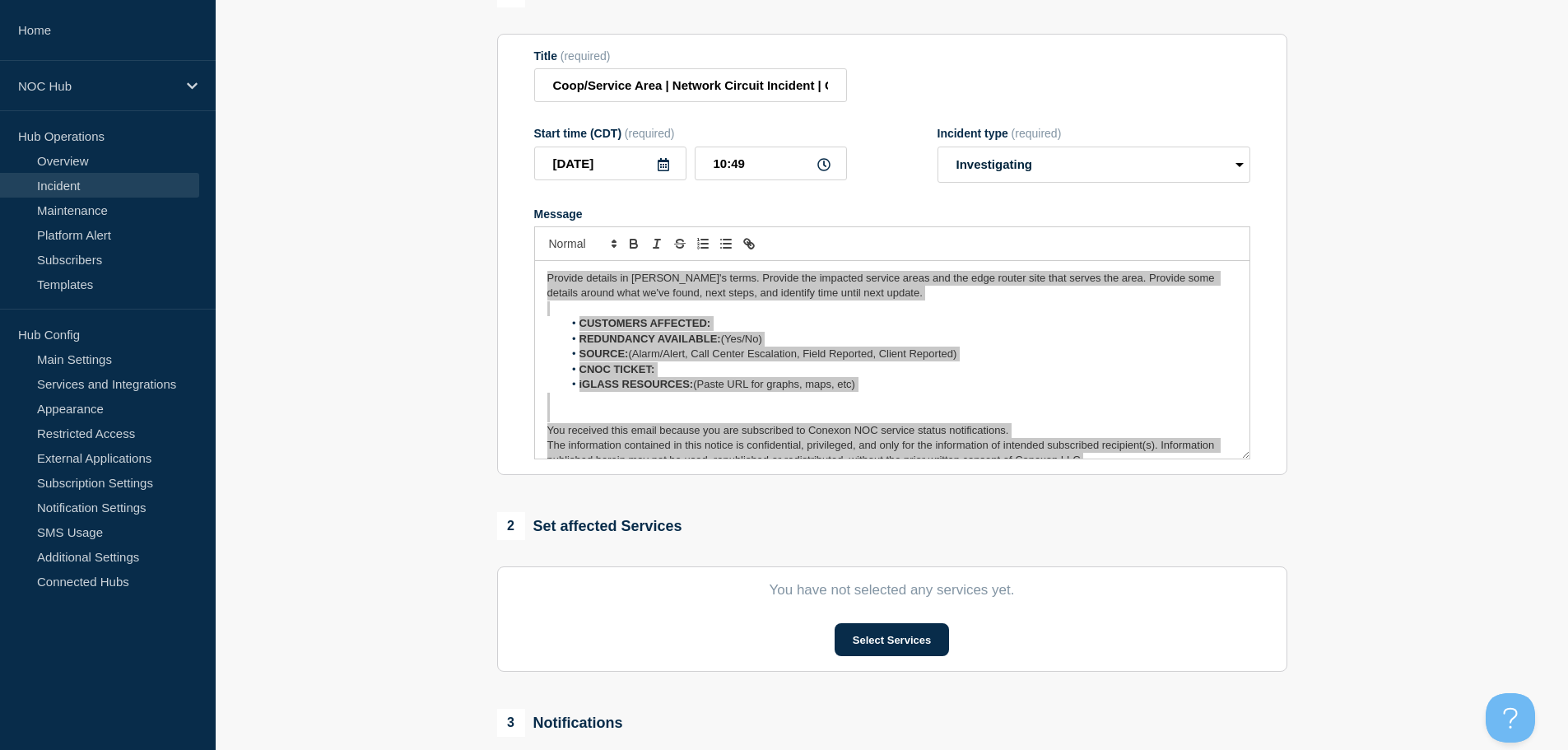 scroll, scrollTop: 165, scrollLeft: 0, axis: vertical 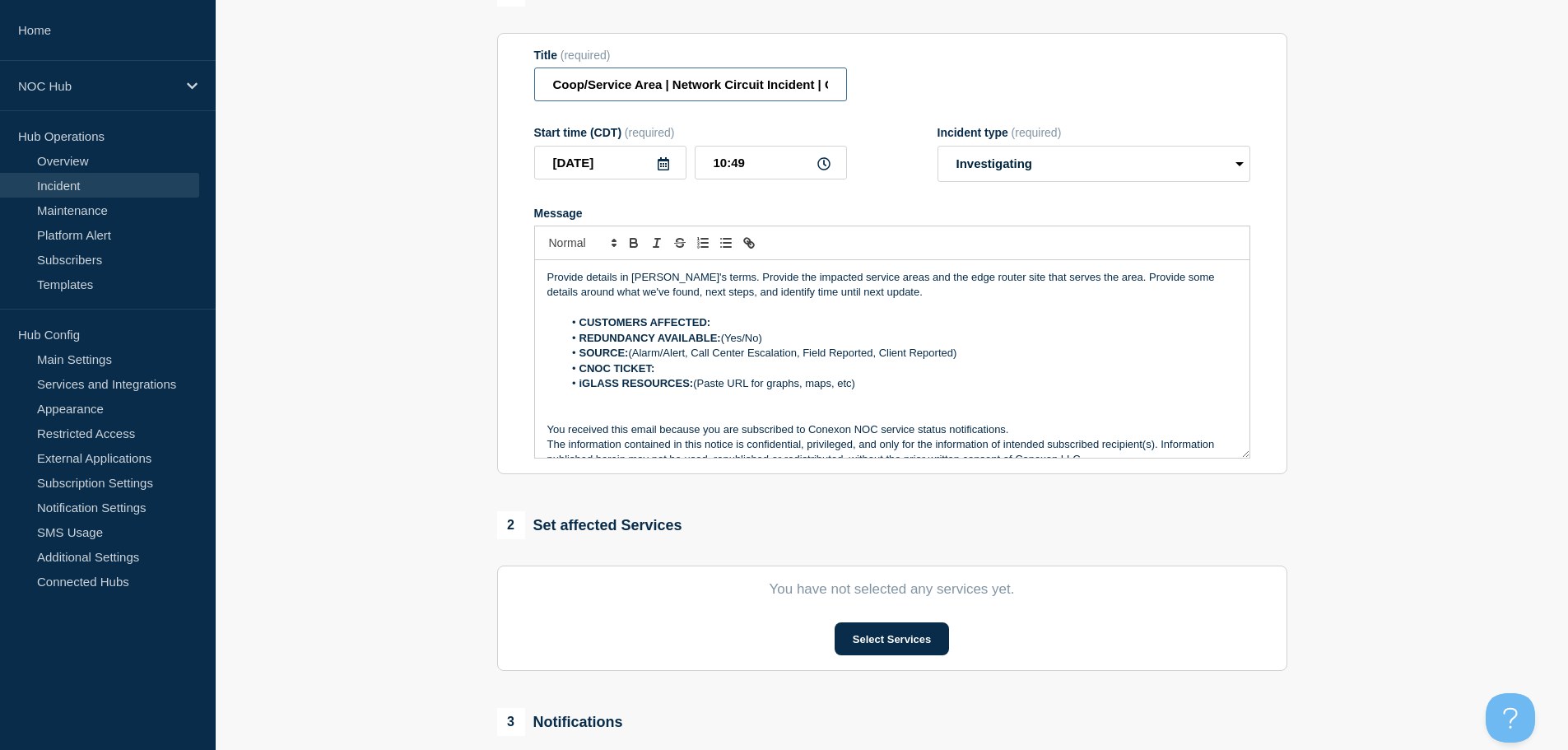 click on "Coop/Service Area | Network Circuit Incident | Customers Affected" at bounding box center (691, 84) 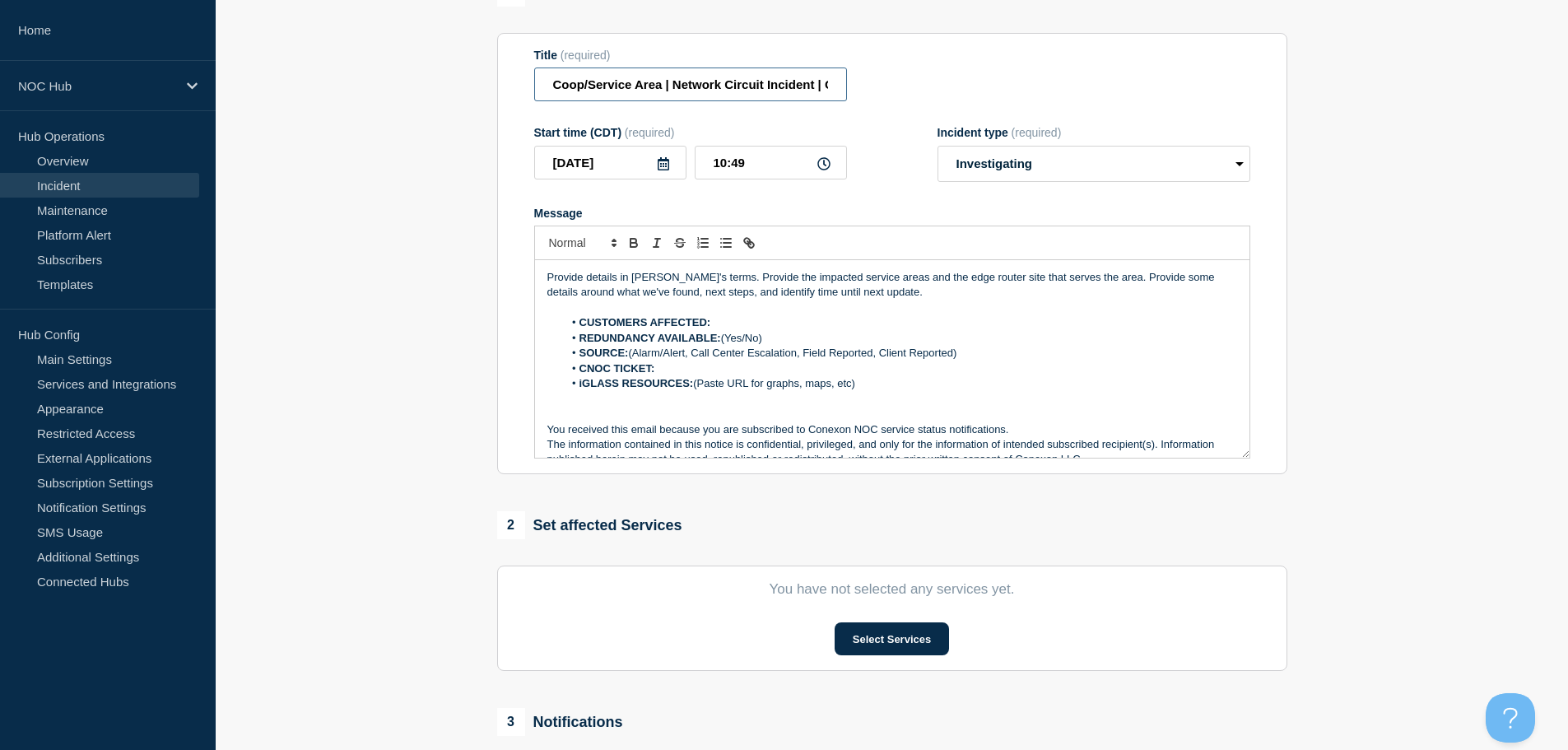 click on "Coop/Service Area | Network Circuit Incident | Customers Affected" at bounding box center [691, 84] 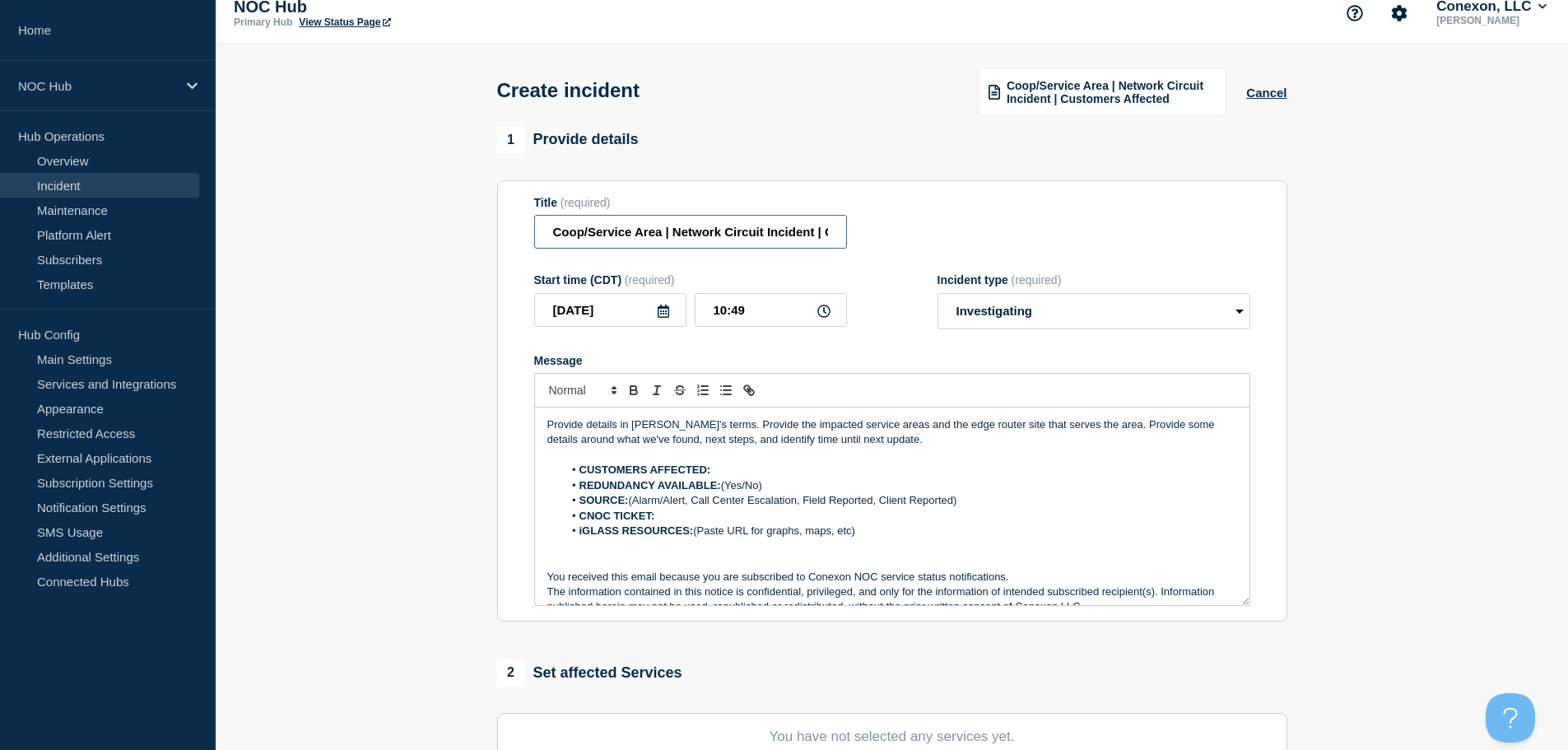 scroll, scrollTop: 82, scrollLeft: 0, axis: vertical 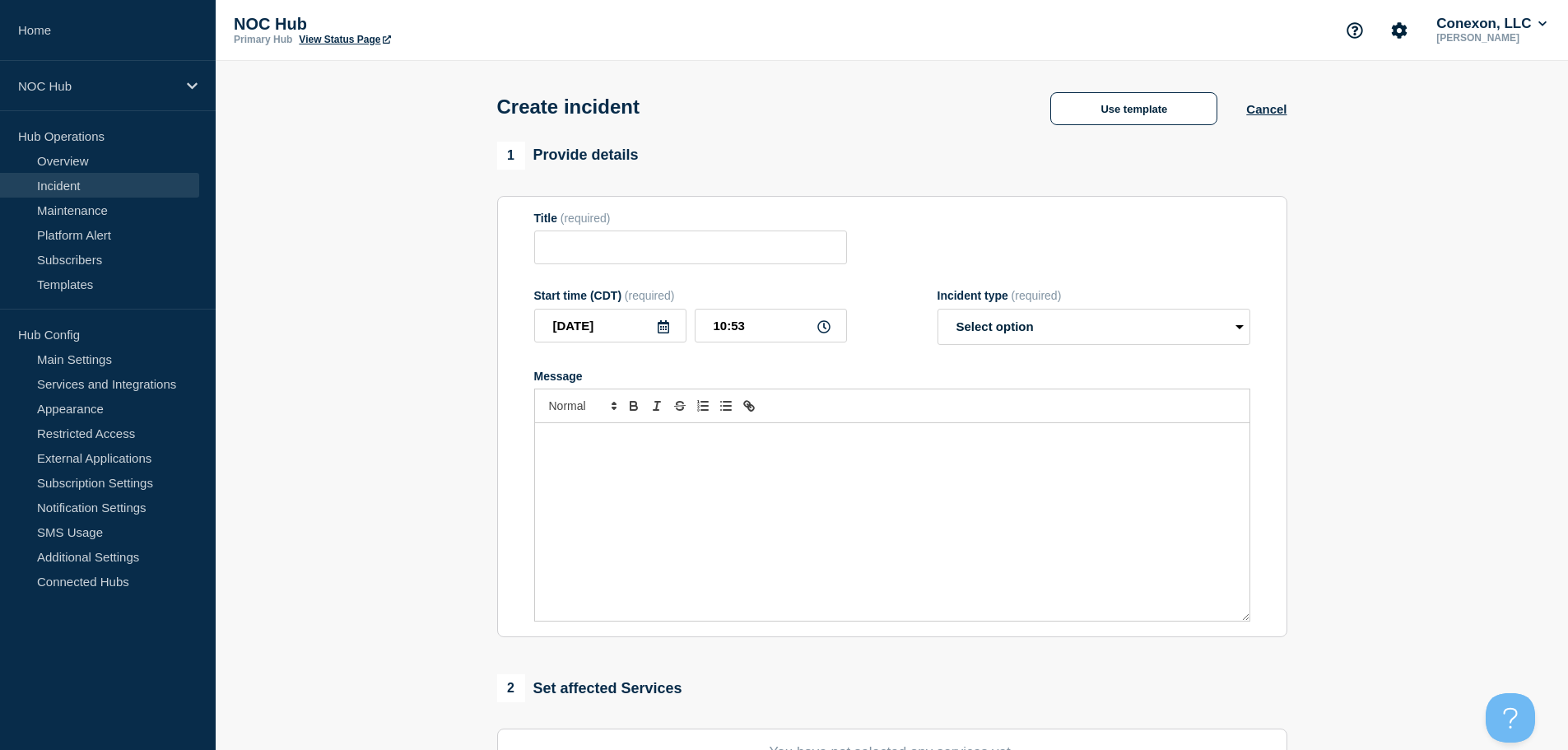 click on "(required)" at bounding box center (585, 218) 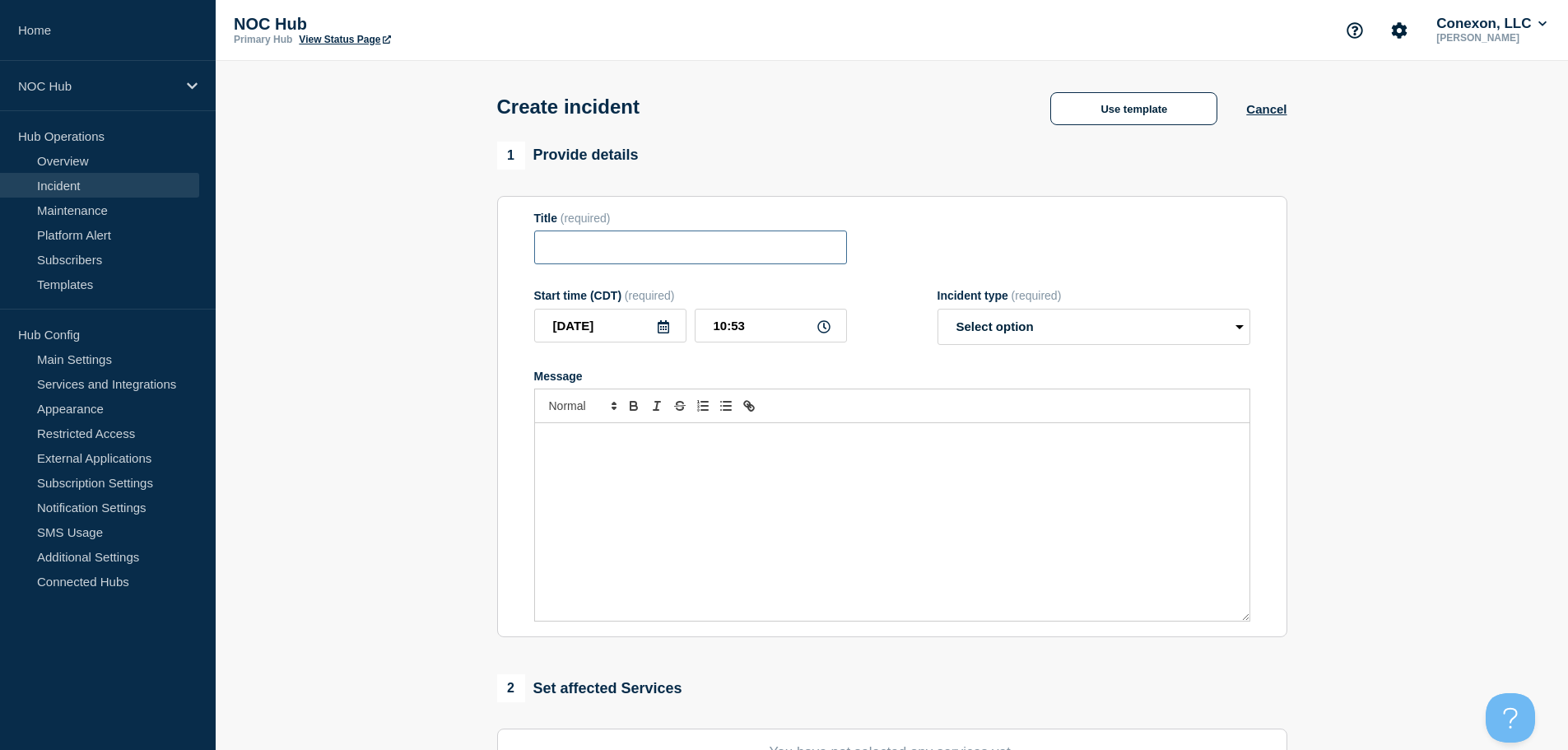 click at bounding box center [691, 247] 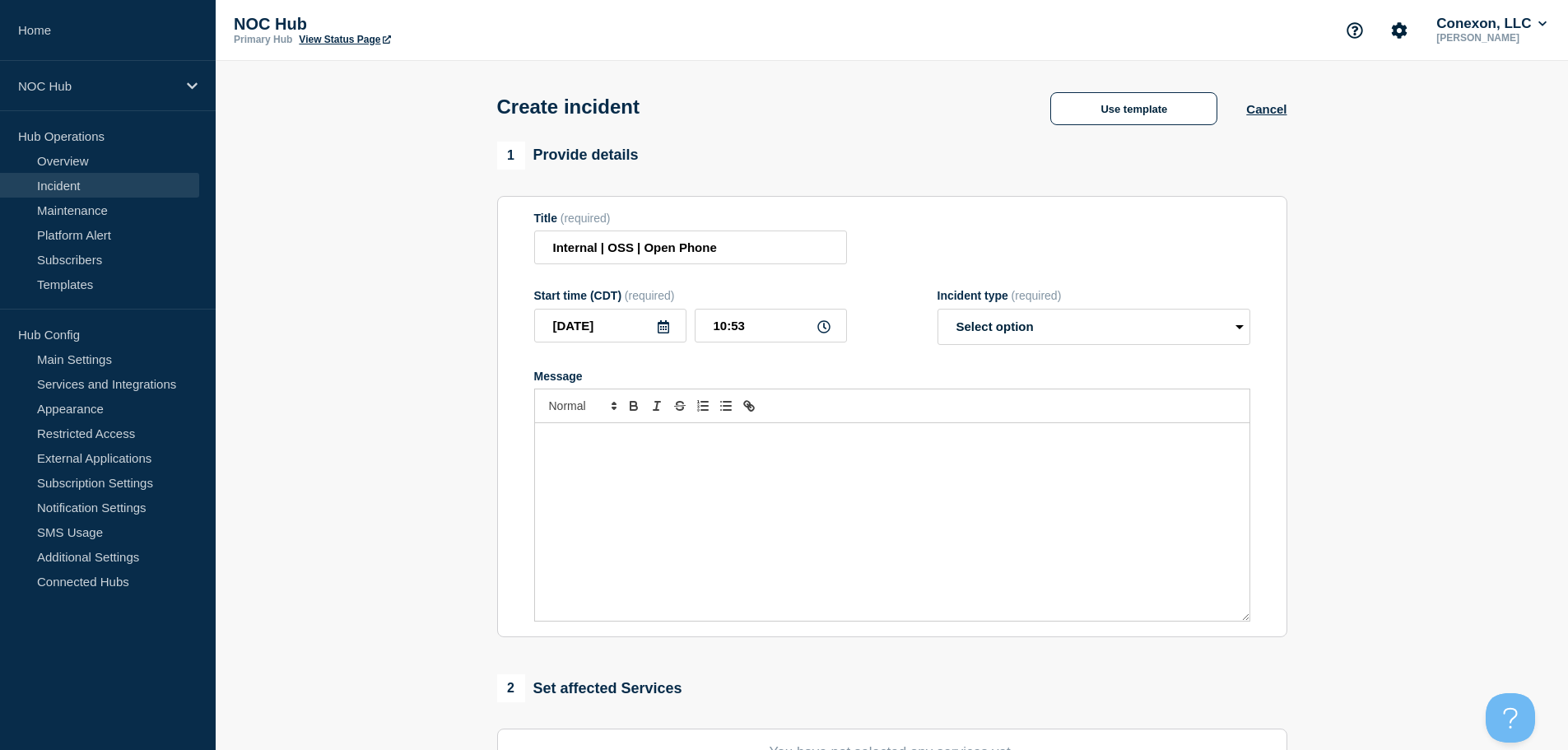 click at bounding box center (892, 522) 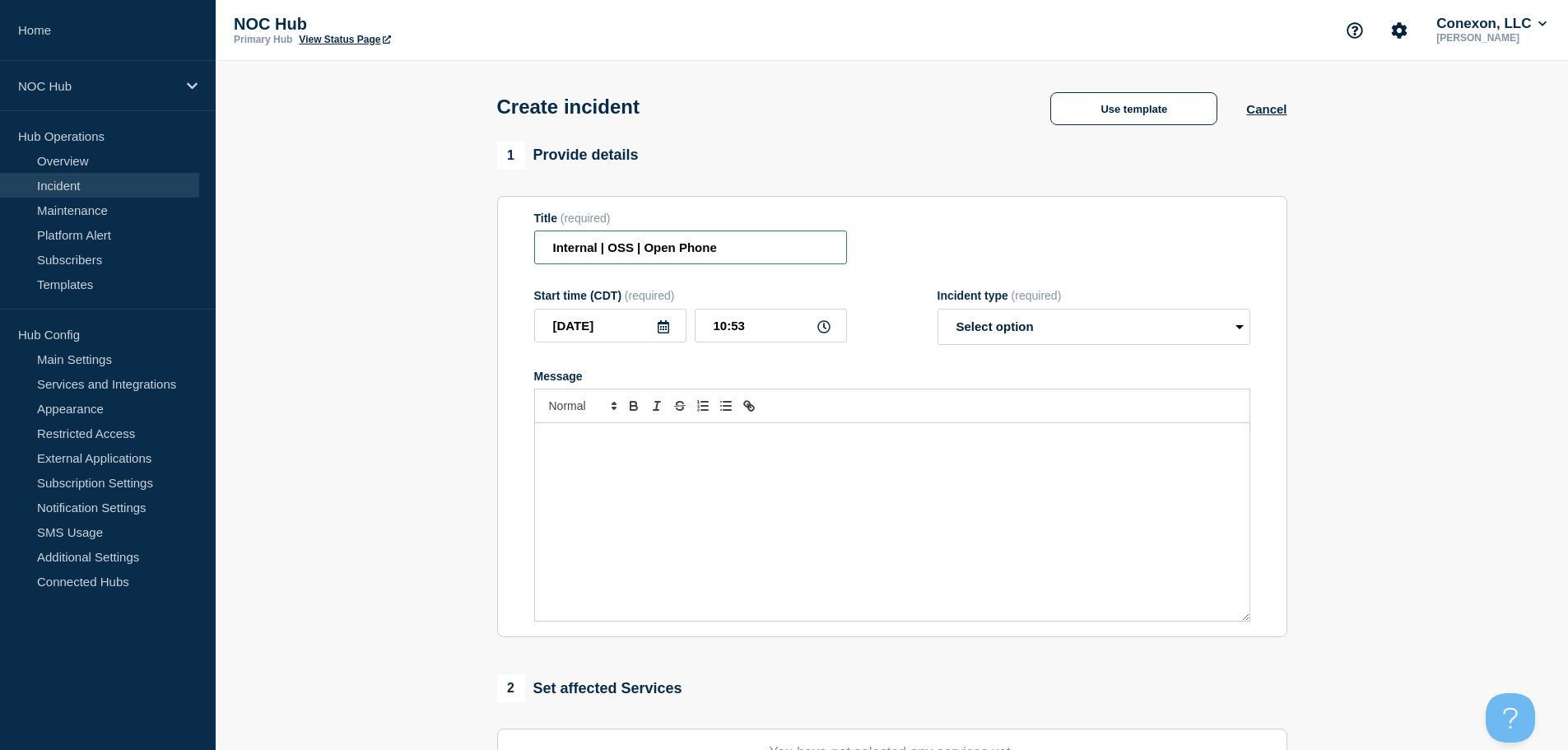 drag, startPoint x: 646, startPoint y: 250, endPoint x: 619, endPoint y: 250, distance: 27 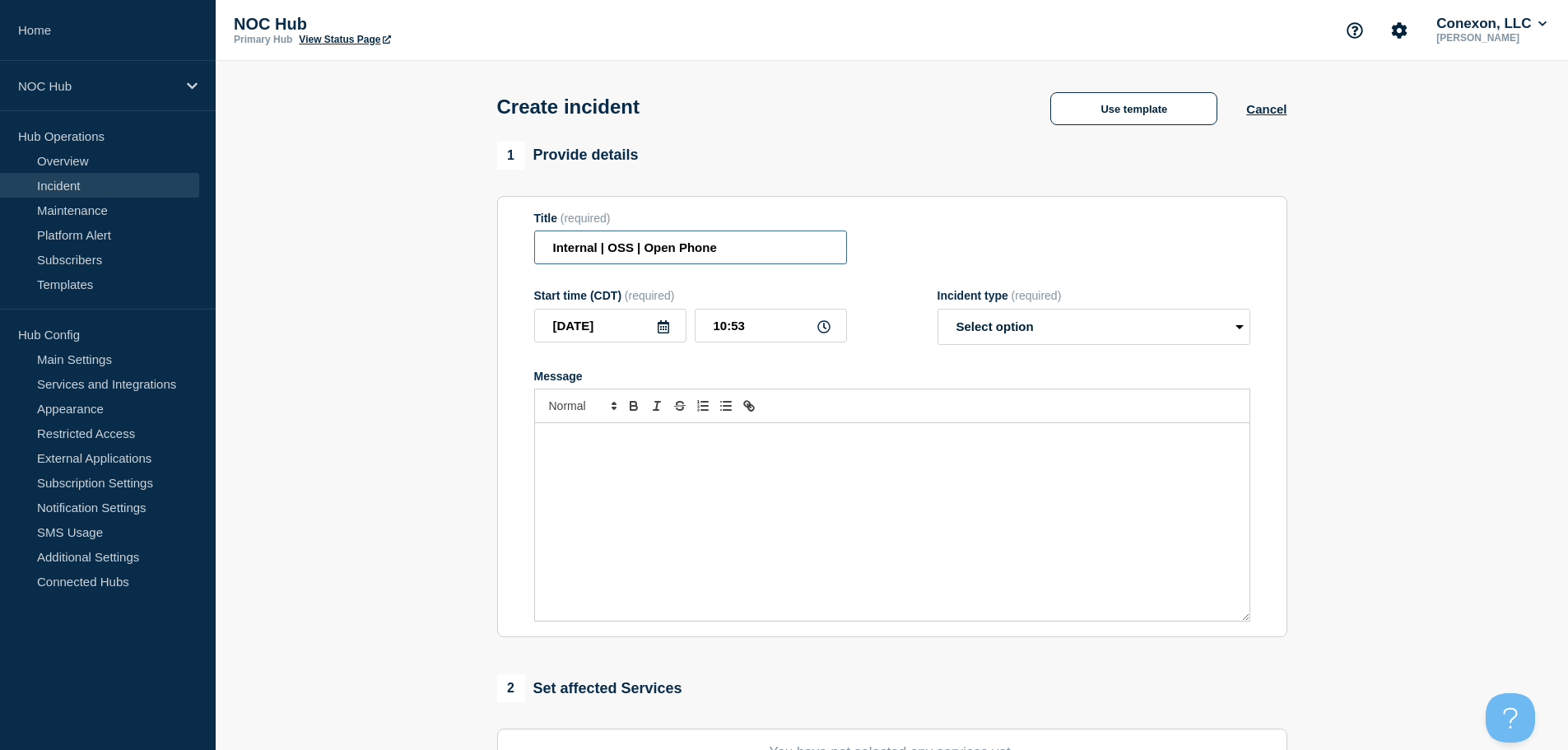 click on "Internal | OSS | Open Phone" at bounding box center [691, 247] 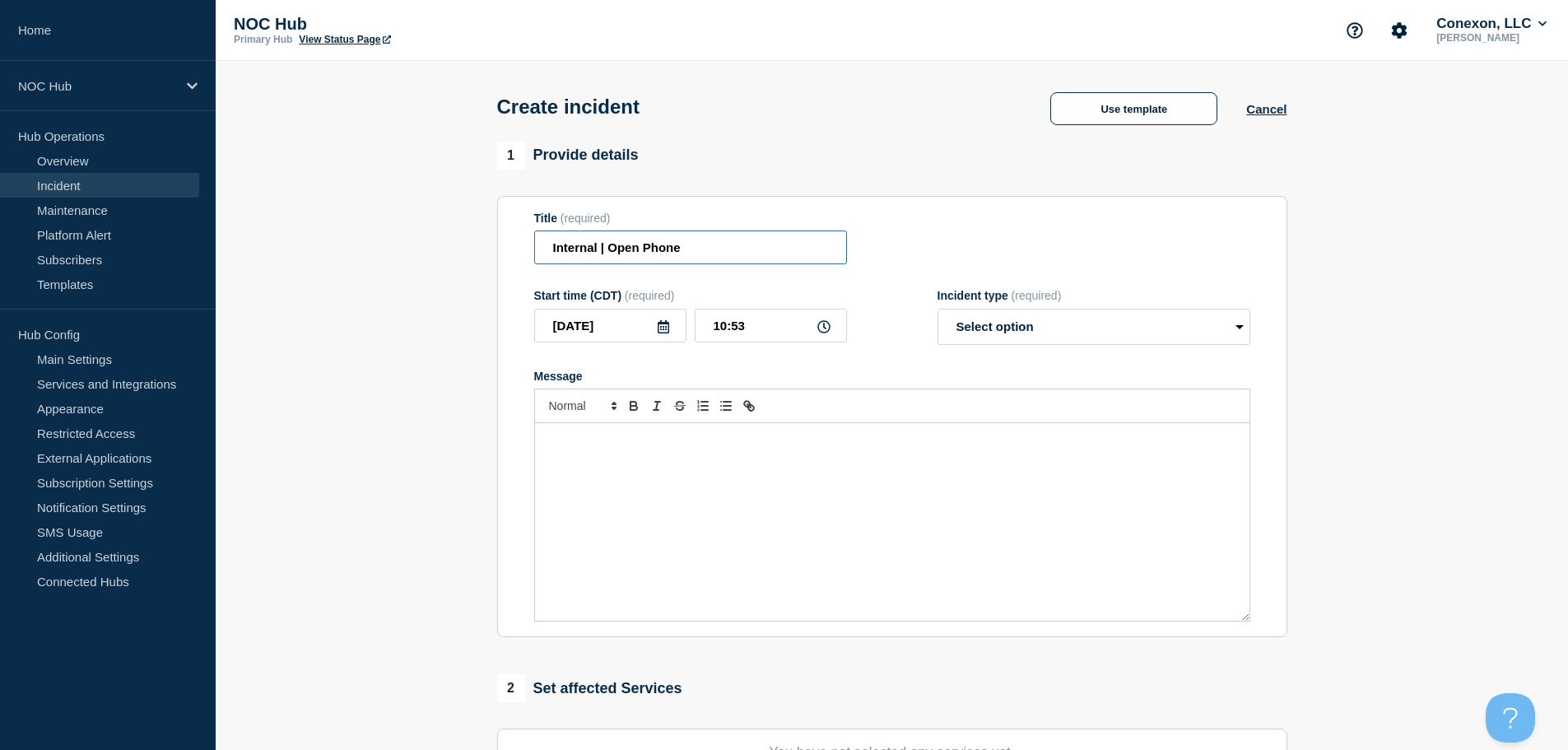 type on "Internal | Open Phone" 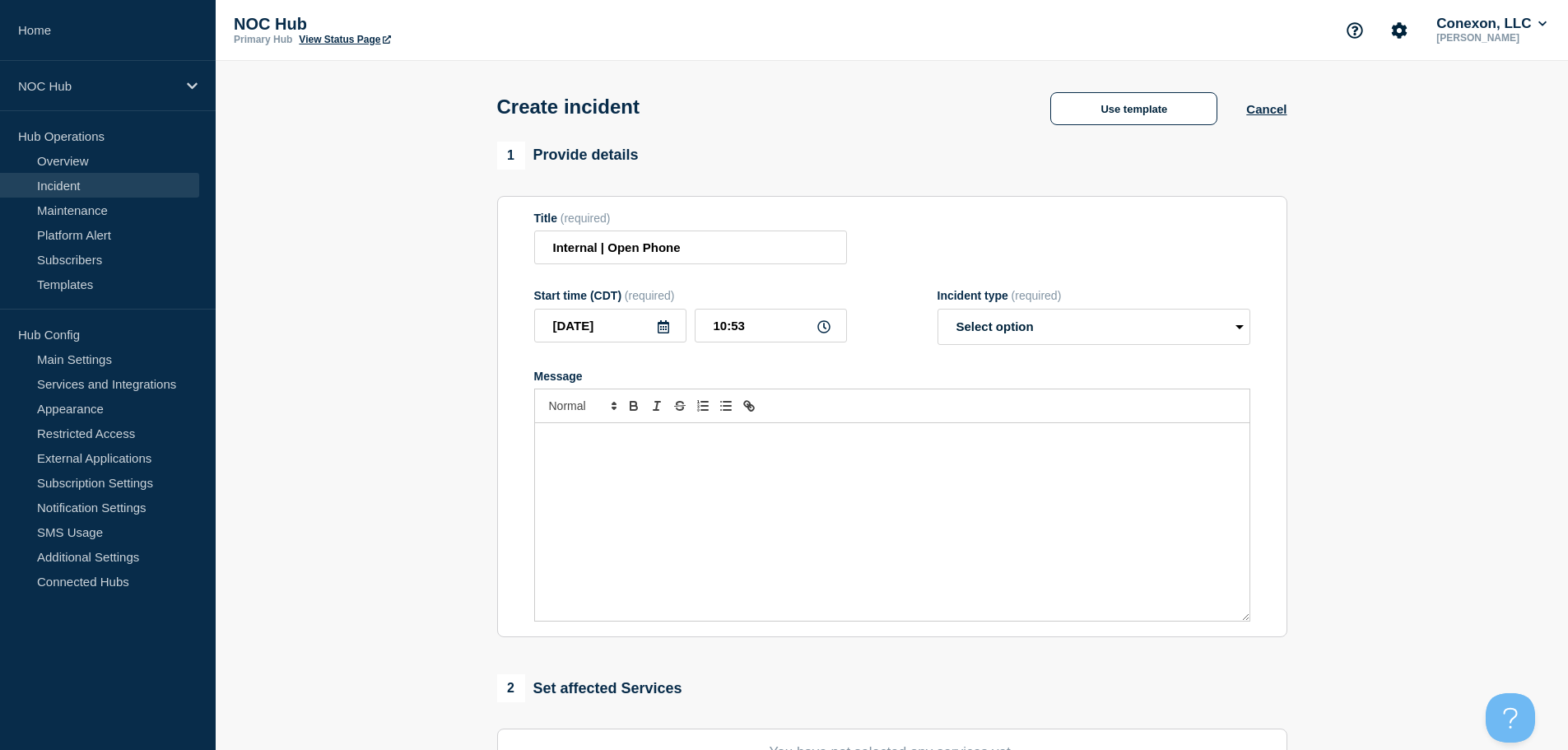click at bounding box center [892, 522] 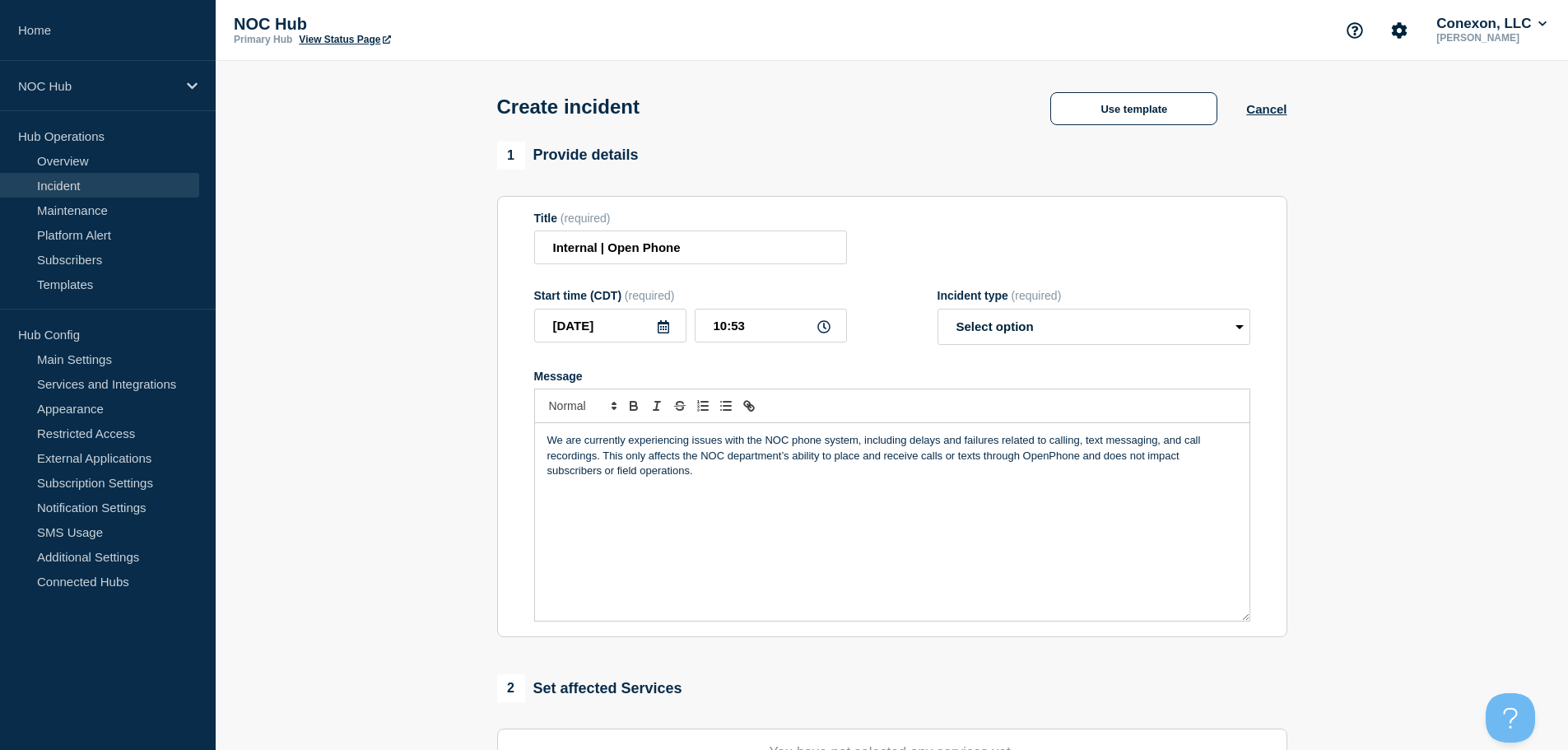 click on "We are currently experiencing issues with the NOC phone system, including delays and failures related to calling, text messaging, and call recordings. This only affects the NOC department’s ability to place and receive calls or texts through OpenPhone and does not impact subscribers or field operations." at bounding box center [892, 455] 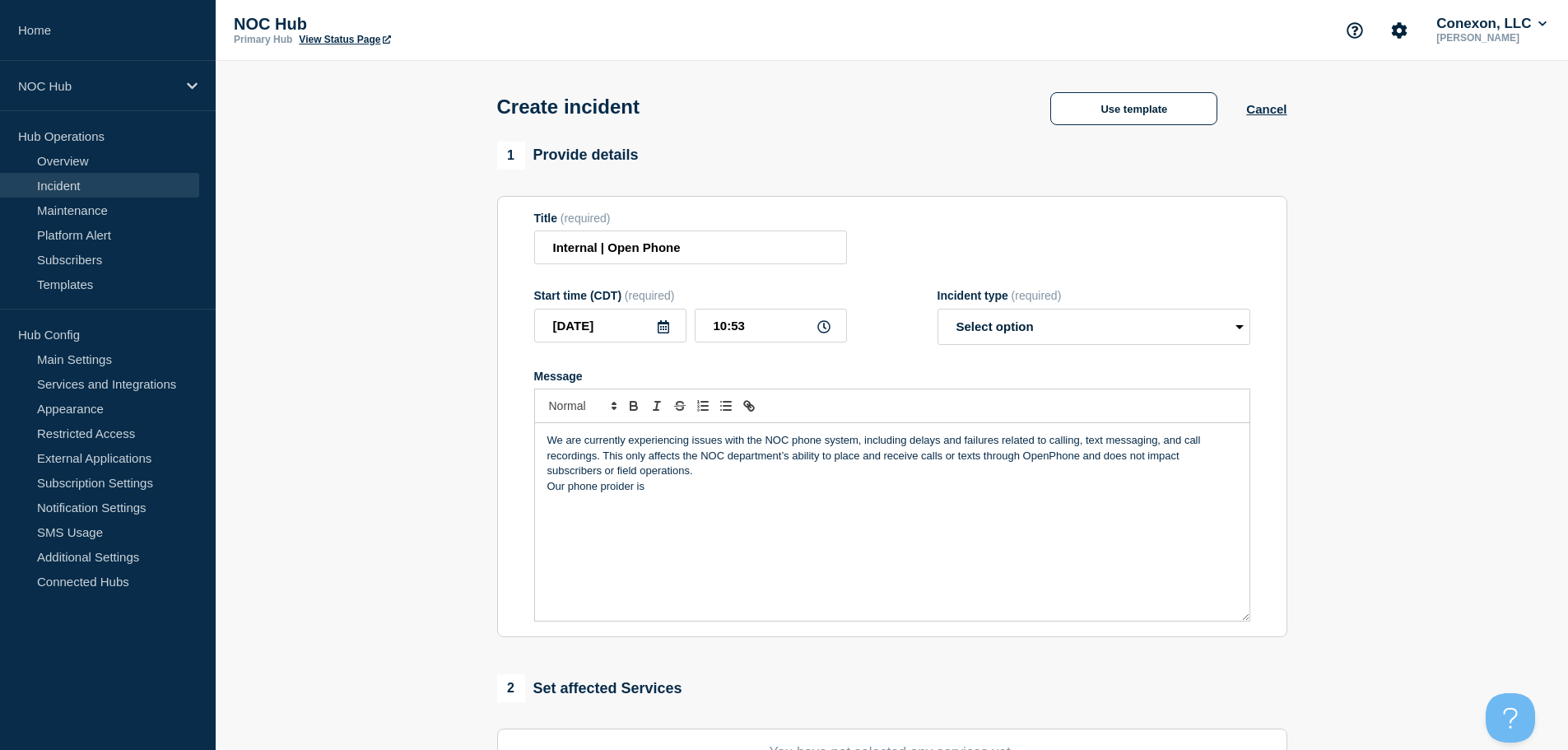 click on "Our phone proider is" at bounding box center (892, 487) 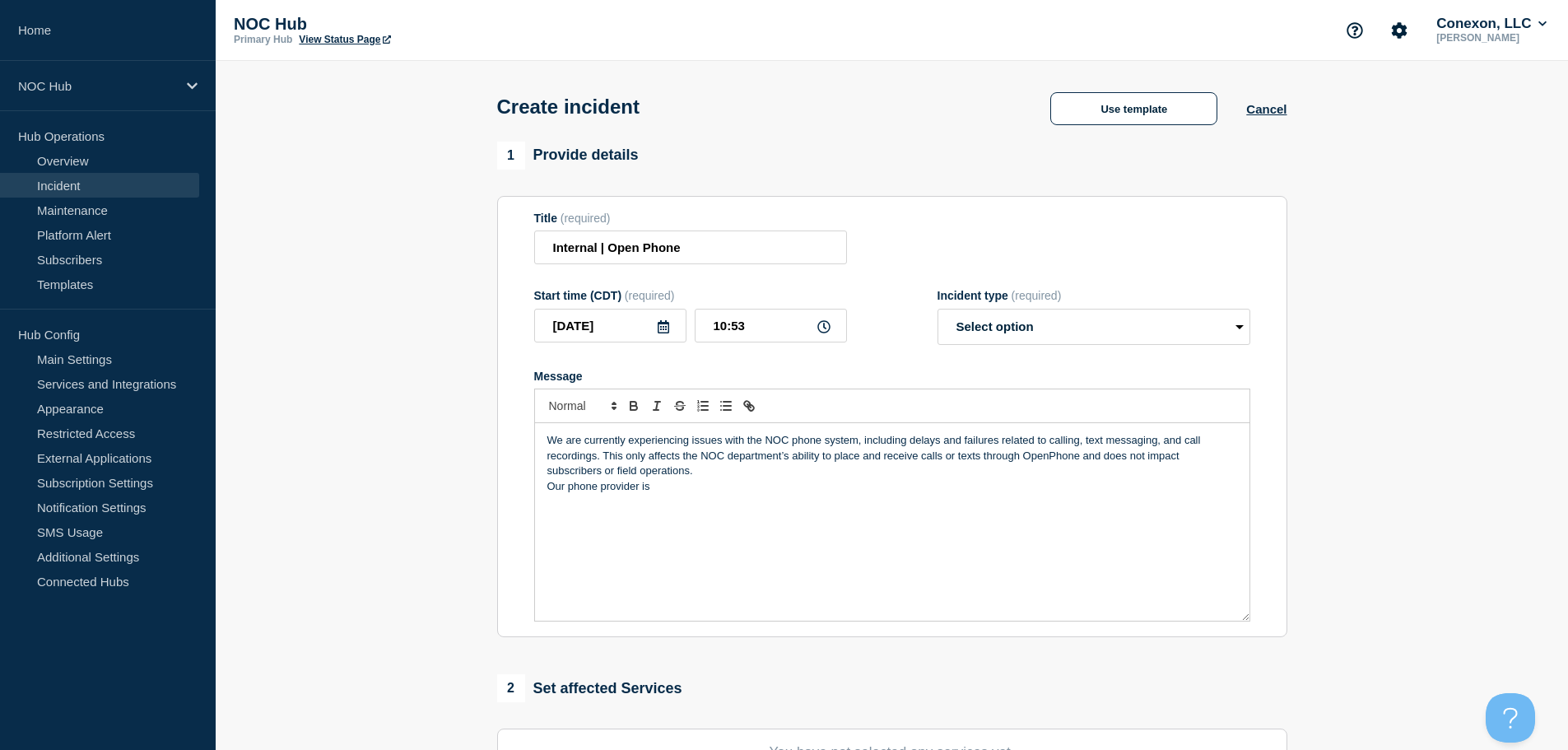 click on "Our phone provider is" at bounding box center (892, 487) 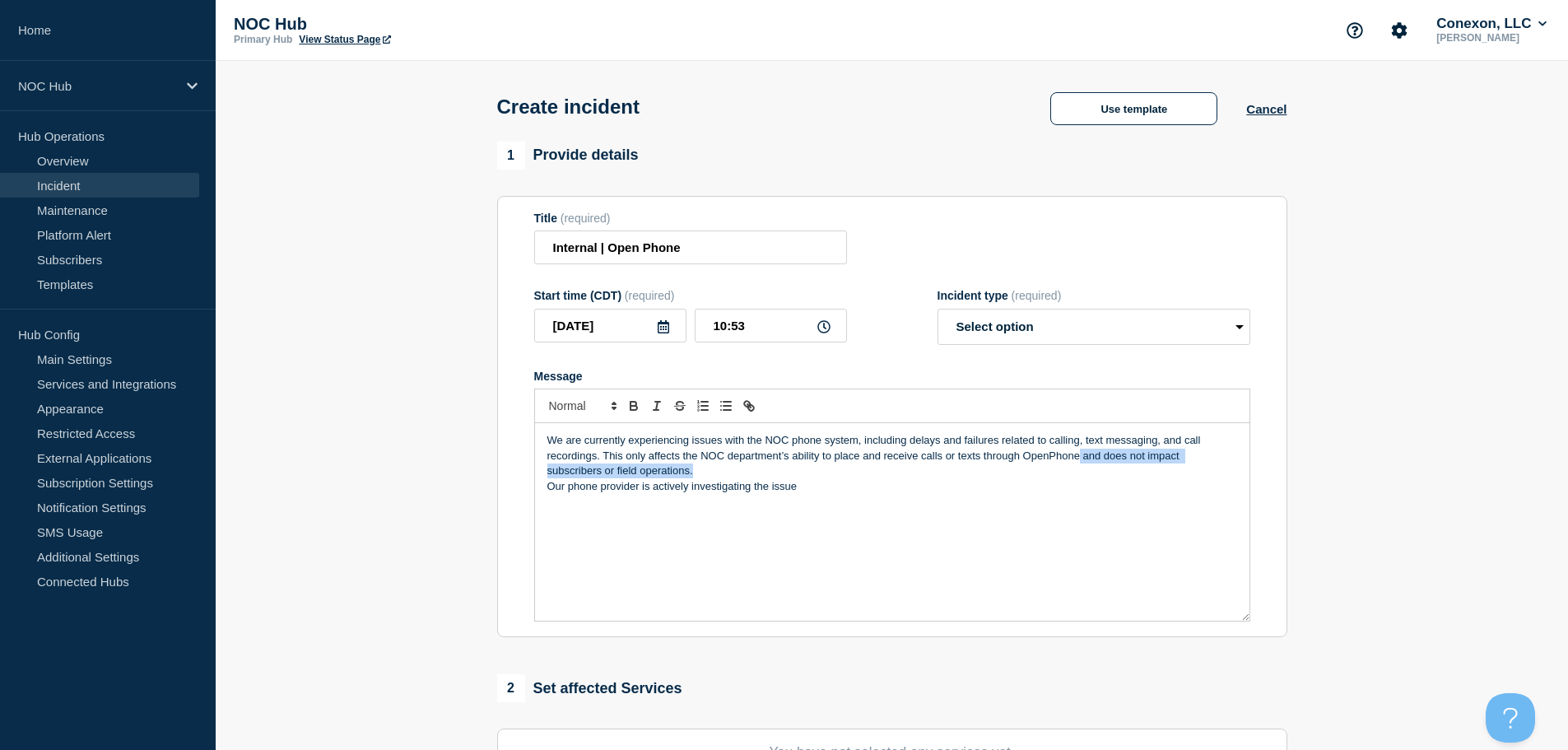 drag, startPoint x: 751, startPoint y: 473, endPoint x: 1077, endPoint y: 463, distance: 326.15334 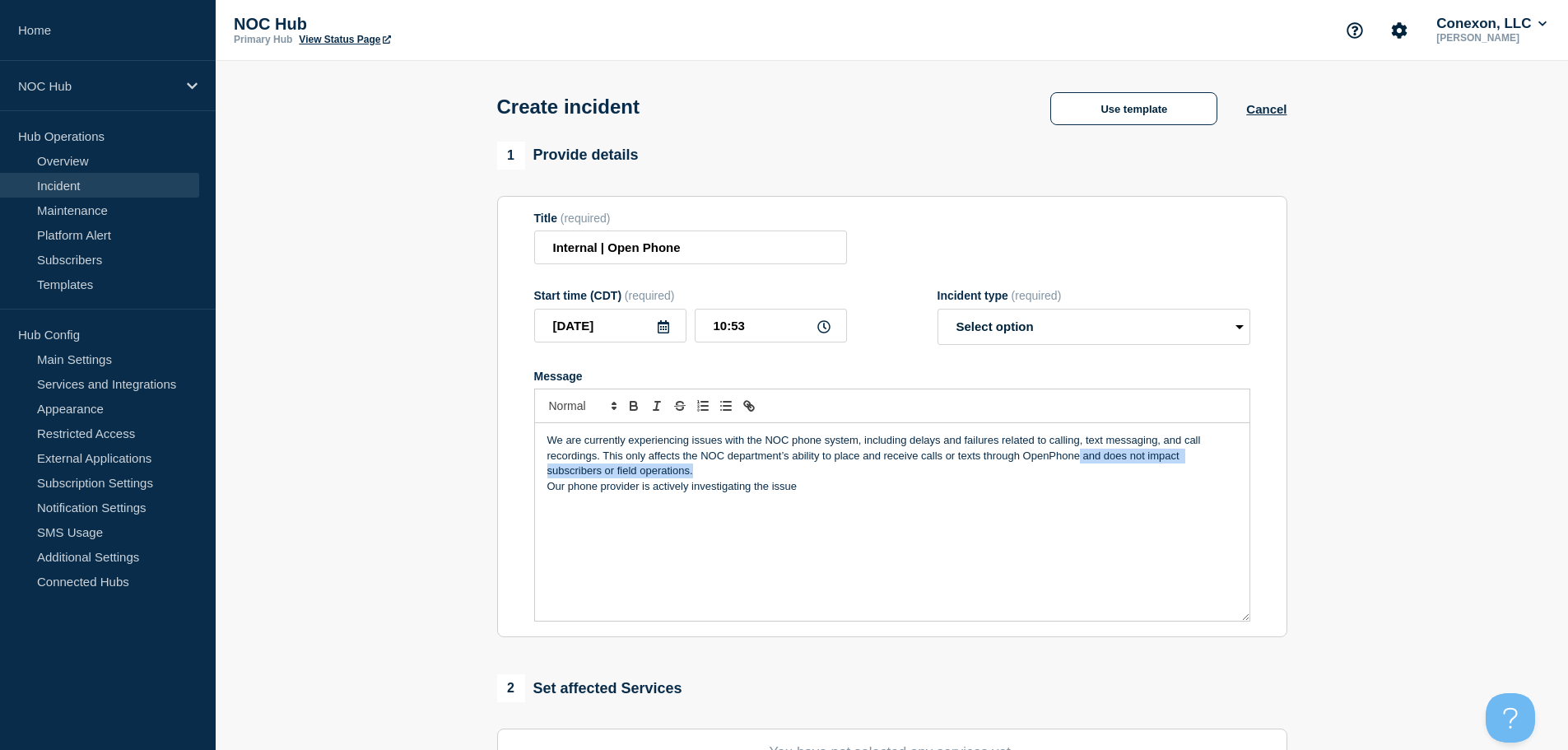 click on "We are currently experiencing issues with the NOC phone system, including delays and failures related to calling, text messaging, and call recordings. This only affects the NOC department’s ability to place and receive calls or texts through OpenPhone and does not impact subscribers or field operations." at bounding box center [892, 455] 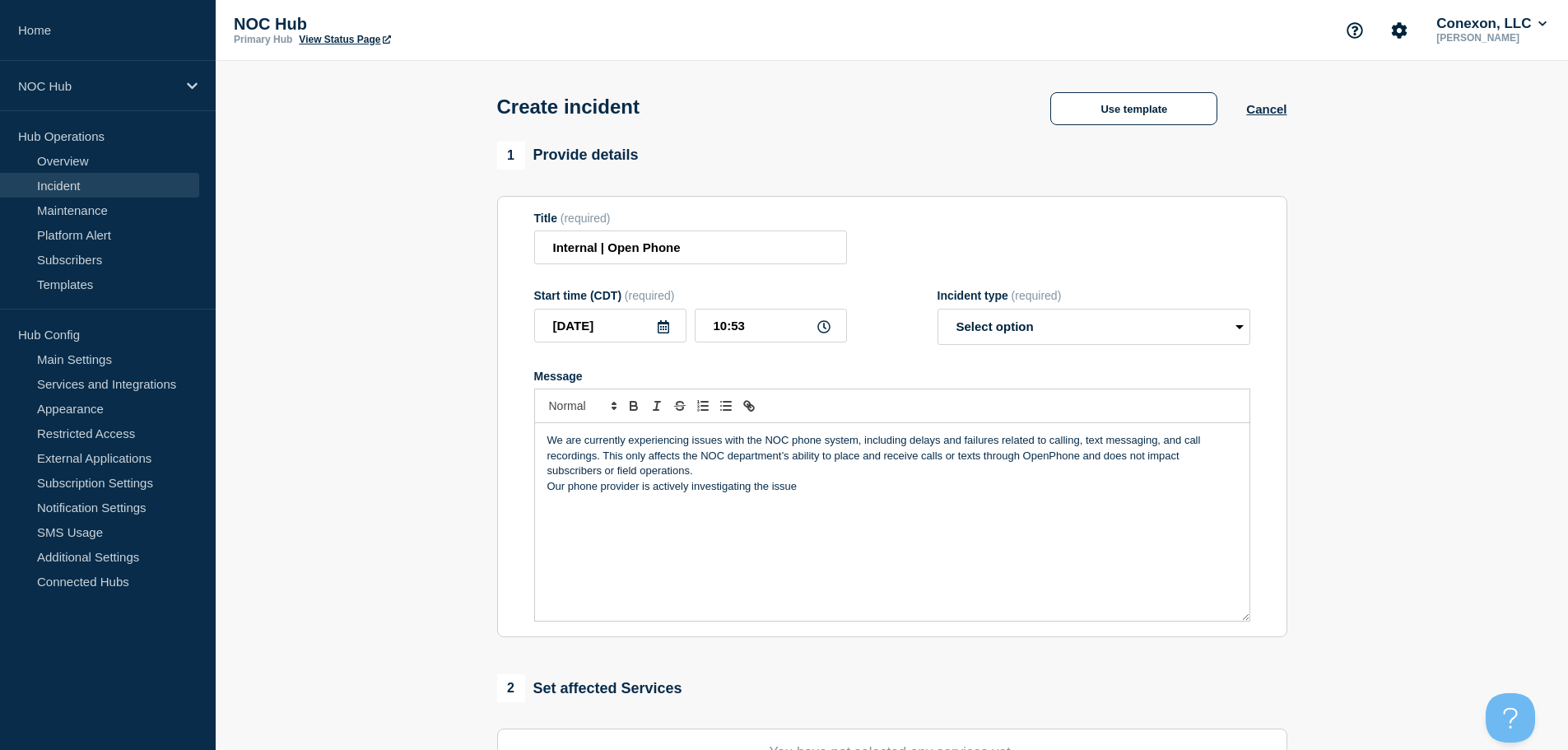 click on "We are currently experiencing issues with the NOC phone system, including delays and failures related to calling, text messaging, and call recordings. This only affects the NOC department’s ability to place and receive calls or texts through OpenPhone and does not impact subscribers or field operations. Our phone provider is actively investigating the issue" at bounding box center [892, 522] 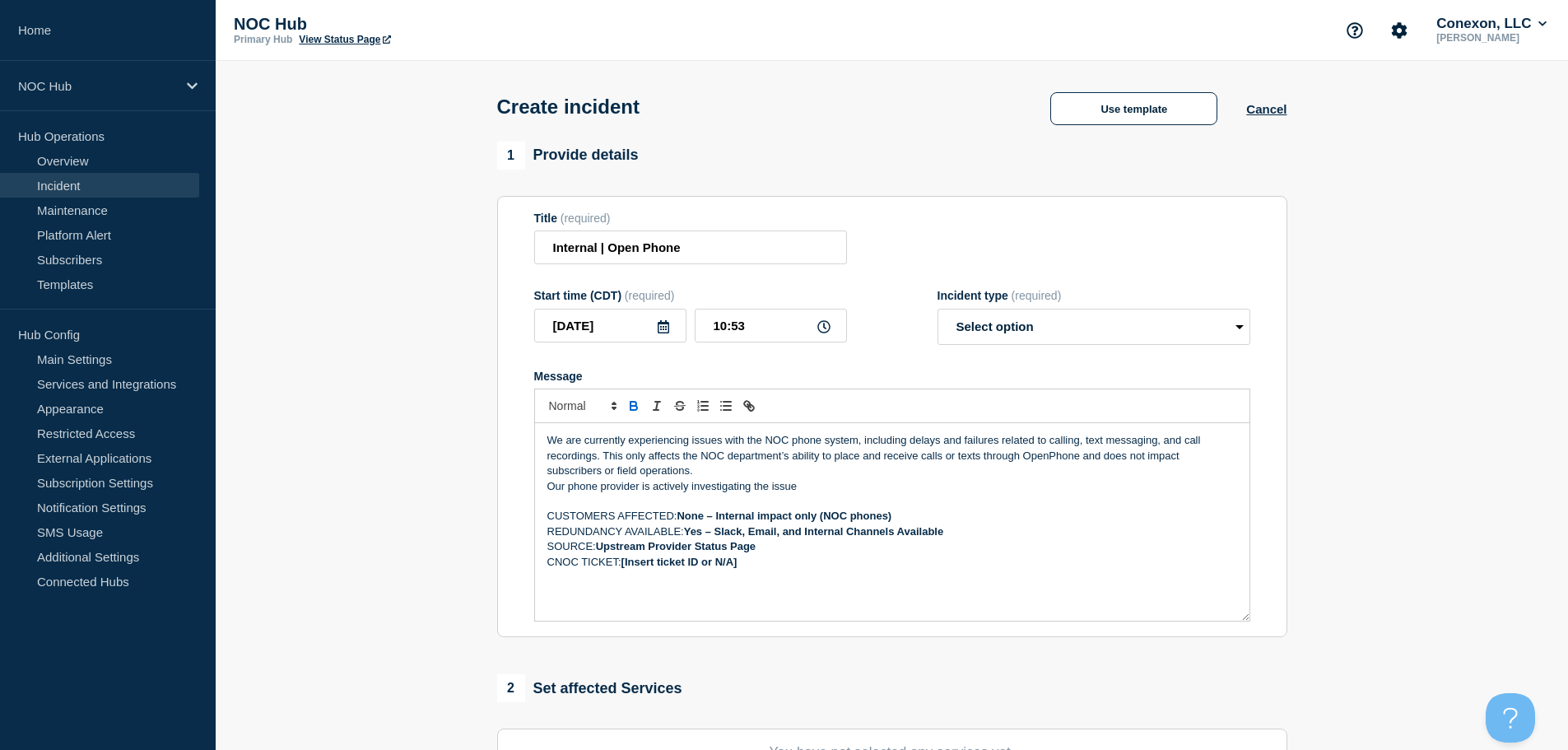click on "CUSTOMERS AFFECTED:  None – Internal impact only (NOC phones)" at bounding box center [892, 516] 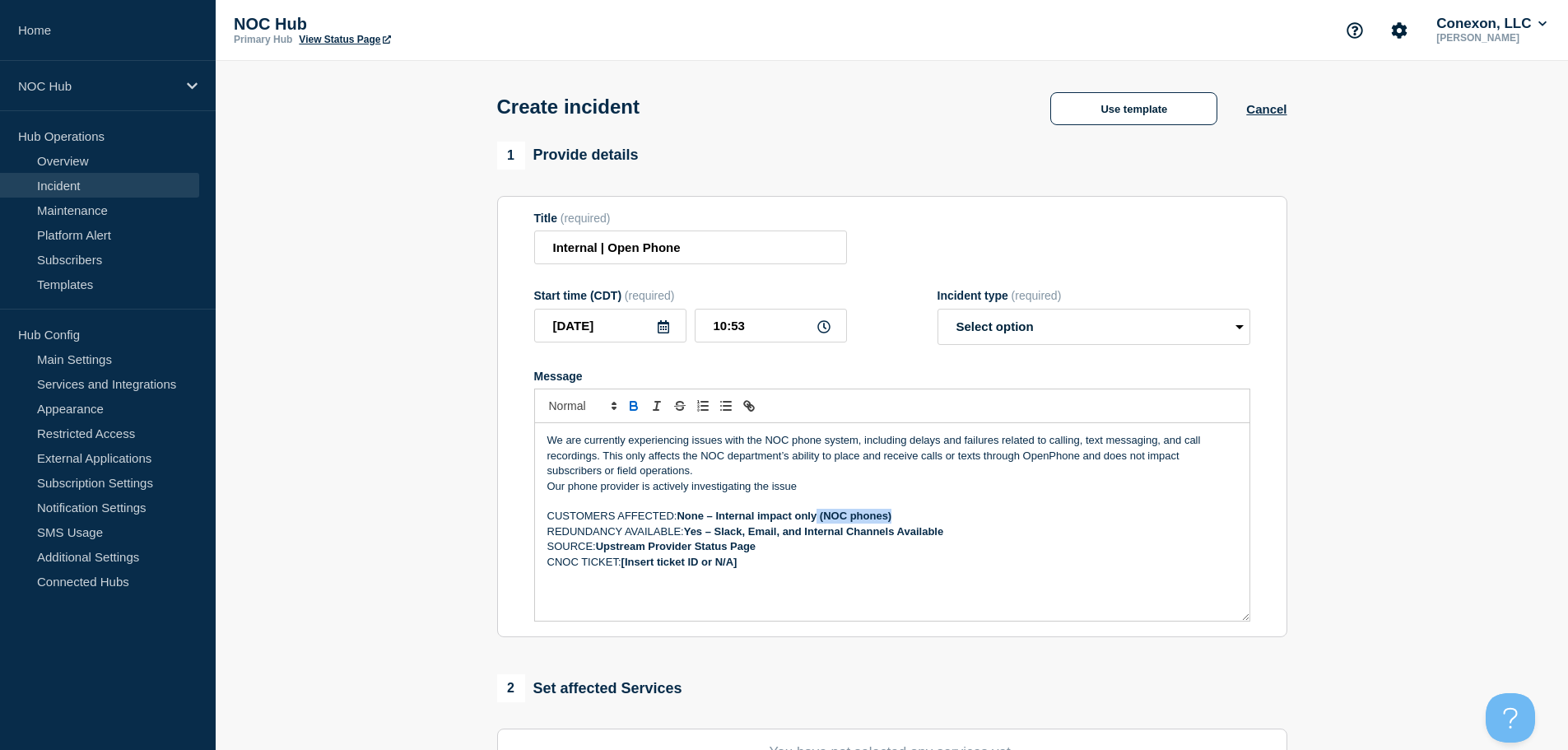 drag, startPoint x: 906, startPoint y: 518, endPoint x: 817, endPoint y: 516, distance: 89.02247 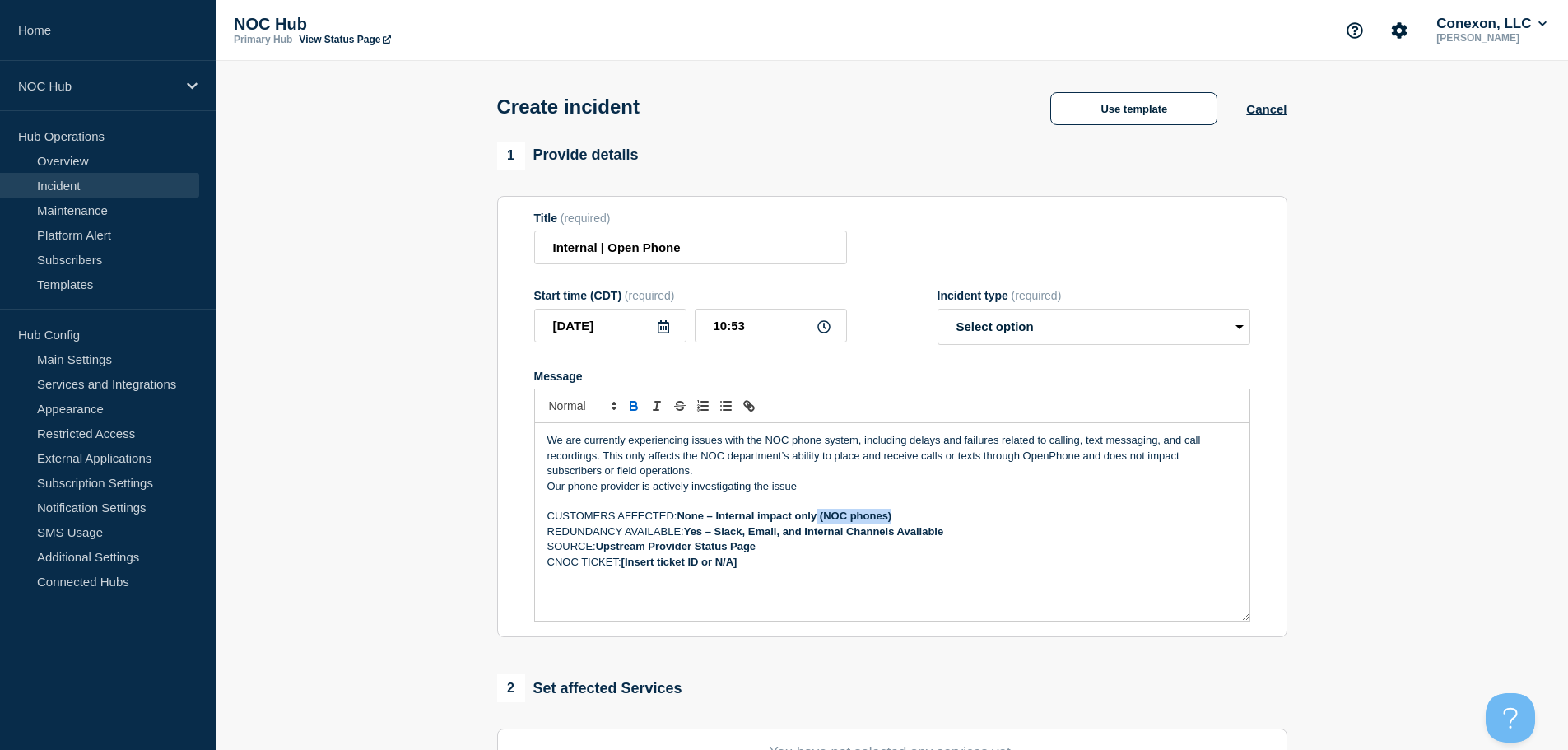 click on "CUSTOMERS AFFECTED:  None – Internal impact only (NOC phones)" at bounding box center (892, 516) 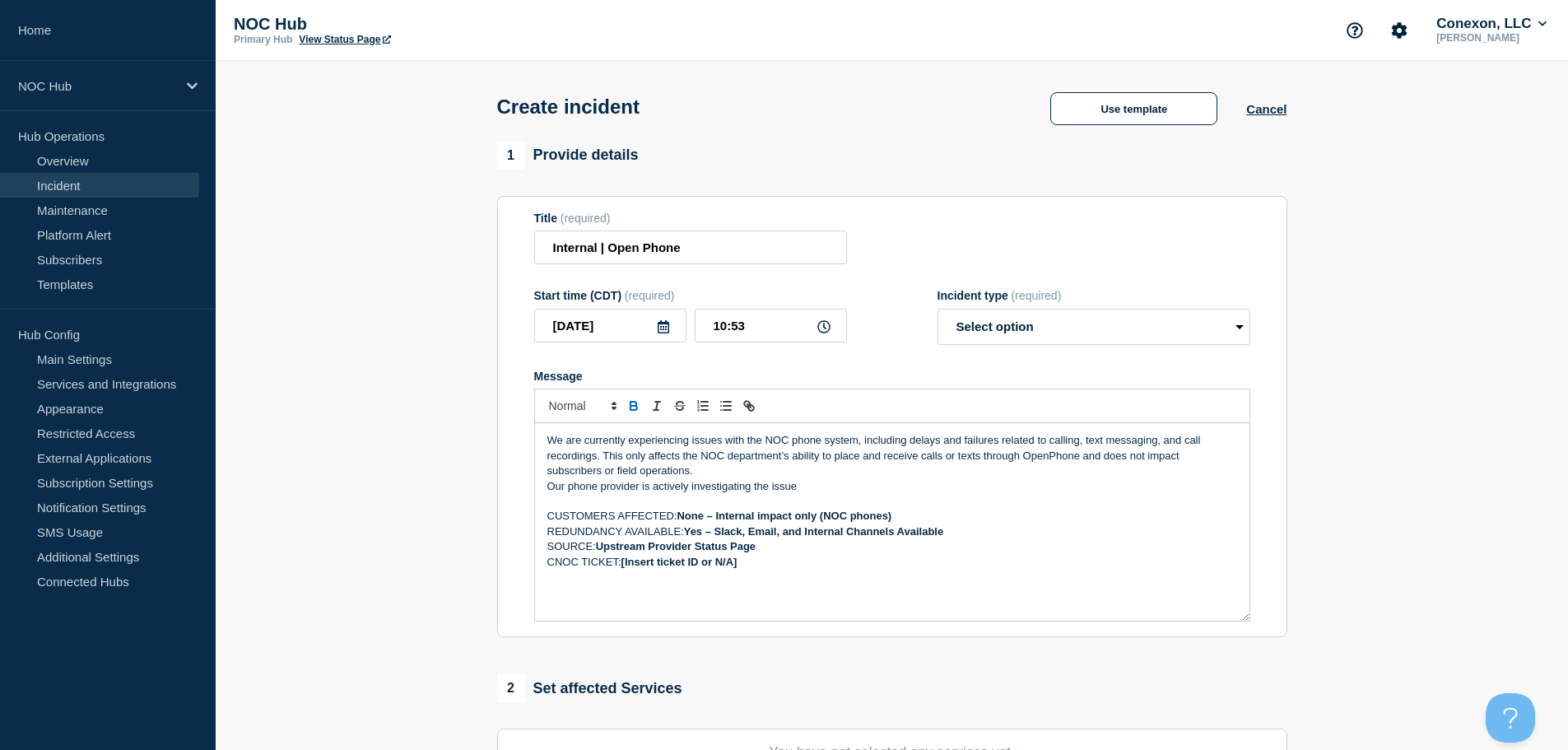 click on "We are currently experiencing issues with the NOC phone system, including delays and failures related to calling, text messaging, and call recordings. This only affects the NOC department’s ability to place and receive calls or texts through OpenPhone and does not impact subscribers or field operations." at bounding box center (892, 455) 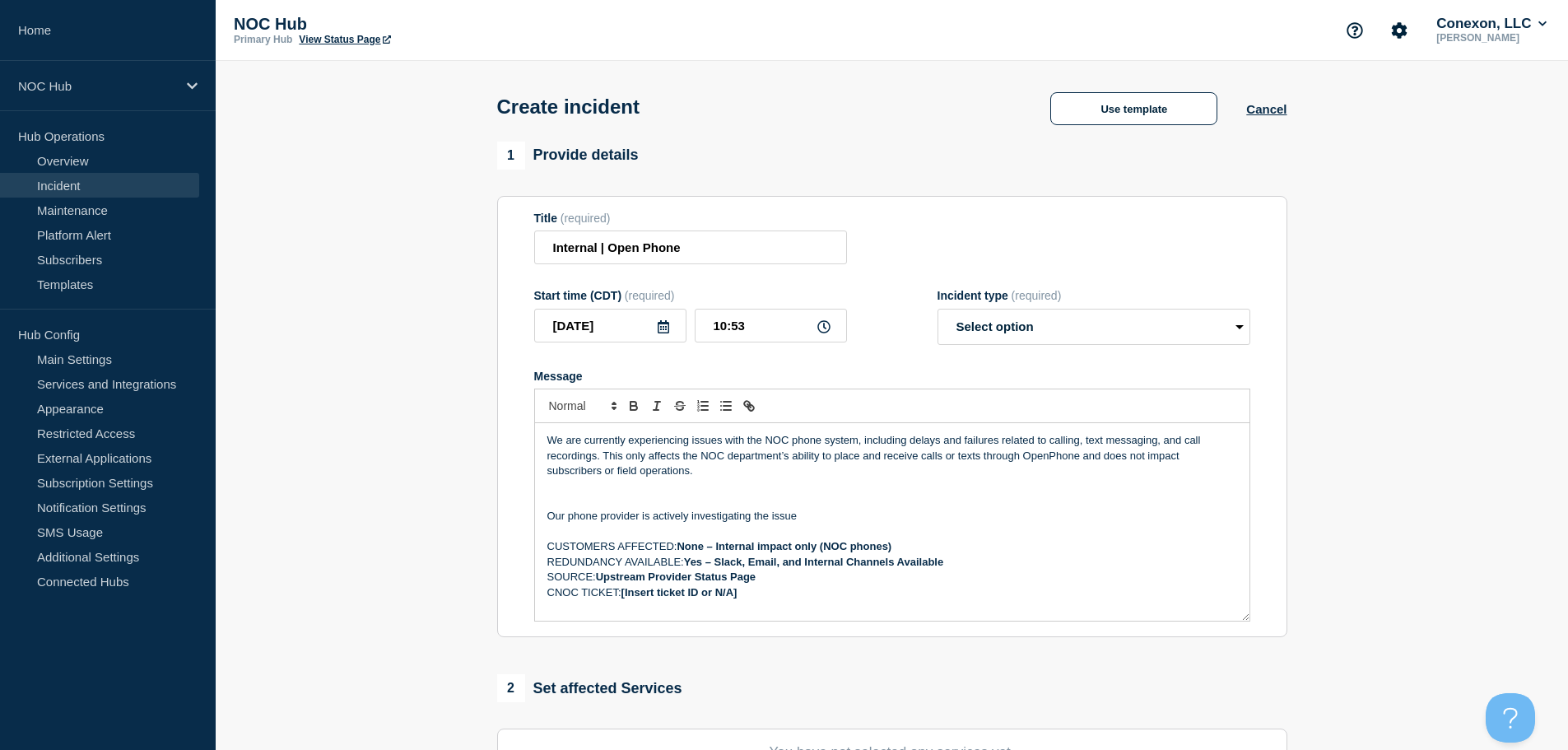 click on "We are currently experiencing issues with the NOC phone system, including delays and failures related to calling, text messaging, and call recordings. This only affects the NOC department’s ability to place and receive calls or texts through OpenPhone and does not impact subscribers or field operations." at bounding box center (892, 455) 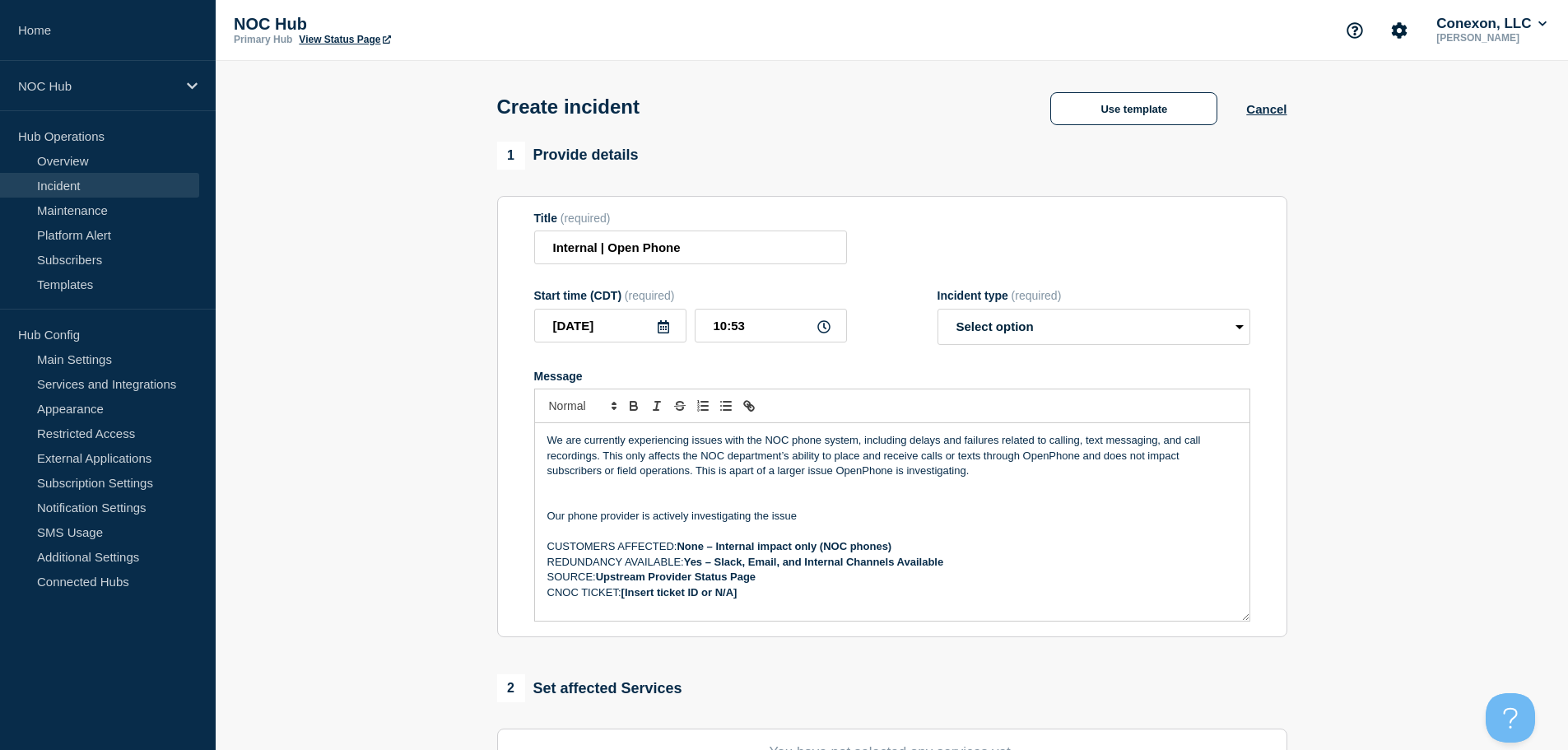 drag, startPoint x: 827, startPoint y: 517, endPoint x: 503, endPoint y: 525, distance: 324.0988 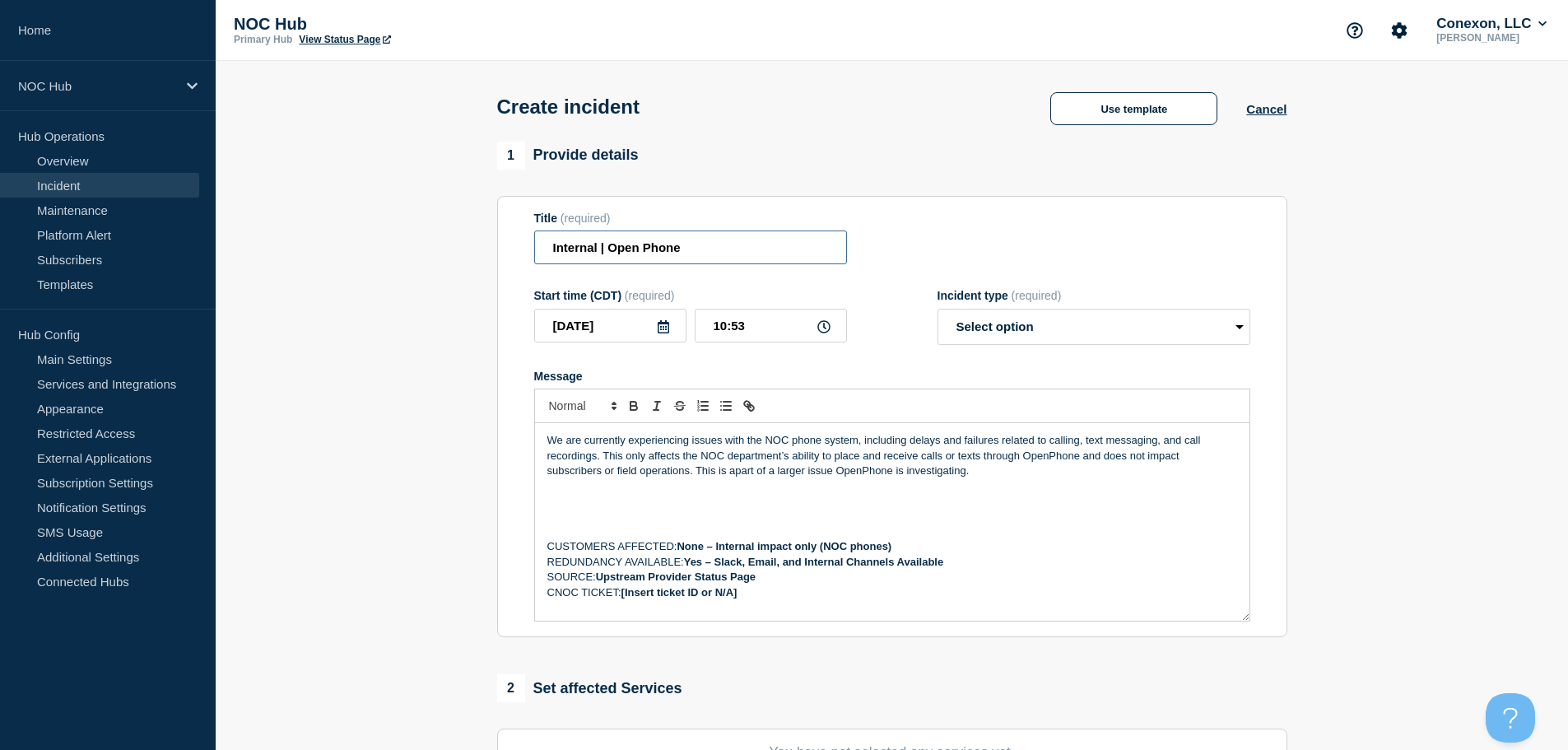 click on "Internal | Open Phone" at bounding box center (691, 247) 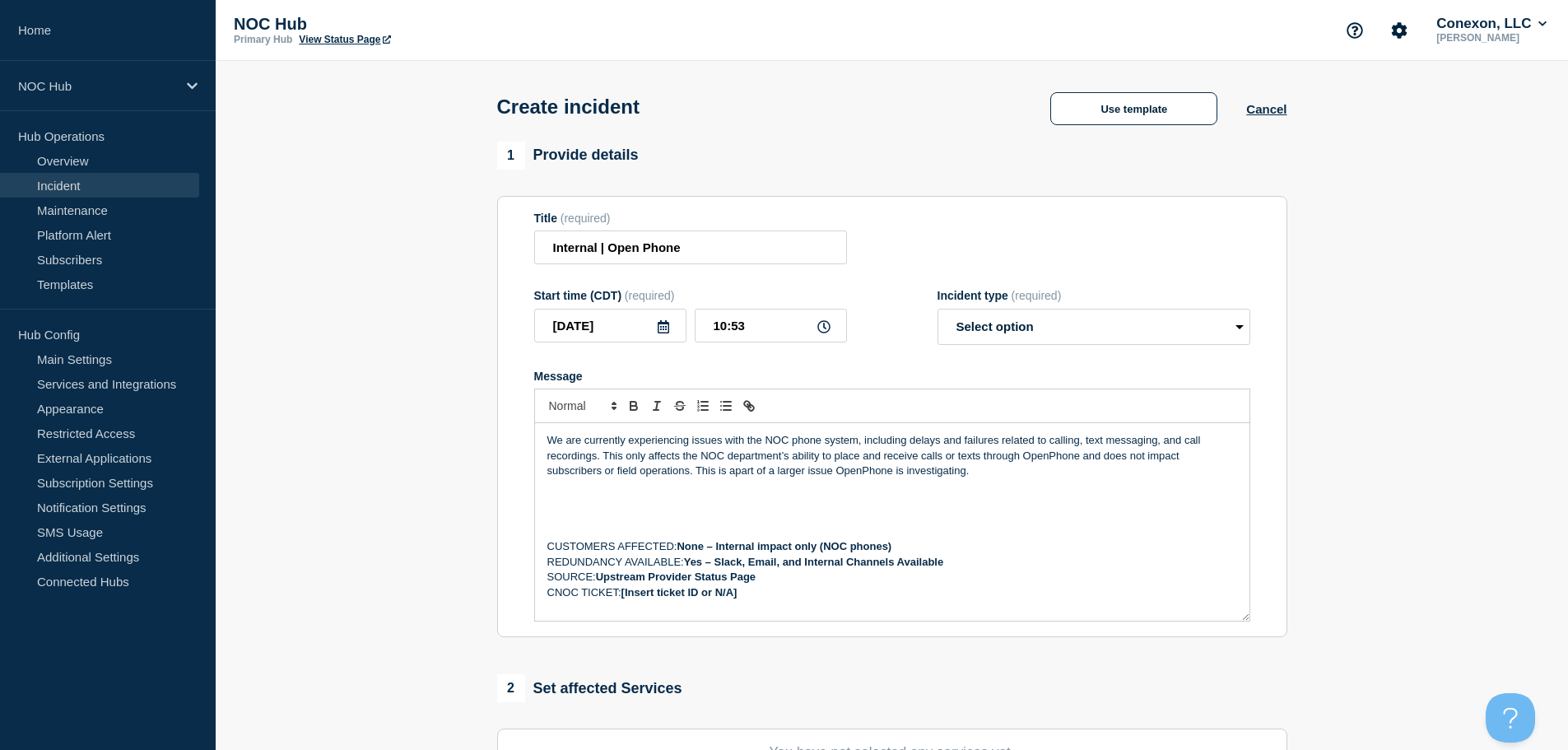 click on "We are currently experiencing issues with the NOC phone system, including delays and failures related to calling, text messaging, and call recordings. This only affects the NOC department’s ability to place and receive calls or texts through OpenPhone and does not impact subscribers or field operations. This is apart of a larger issue OpenPhone is investigating." at bounding box center (892, 455) 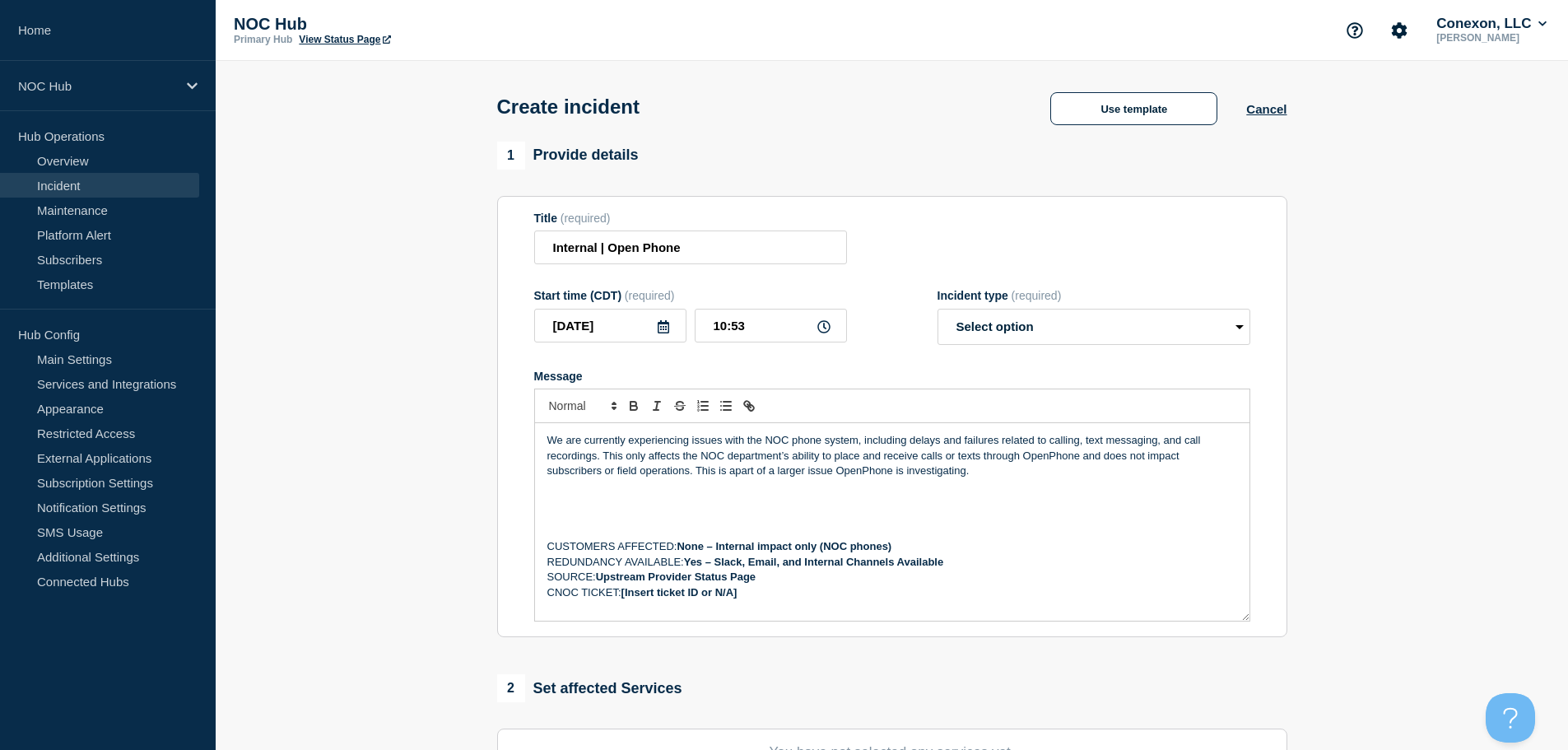 drag, startPoint x: 983, startPoint y: 473, endPoint x: 698, endPoint y: 476, distance: 285.01579 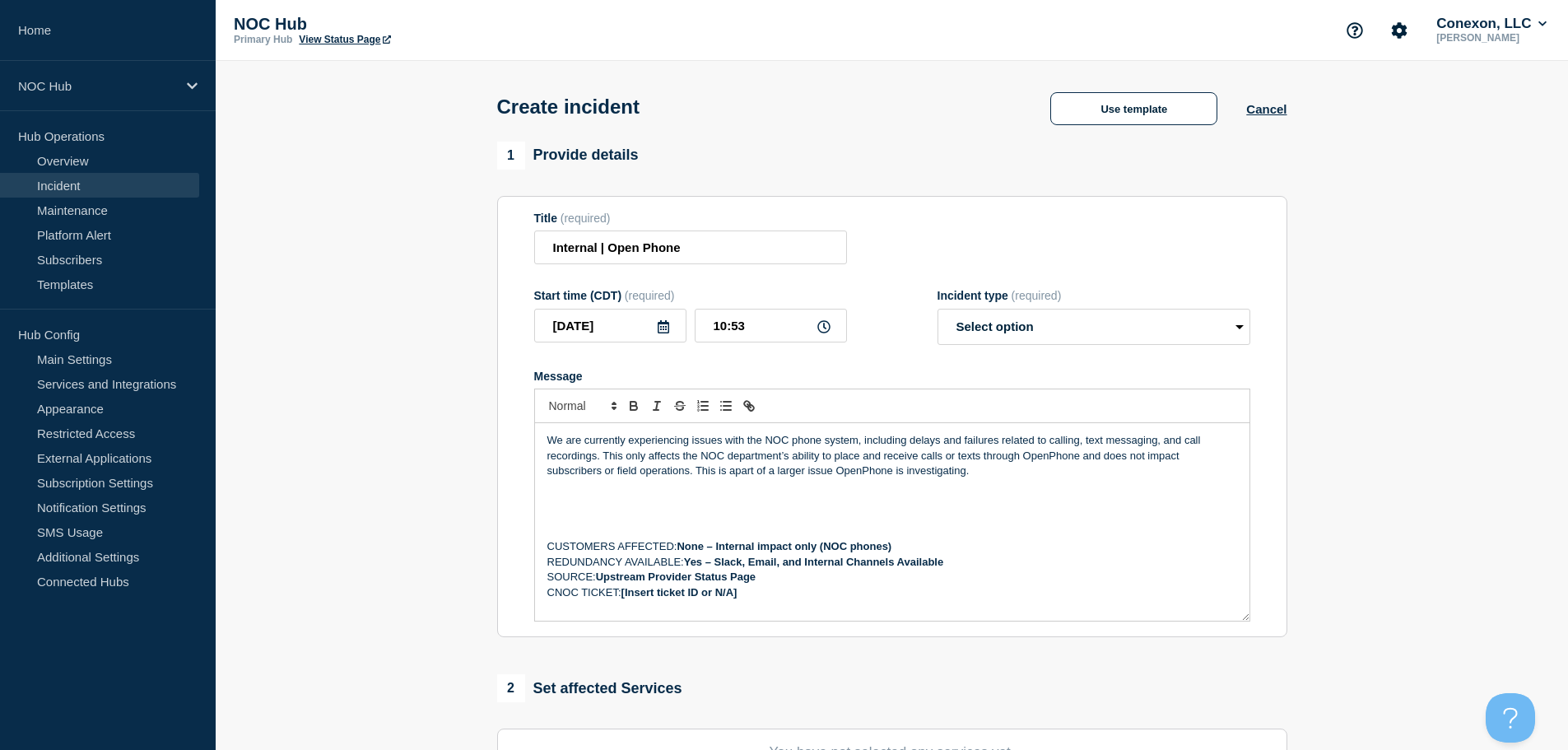 click on "We are currently experiencing issues with the NOC phone system, including delays and failures related to calling, text messaging, and call recordings. This only affects the NOC department’s ability to place and receive calls or texts through OpenPhone and does not impact subscribers or field operations. This is apart of a larger issue OpenPhone is investigating." at bounding box center (892, 455) 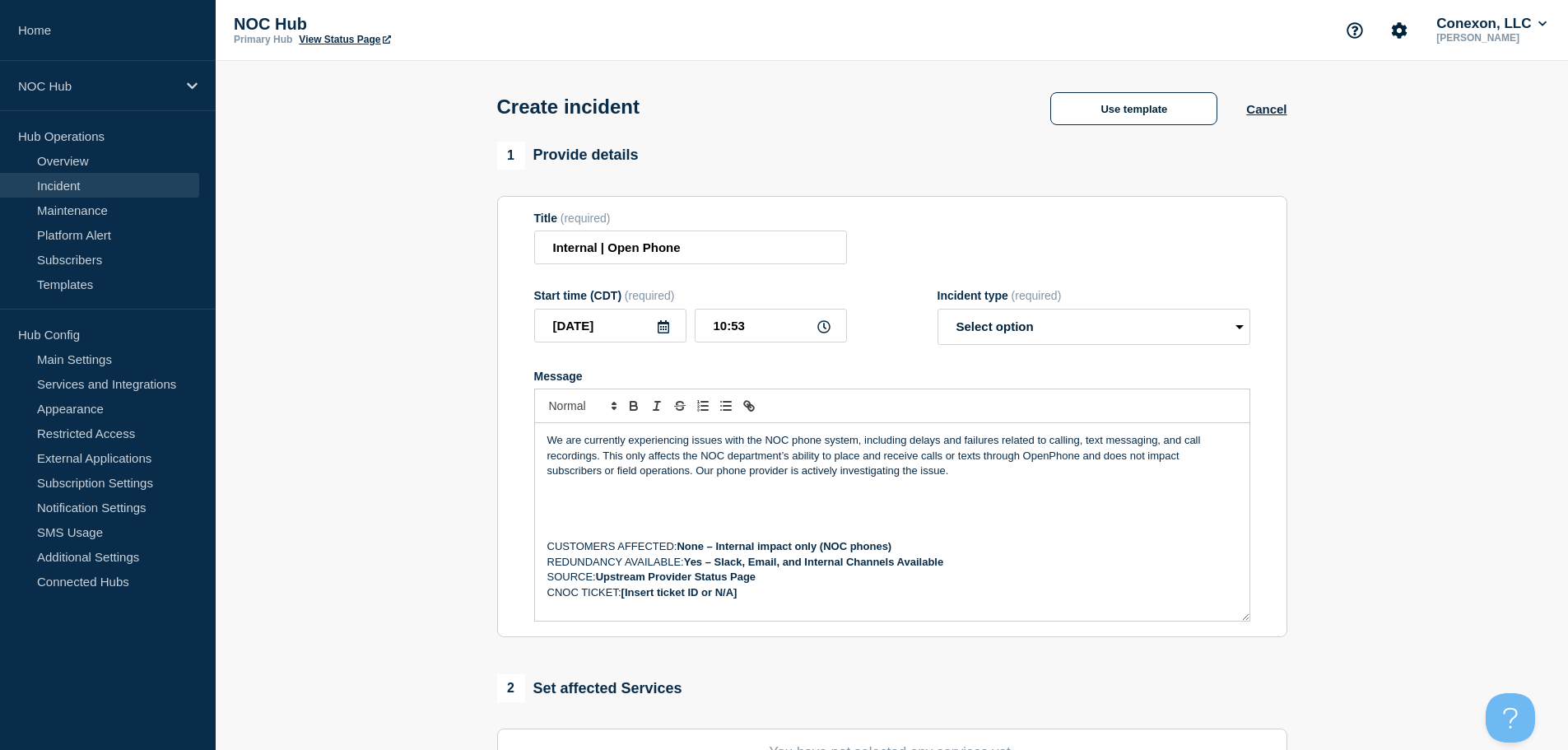 click at bounding box center [892, 501] 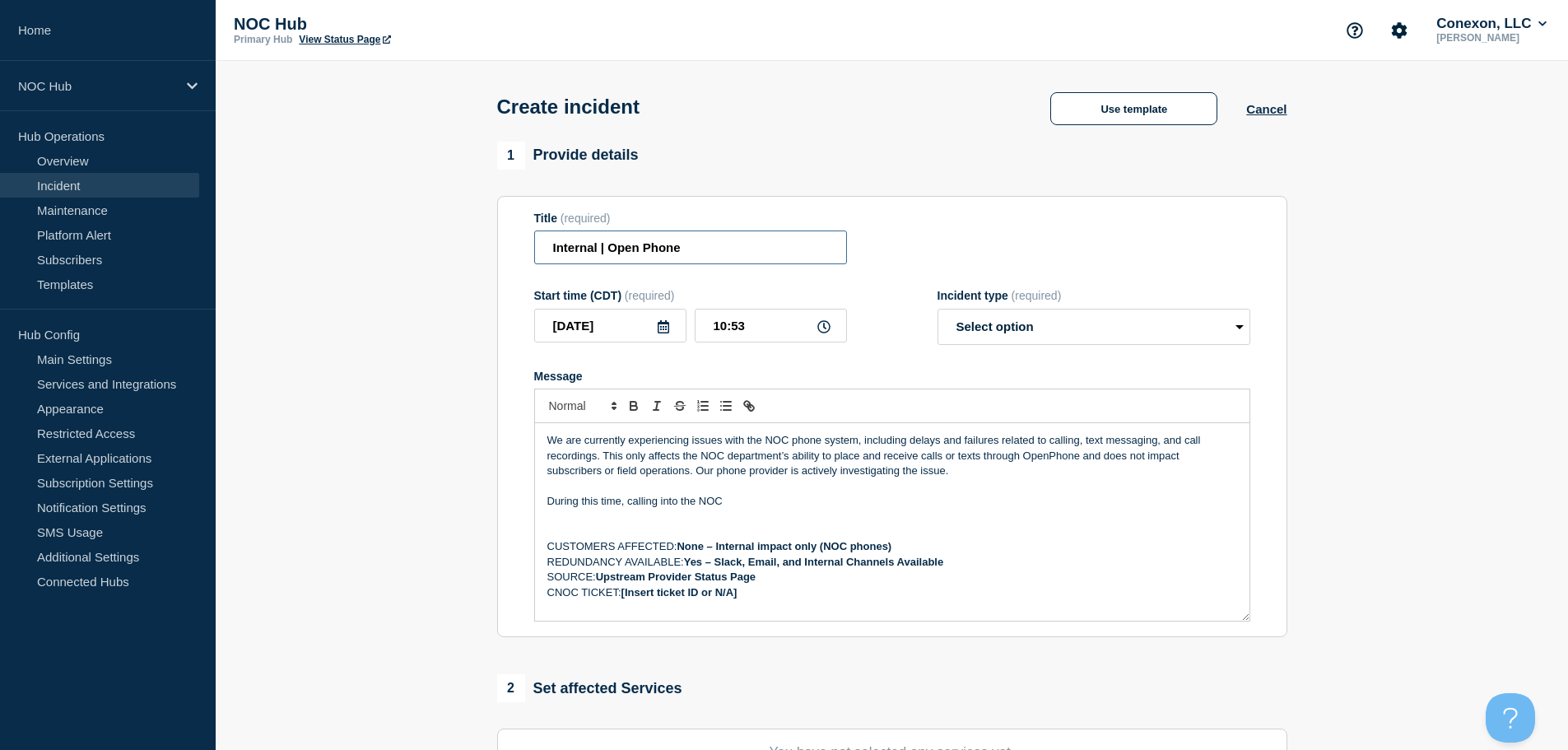 drag, startPoint x: 694, startPoint y: 255, endPoint x: 509, endPoint y: 256, distance: 185.0027 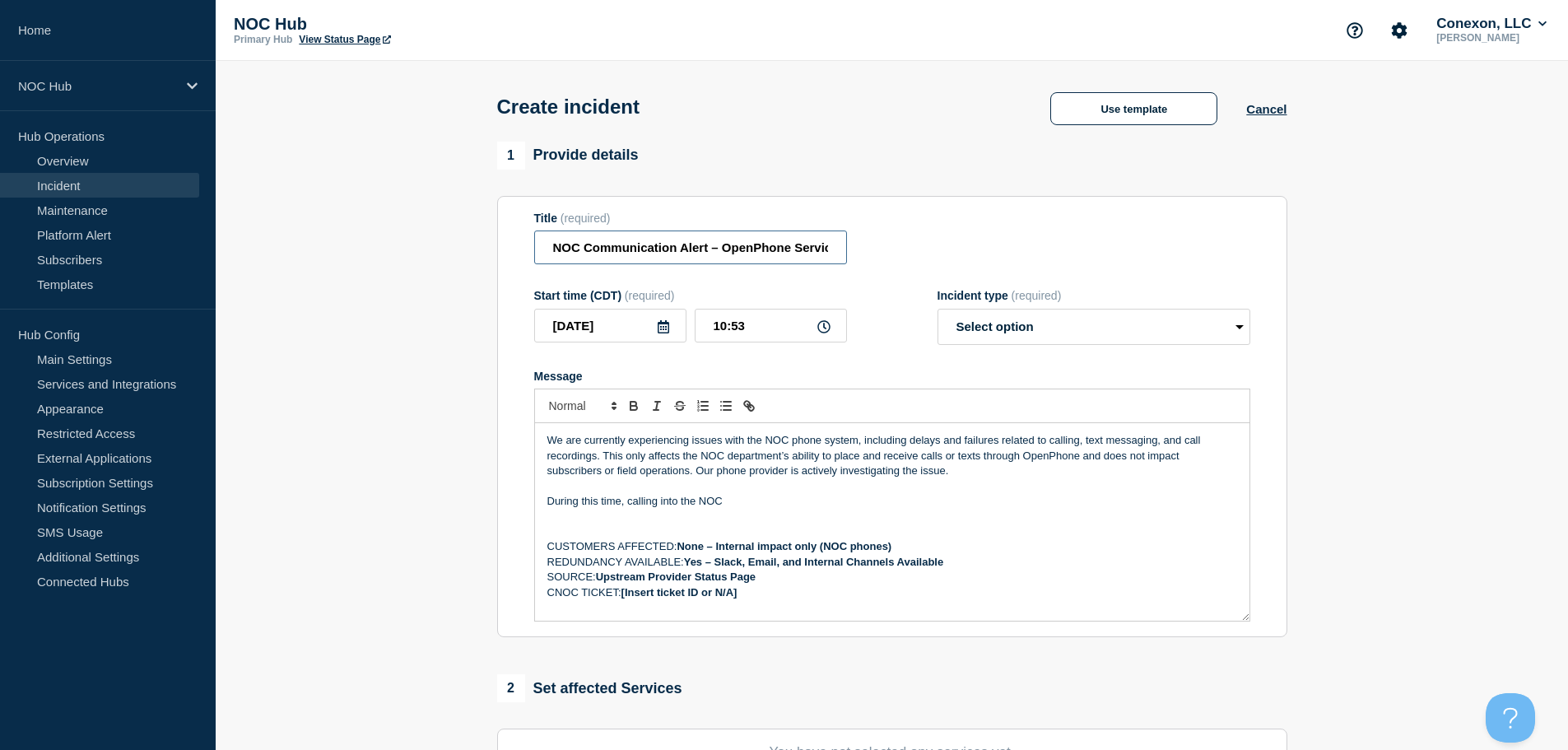 scroll, scrollTop: 0, scrollLeft: 76, axis: horizontal 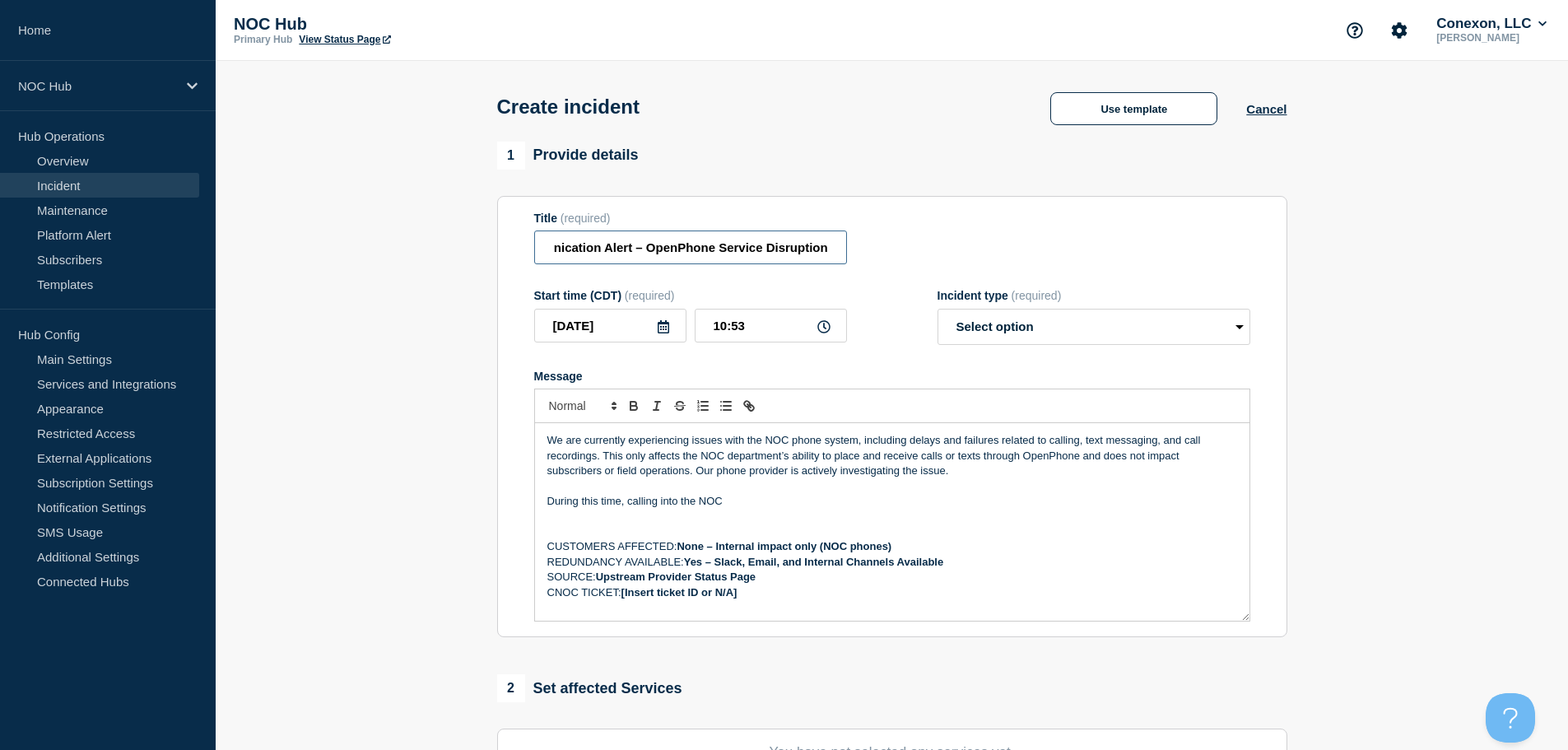 click on "NOC Communication Alert – OpenPhone Service Disruption" at bounding box center [691, 247] 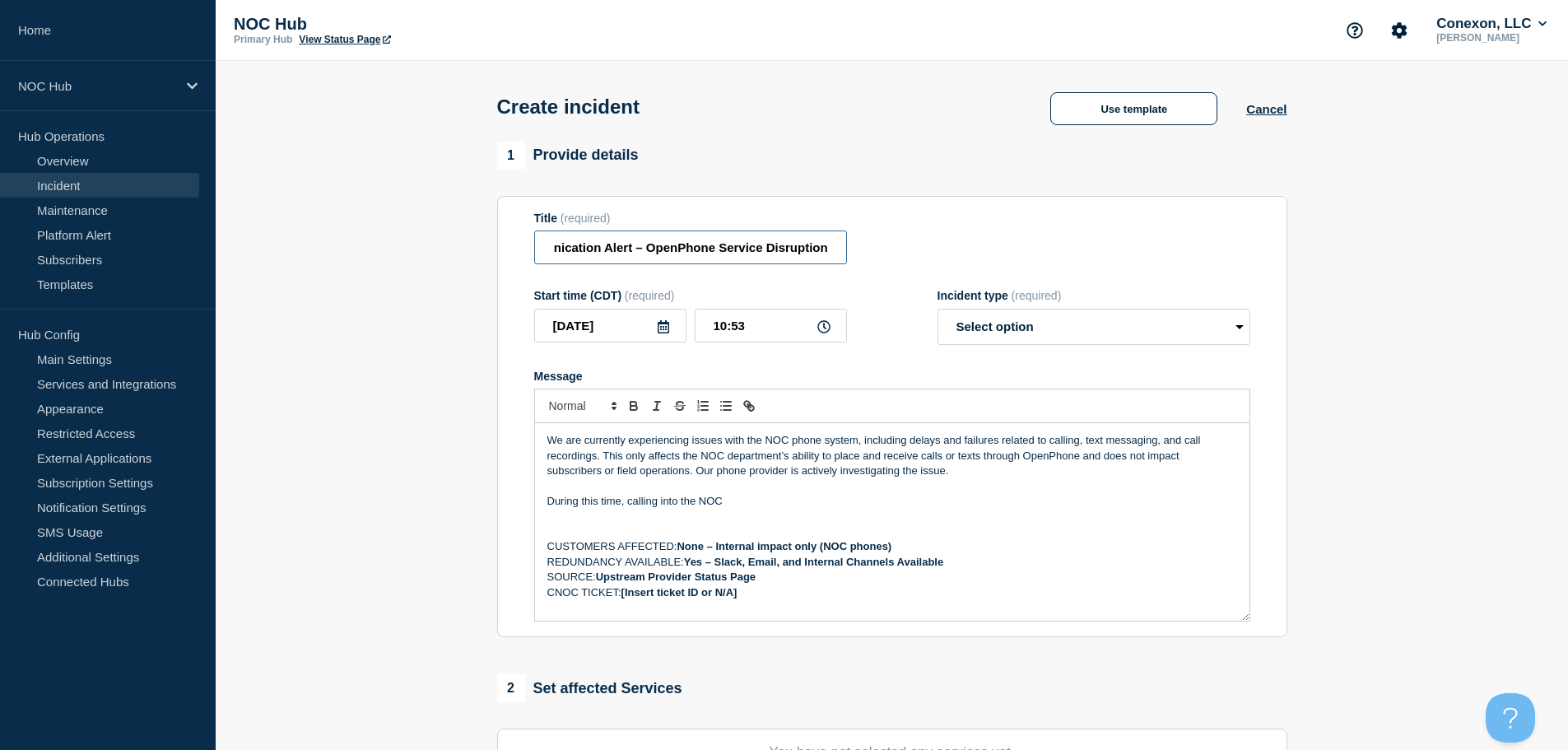 scroll, scrollTop: 0, scrollLeft: 0, axis: both 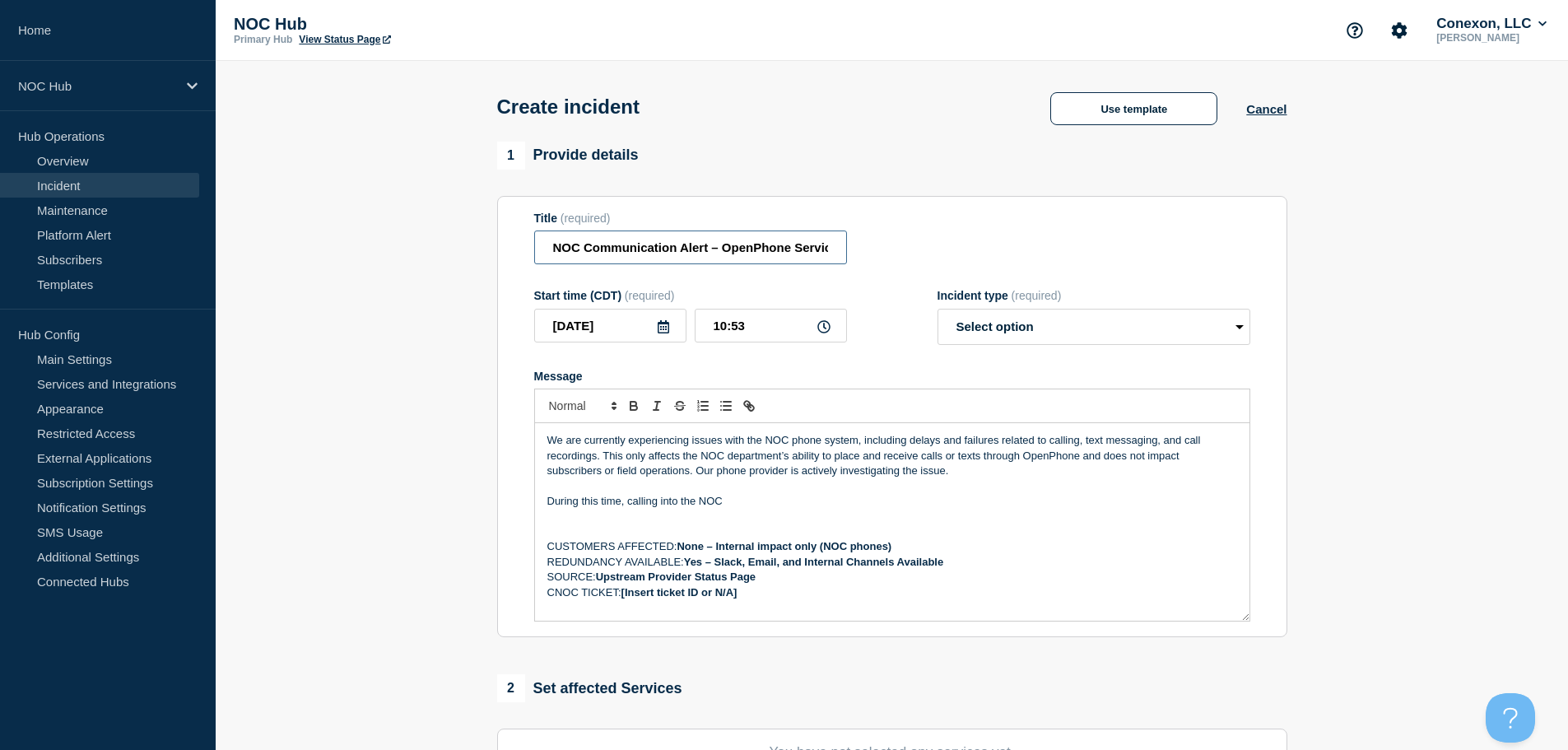 drag, startPoint x: 589, startPoint y: 252, endPoint x: 474, endPoint y: 245, distance: 115.21285 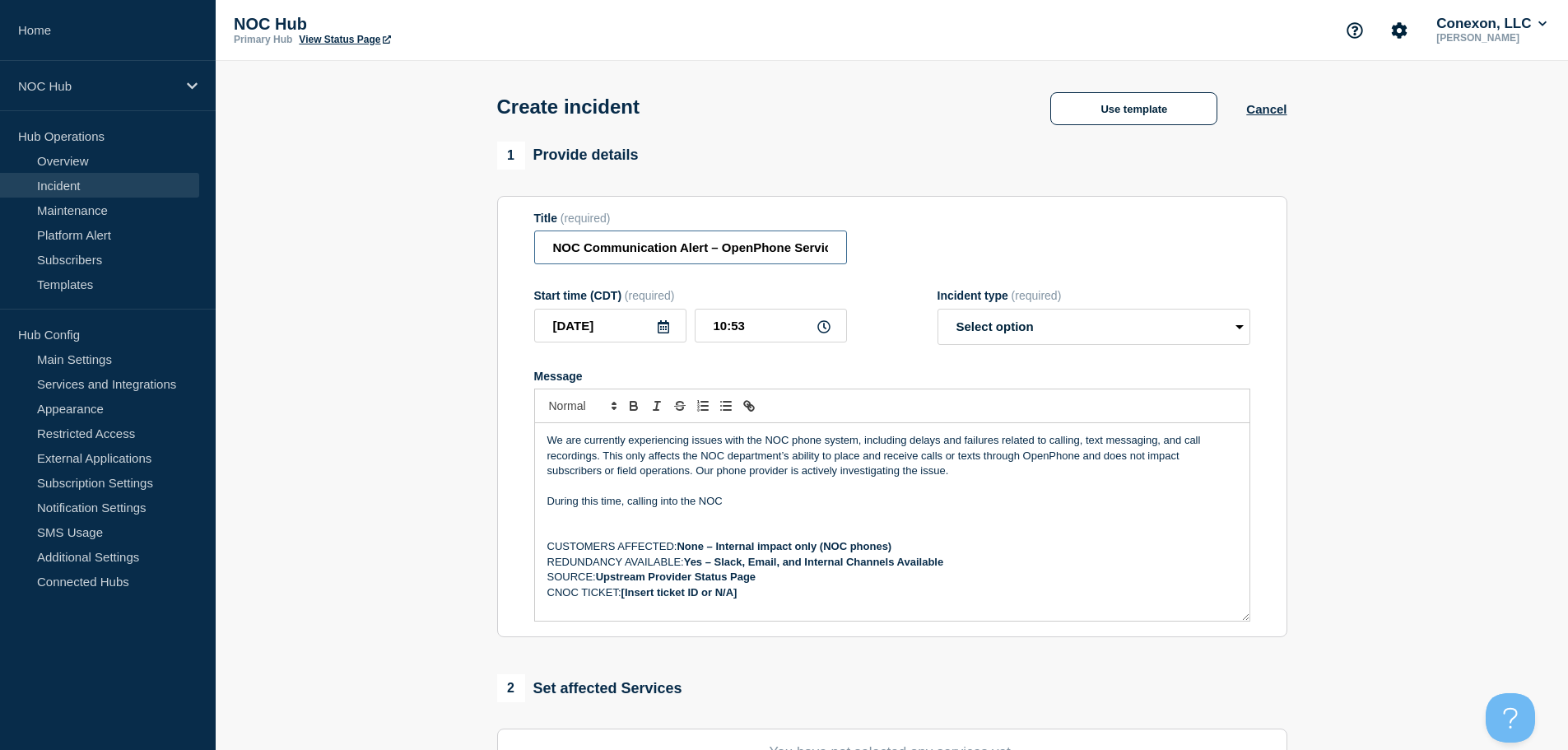 type on "NOC Communication Alert – OpenPhone Service Disruption" 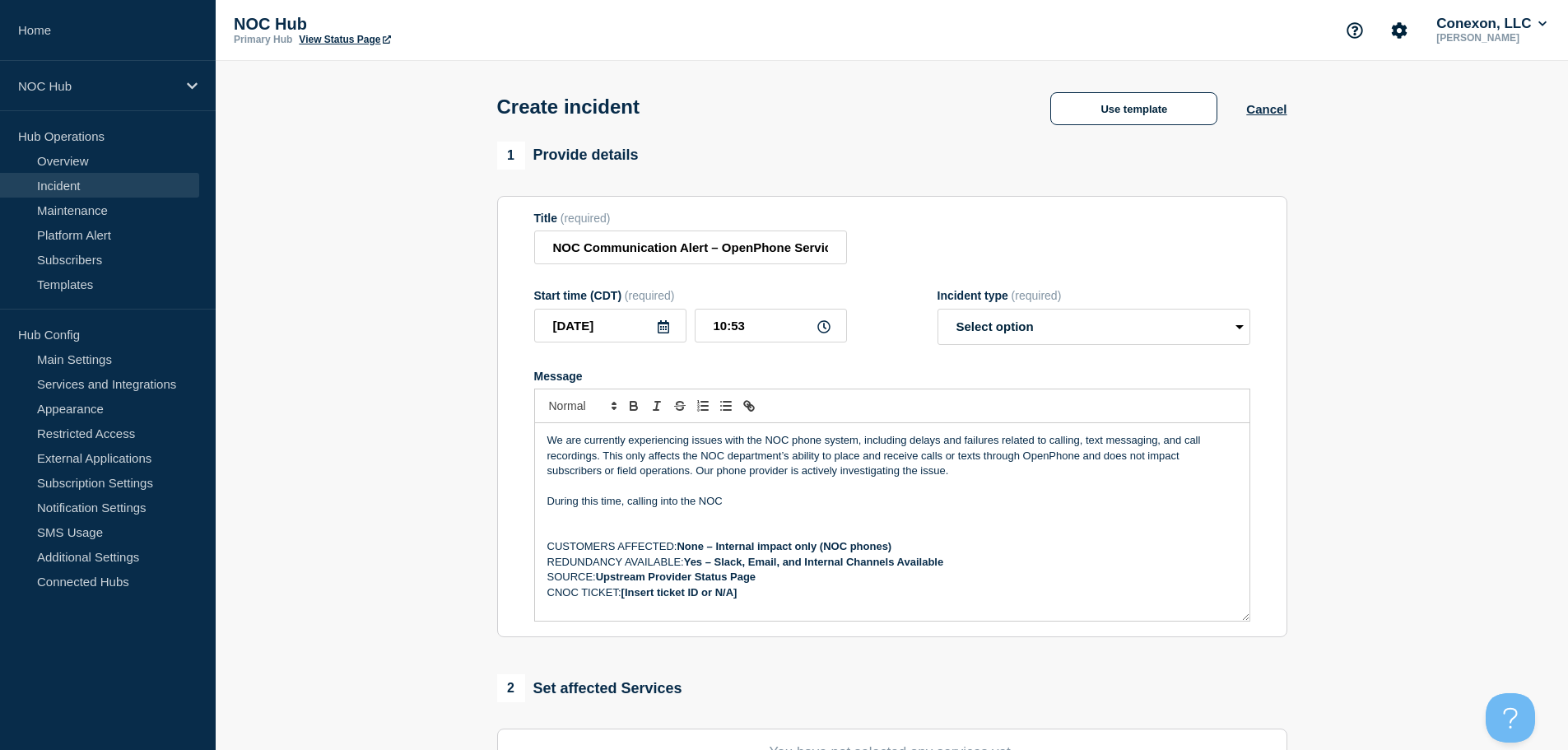 click on "During this time, calling into the NOC" at bounding box center (892, 501) 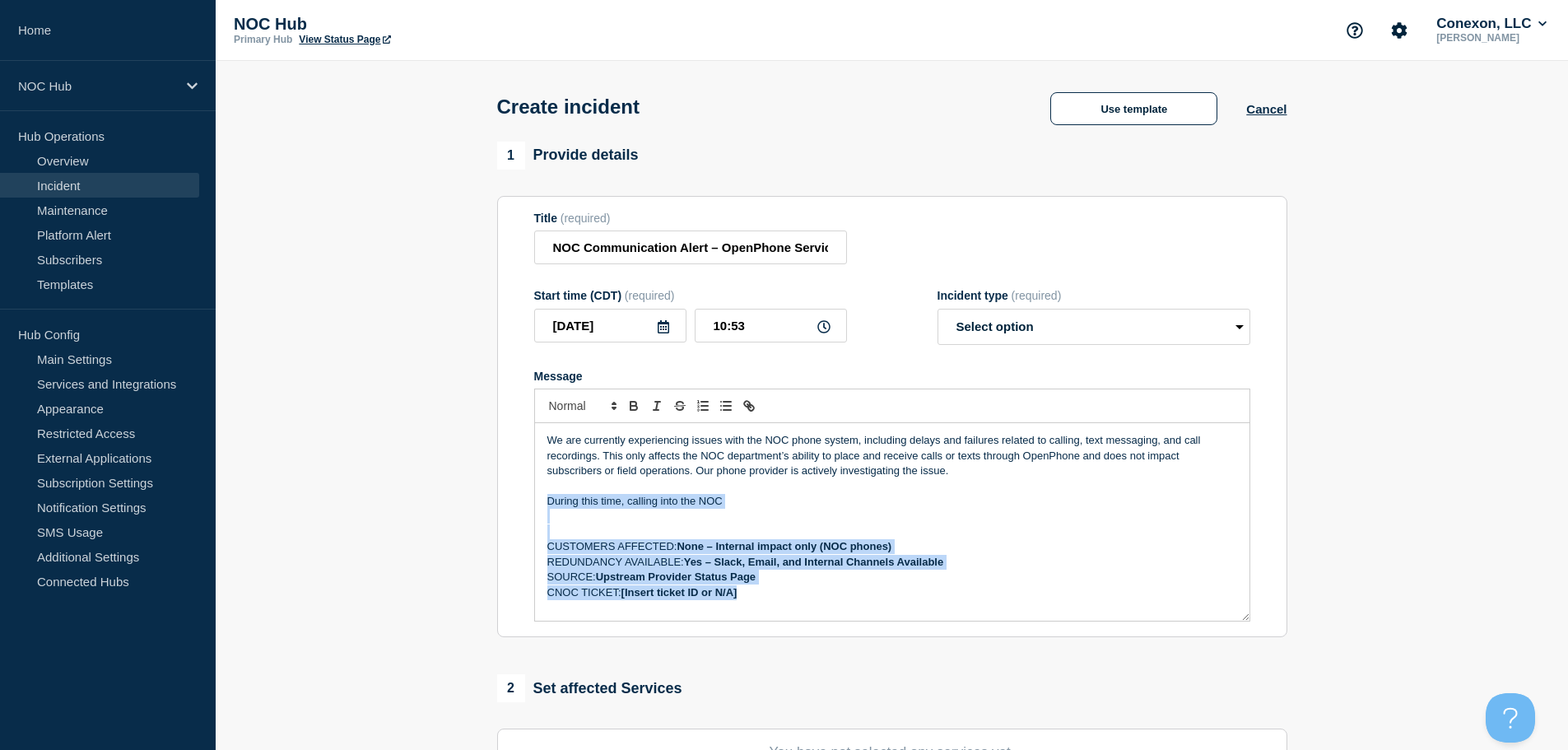 drag, startPoint x: 769, startPoint y: 598, endPoint x: 531, endPoint y: 505, distance: 255.52495 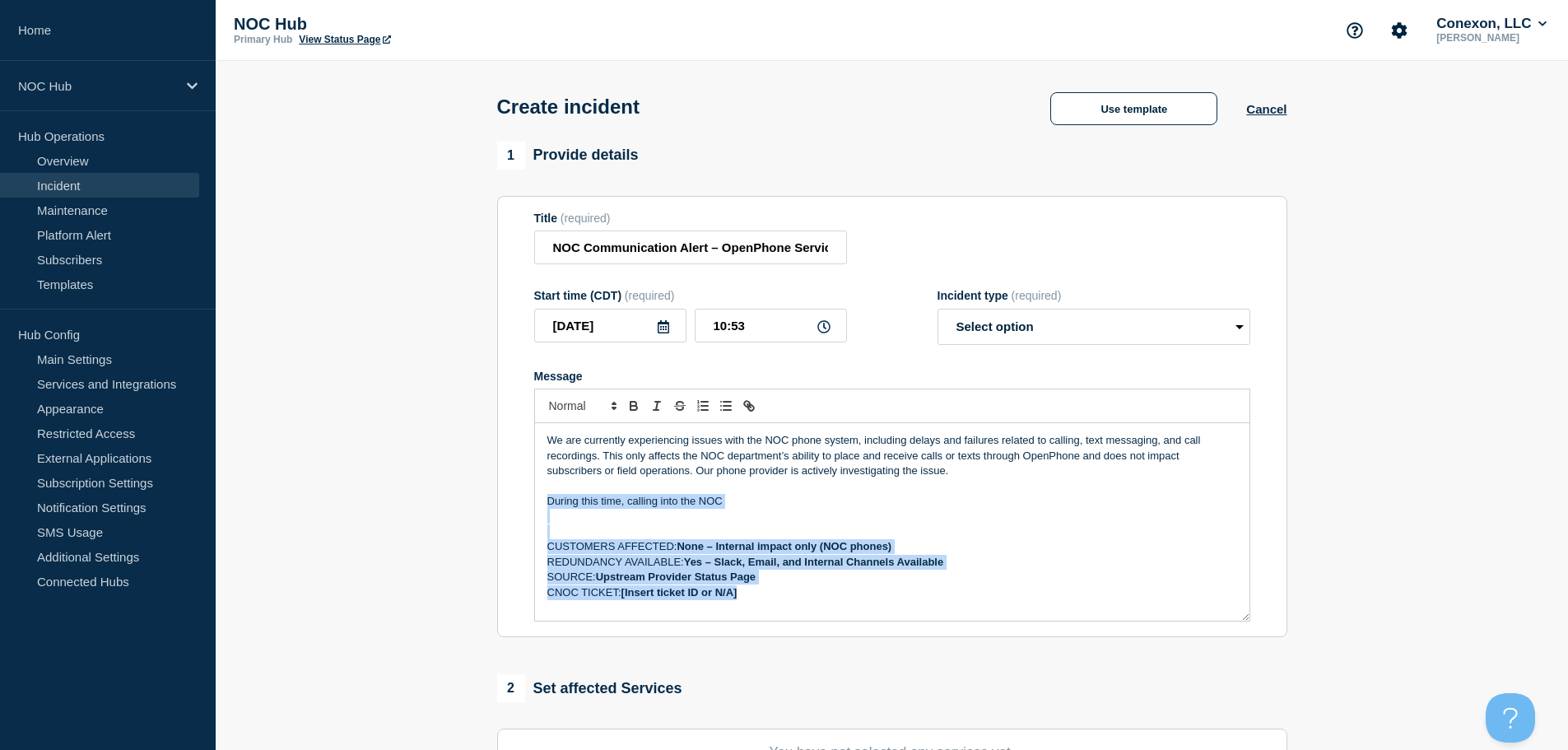 click on "Title  (required) NOC Communication Alert – OpenPhone Service Disruption Start time (CDT)  (required) 2025-07-15 10:53 Incident type  (required) Select option Investigating Identified Monitoring Message  We are currently experiencing issues with the NOC phone system, including delays and failures related to calling, text messaging, and call recordings. This only affects the NOC department’s ability to place and receive calls or texts through OpenPhone and does not impact subscribers or field operations. Our phone provider is actively investigating the issue.  During this time, calling into the NOC CUSTOMERS AFFECTED:  None – Internal impact only (NOC phones)  REDUNDANCY AVAILABLE:  Yes – Slack, Email, and Internal Channels Available  SOURCE:  Upstream Provider Status Page  CNOC TICKET:  [Insert ticket ID or N/A]" at bounding box center [892, 417] 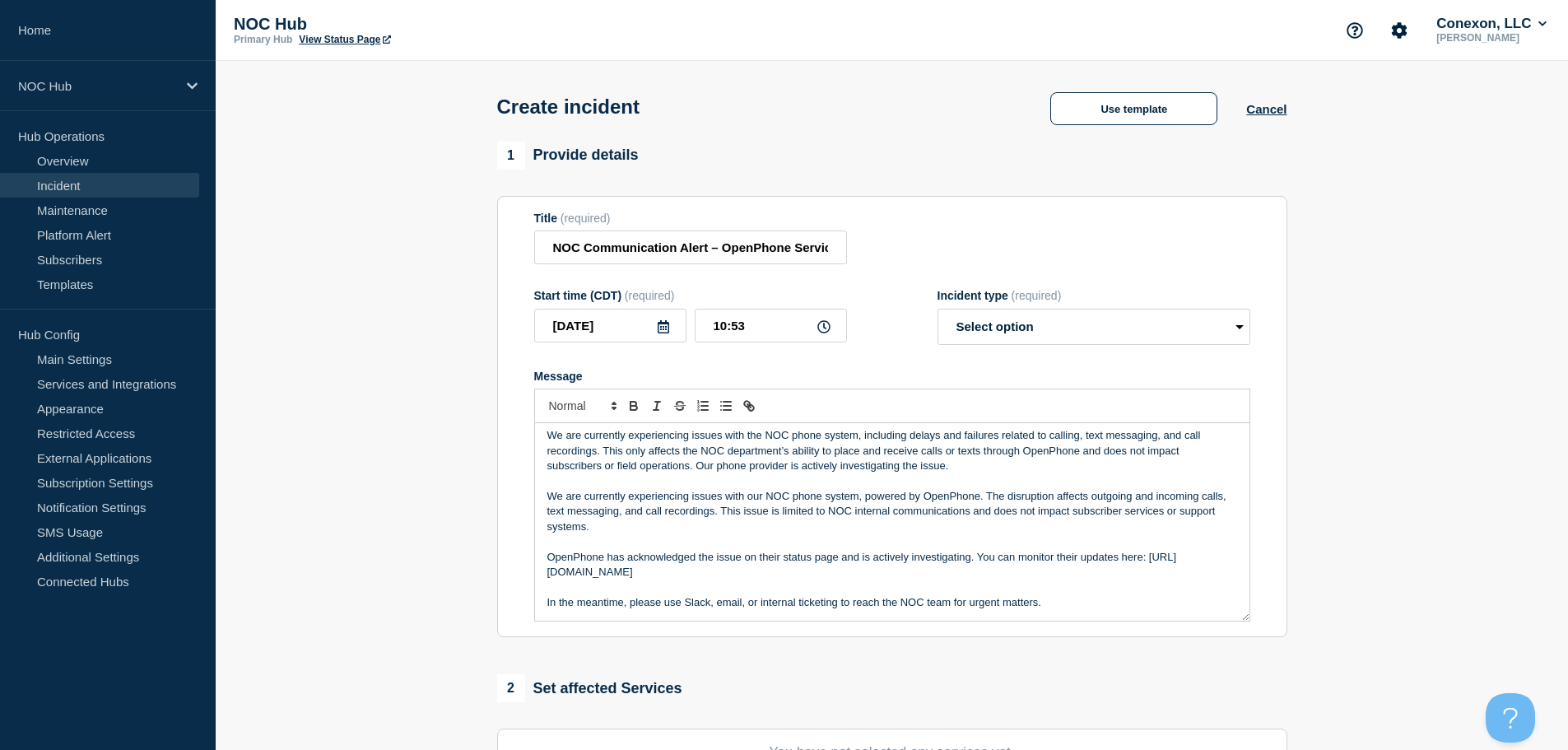 scroll, scrollTop: 0, scrollLeft: 0, axis: both 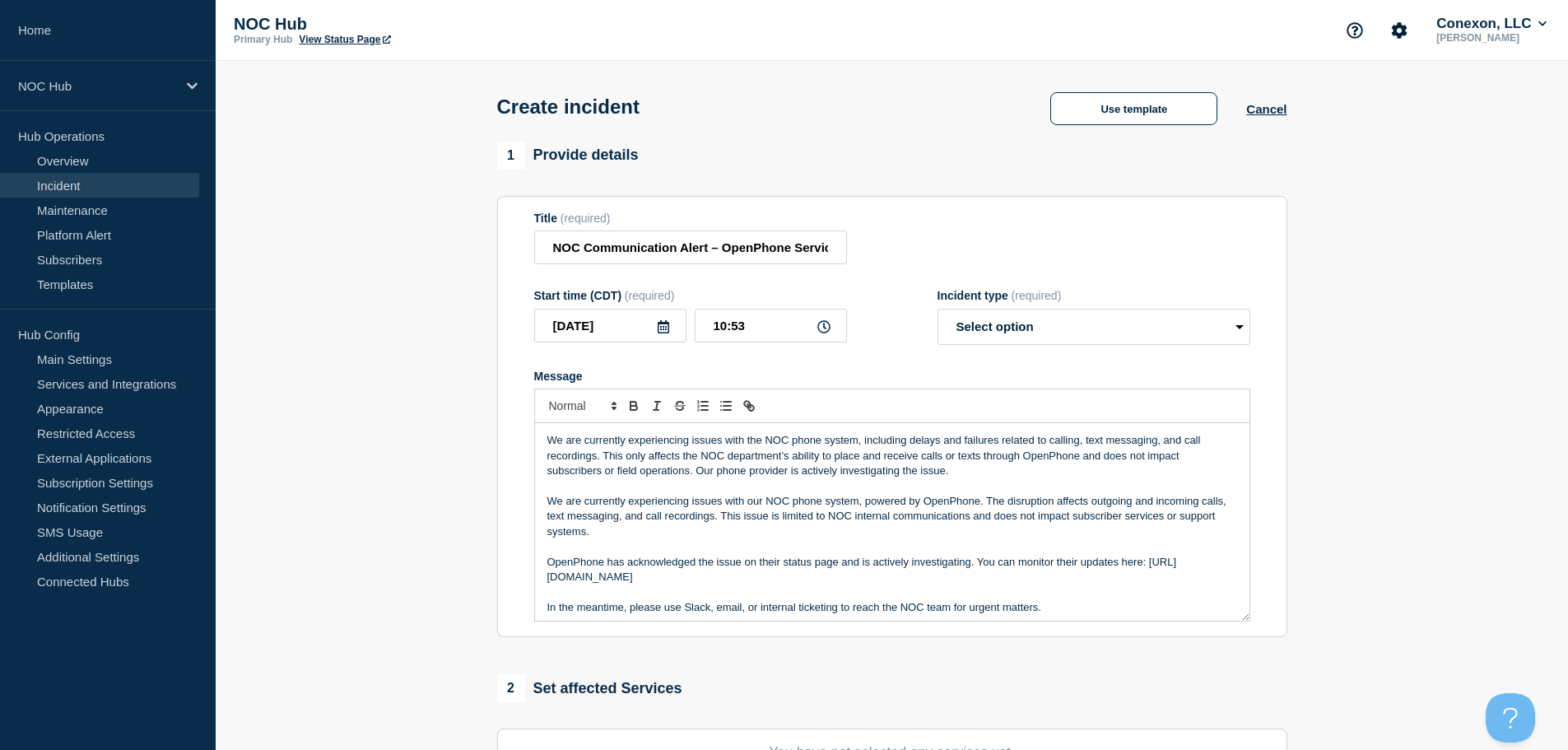 click at bounding box center [892, 487] 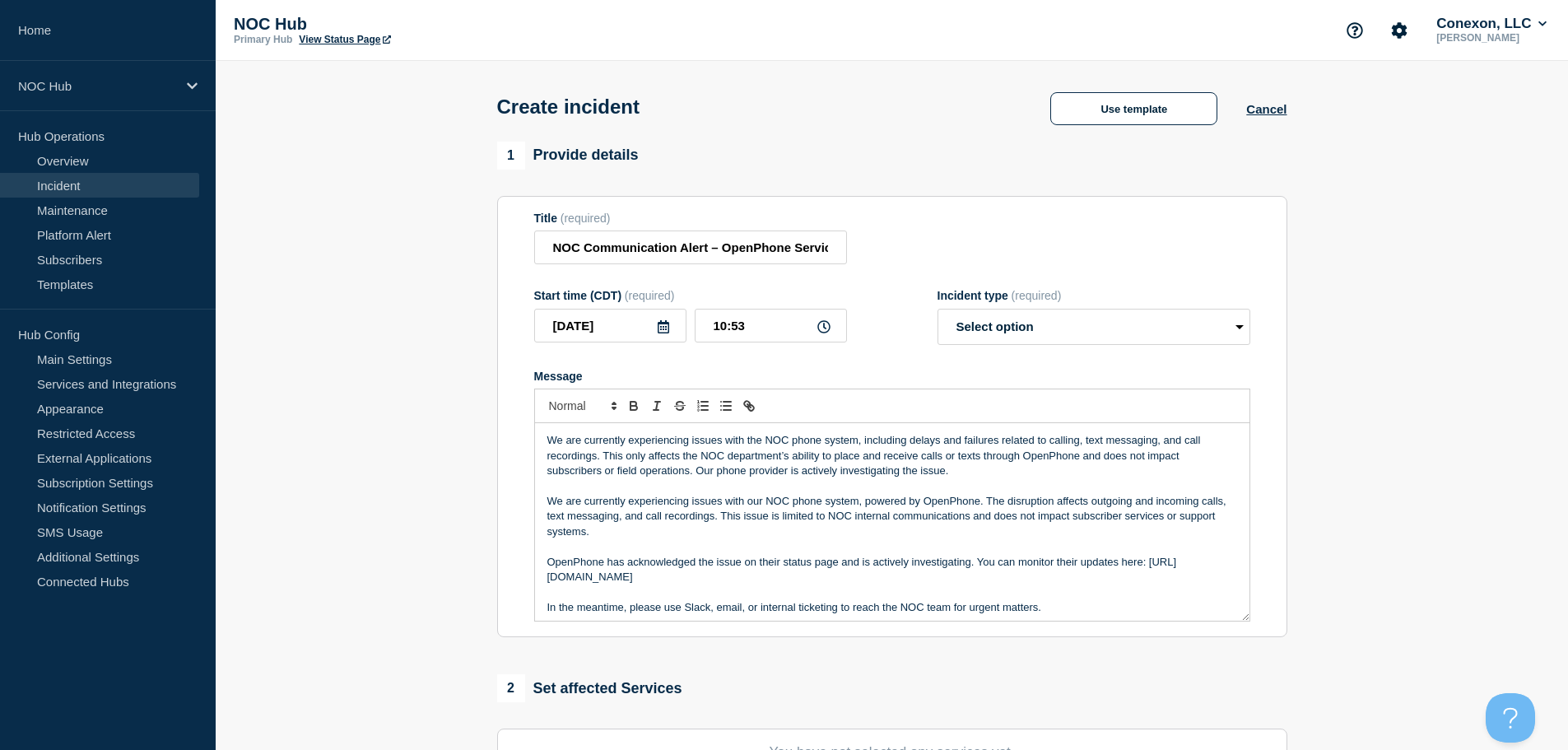 drag, startPoint x: 970, startPoint y: 476, endPoint x: 527, endPoint y: 437, distance: 444.7134 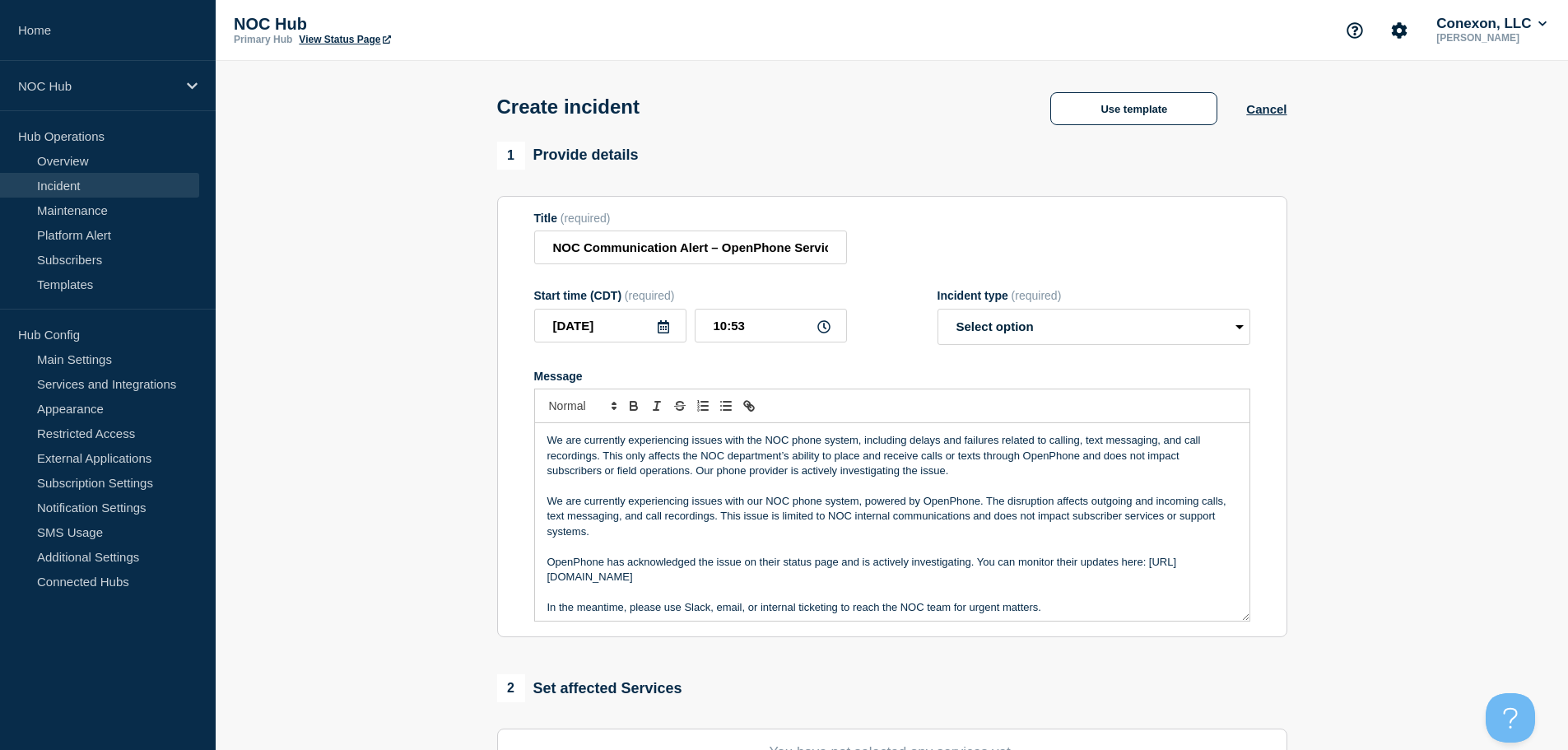click on "Title  (required) NOC Communication Alert – OpenPhone Service Disruption Start time (CDT)  (required) 2025-07-15 10:53 Incident type  (required) Select option Investigating Identified Monitoring Message  We are currently experiencing issues with the NOC phone system, including delays and failures related to calling, text messaging, and call recordings. This only affects the NOC department’s ability to place and receive calls or texts through OpenPhone and does not impact subscribers or field operations. Our phone provider is actively investigating the issue.  We are currently experiencing issues with our NOC phone system, powered by OpenPhone. The disruption affects outgoing and incoming calls, text messaging, and call recordings. This issue is limited to NOC internal communications and does not impact subscriber services or support systems. OpenPhone has acknowledged the issue on their status page and is actively investigating. You can monitor their updates here: https://status.openphone.co" at bounding box center [892, 417] 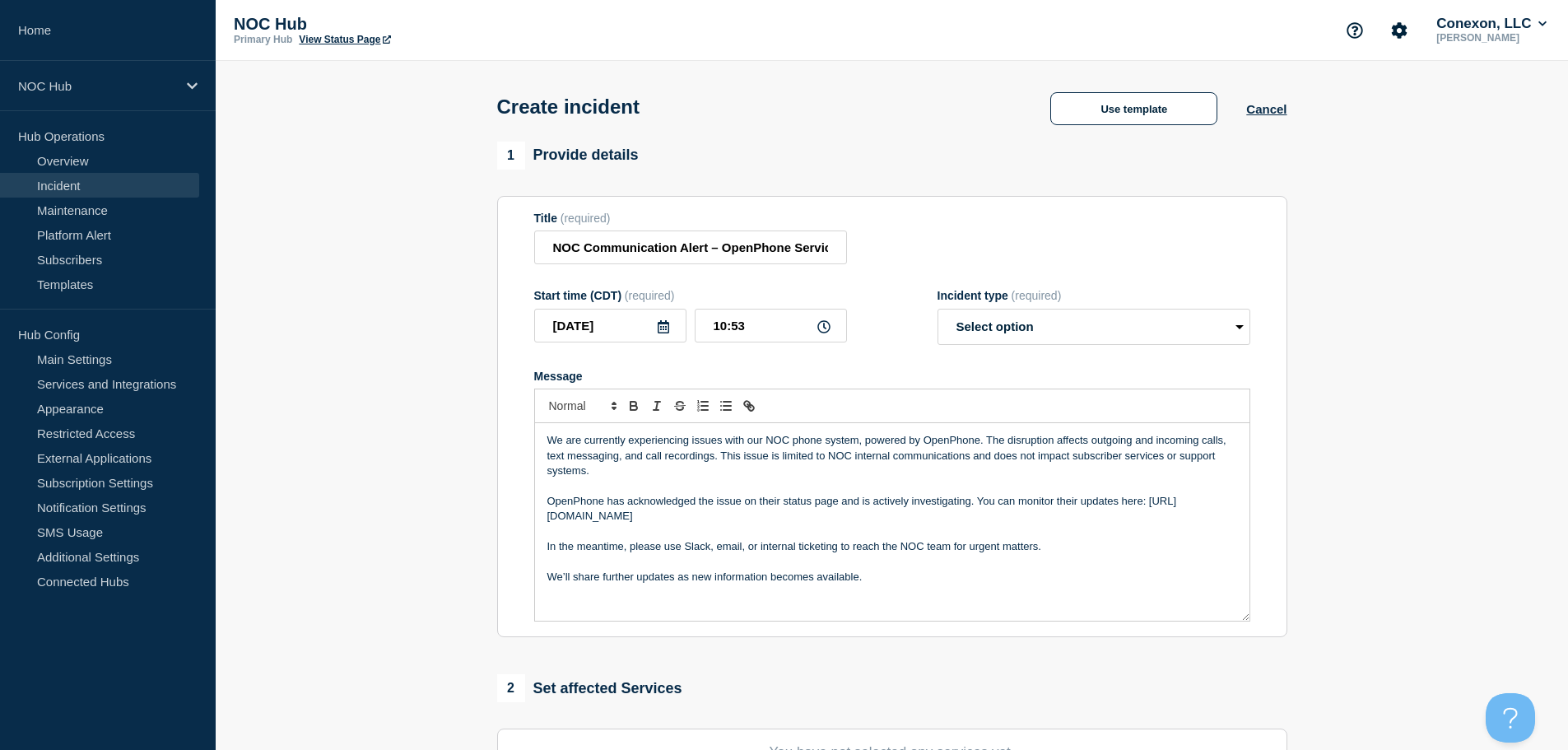 drag, startPoint x: 768, startPoint y: 519, endPoint x: 977, endPoint y: 501, distance: 209.77369 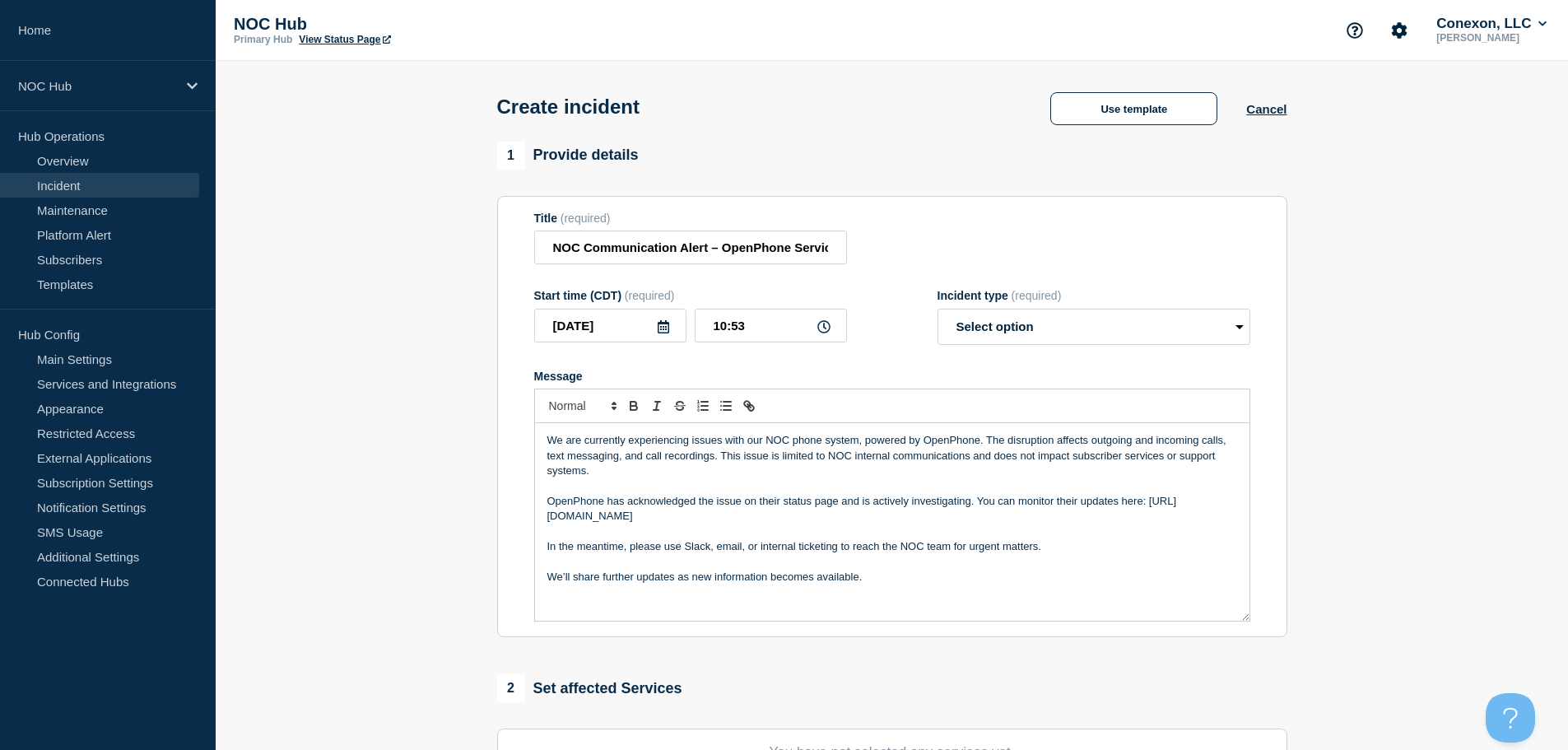 click on "OpenPhone has acknowledged the issue on their status page and is actively investigating. You can monitor their updates here: https://status.openphone.co" at bounding box center (892, 509) 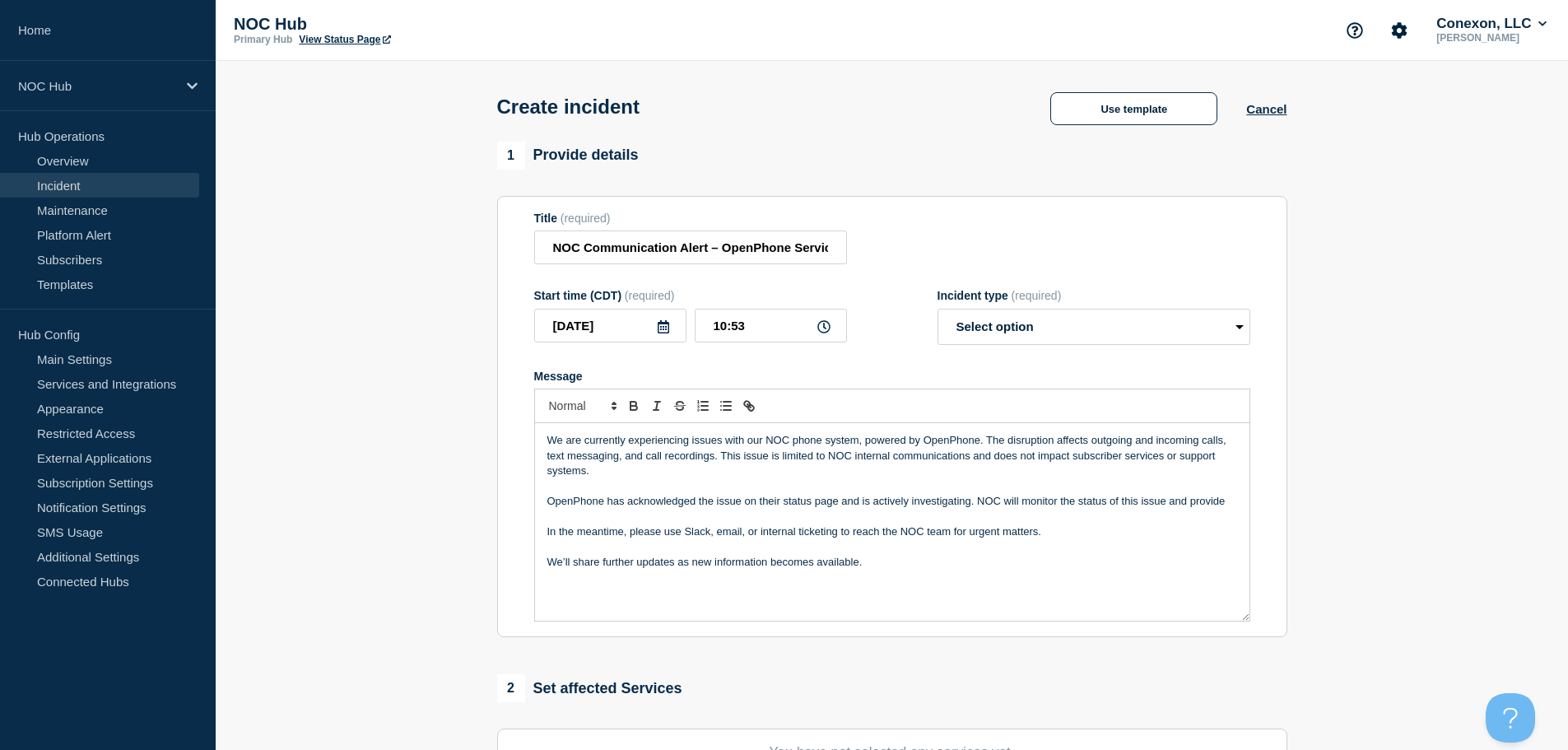 click on "In the meantime, please use Slack, email, or internal ticketing to reach the NOC team for urgent matters." at bounding box center (892, 532) 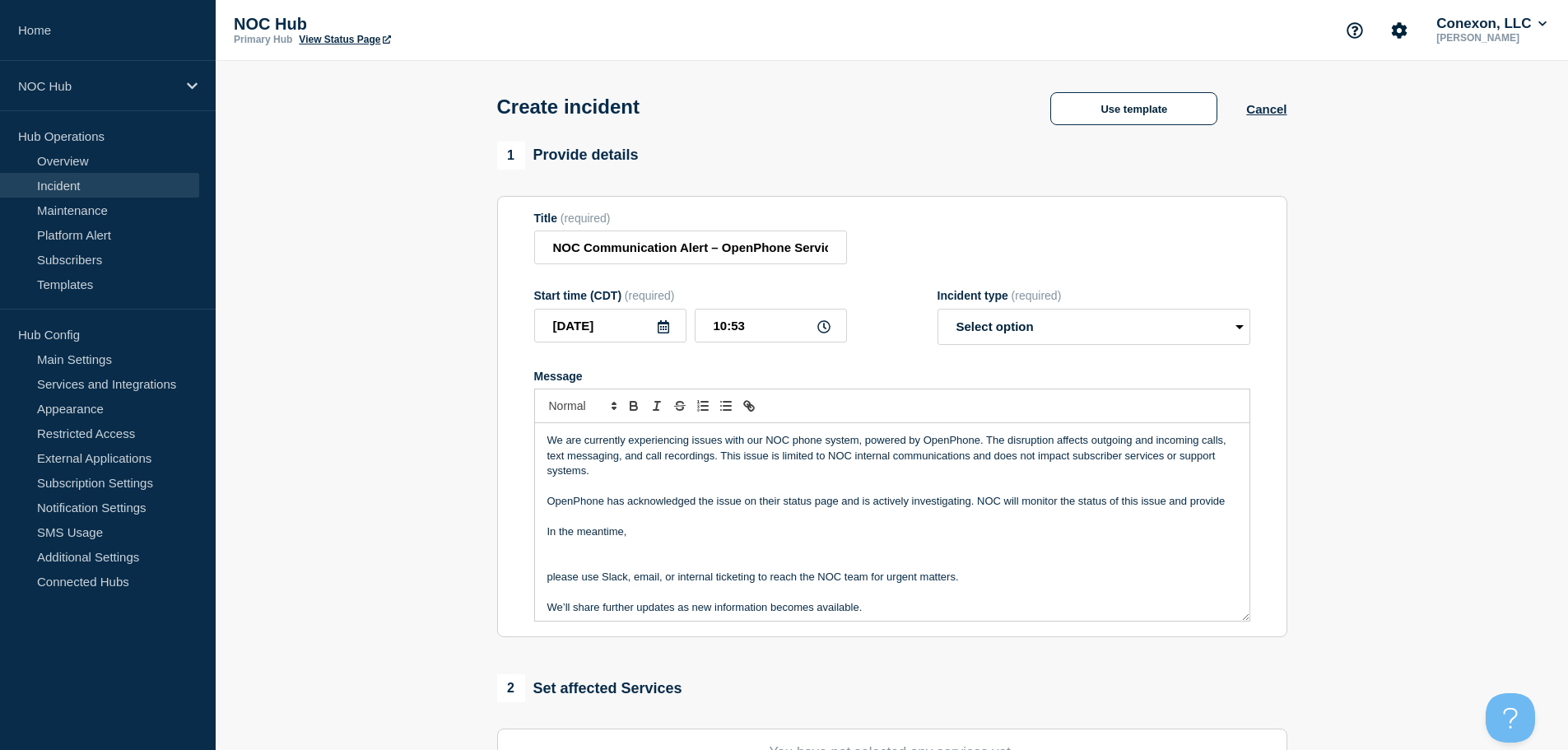click at bounding box center [892, 547] 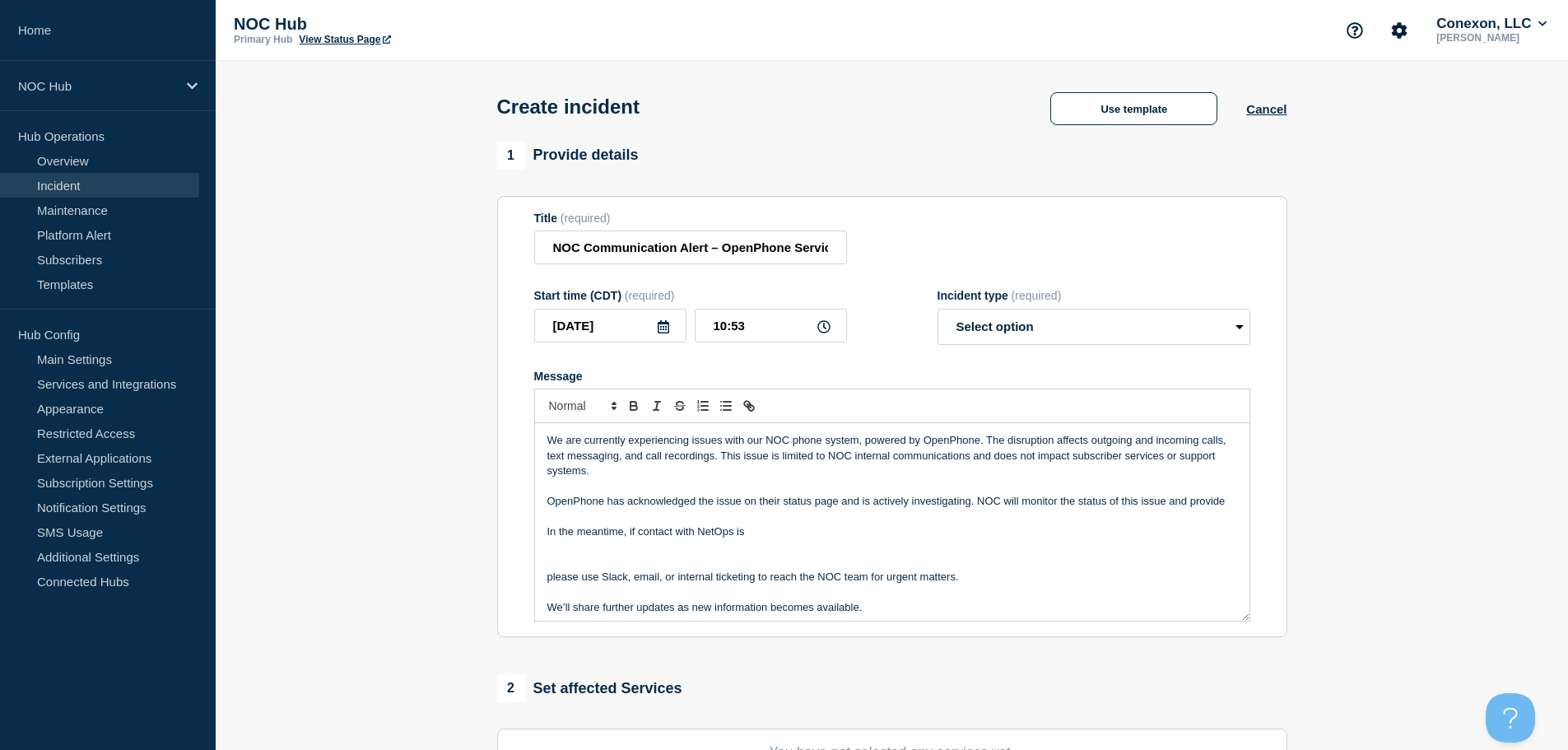 drag, startPoint x: 754, startPoint y: 555, endPoint x: 632, endPoint y: 551, distance: 122.06556 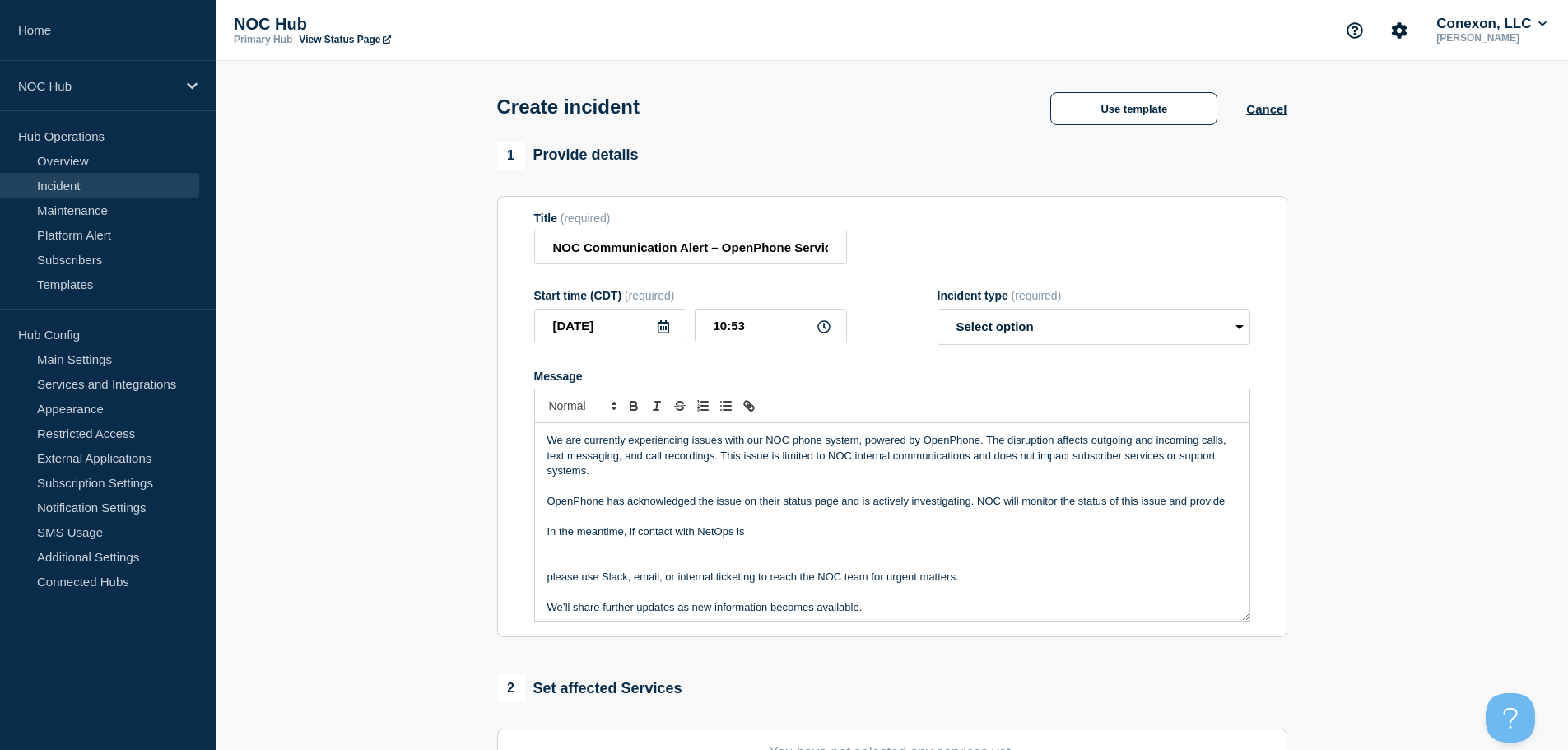 click on "In the meantime, if contact with NetOps is" at bounding box center [892, 532] 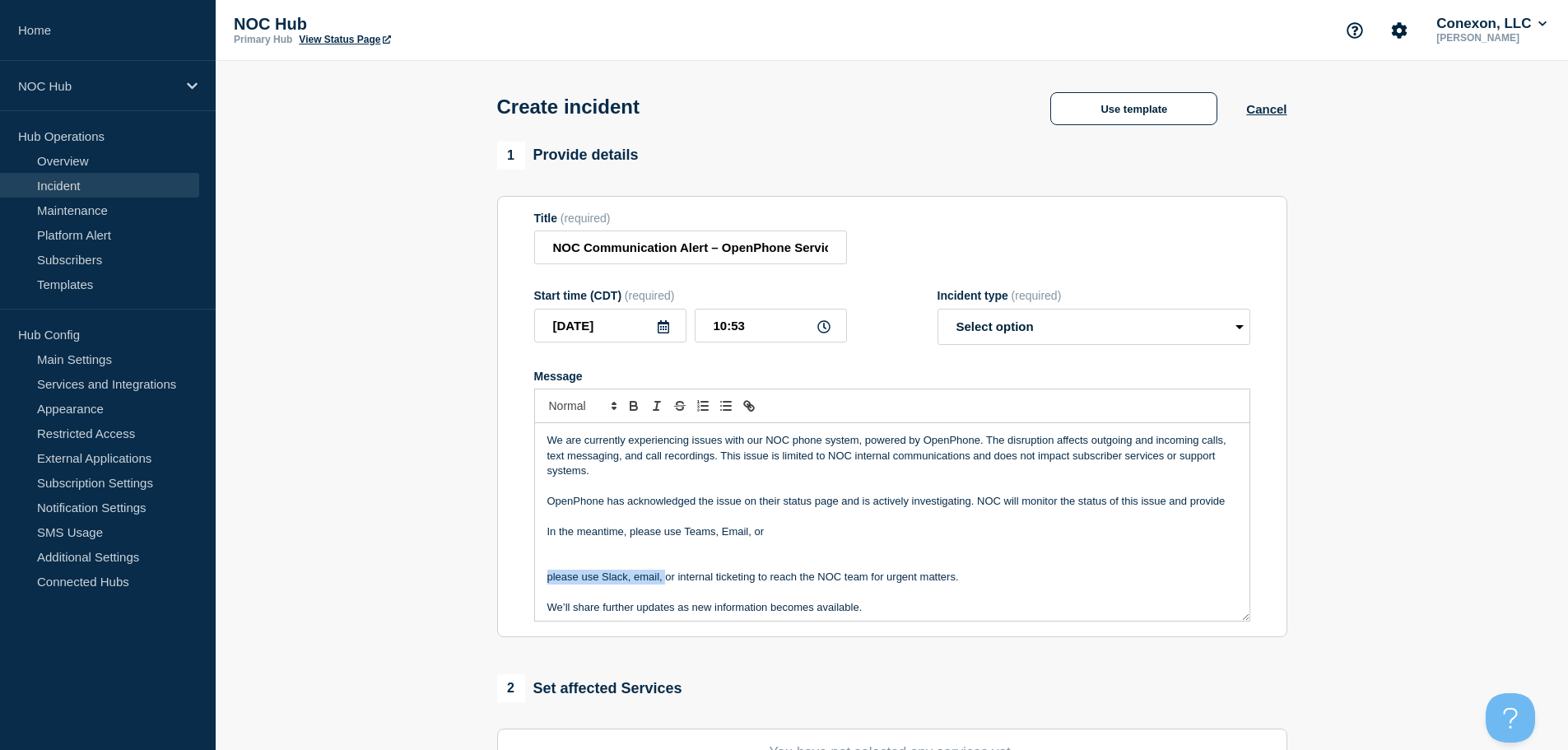 drag, startPoint x: 664, startPoint y: 598, endPoint x: 528, endPoint y: 598, distance: 136 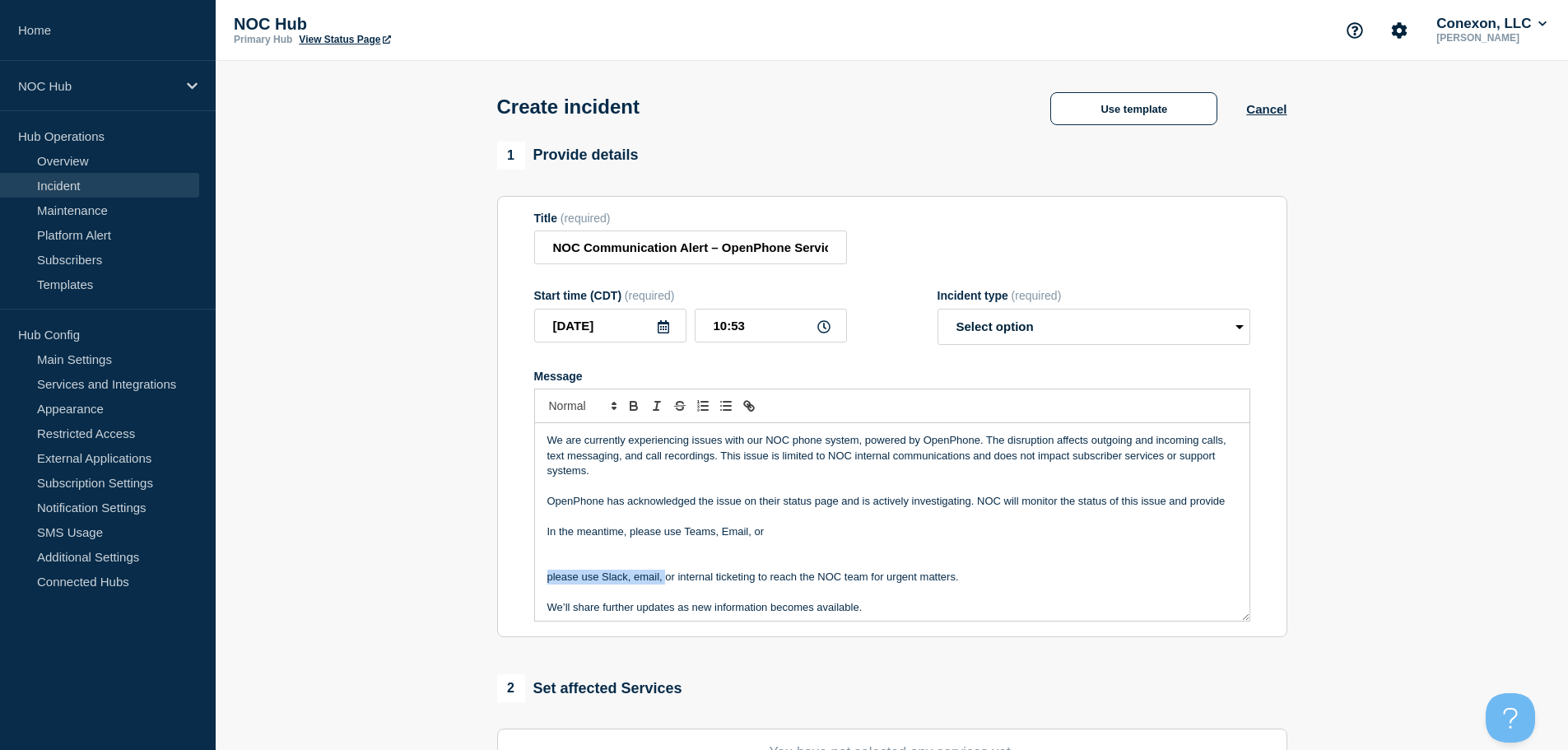 drag, startPoint x: 767, startPoint y: 556, endPoint x: 720, endPoint y: 556, distance: 47 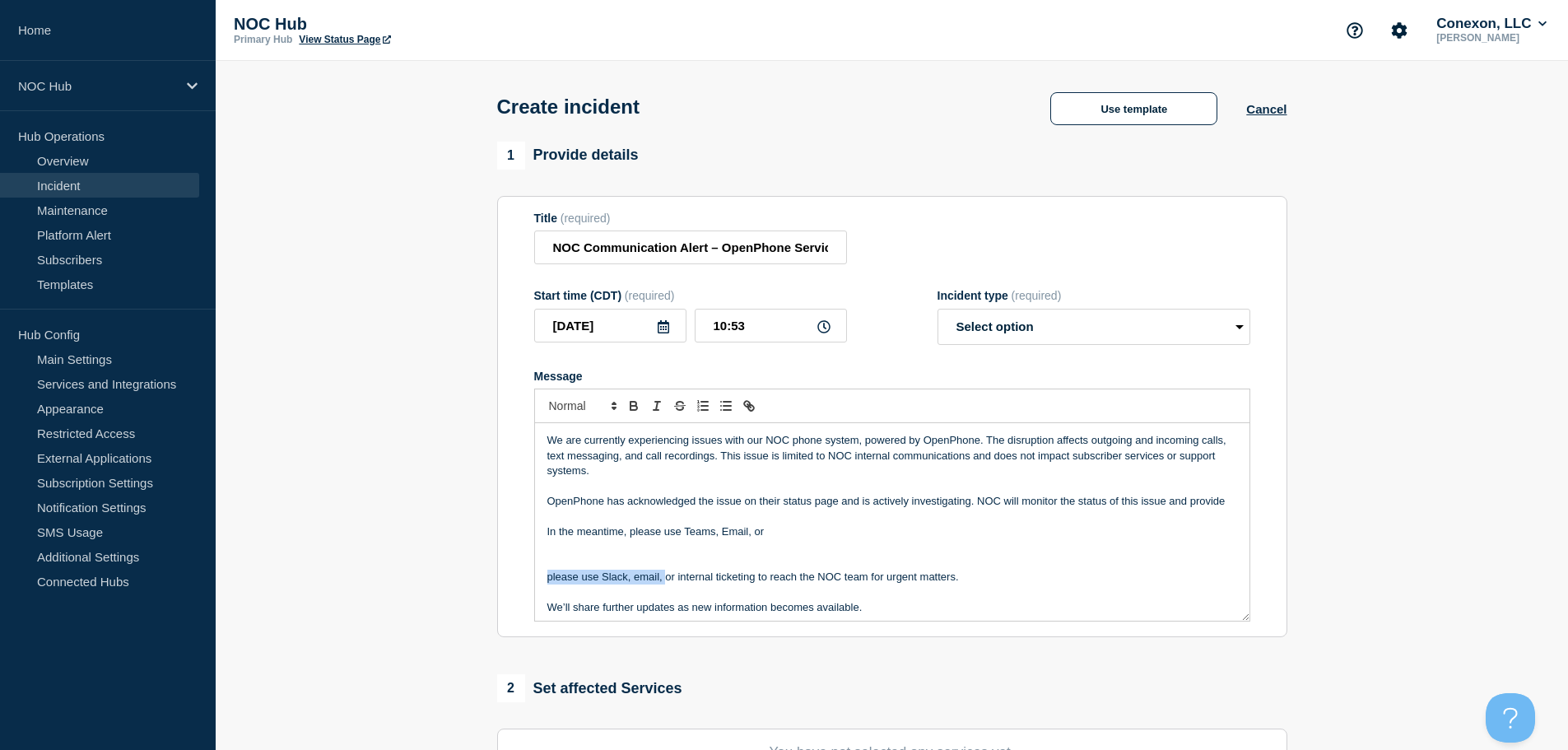 click on "In the meantime, please use Teams, Email, or" at bounding box center (892, 532) 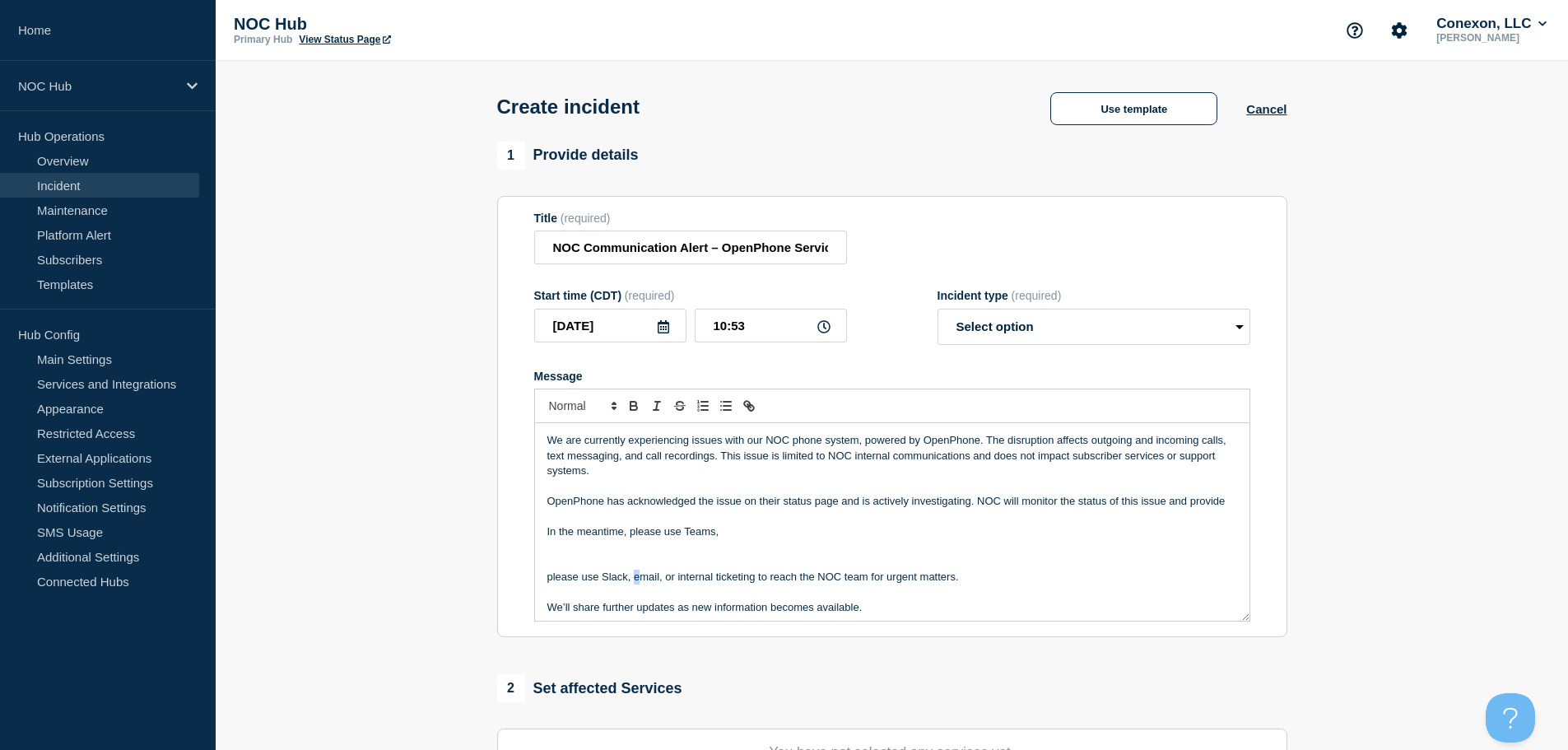 click on "please use Slack, email, or internal ticketing to reach the NOC team for urgent matters." at bounding box center (892, 577) 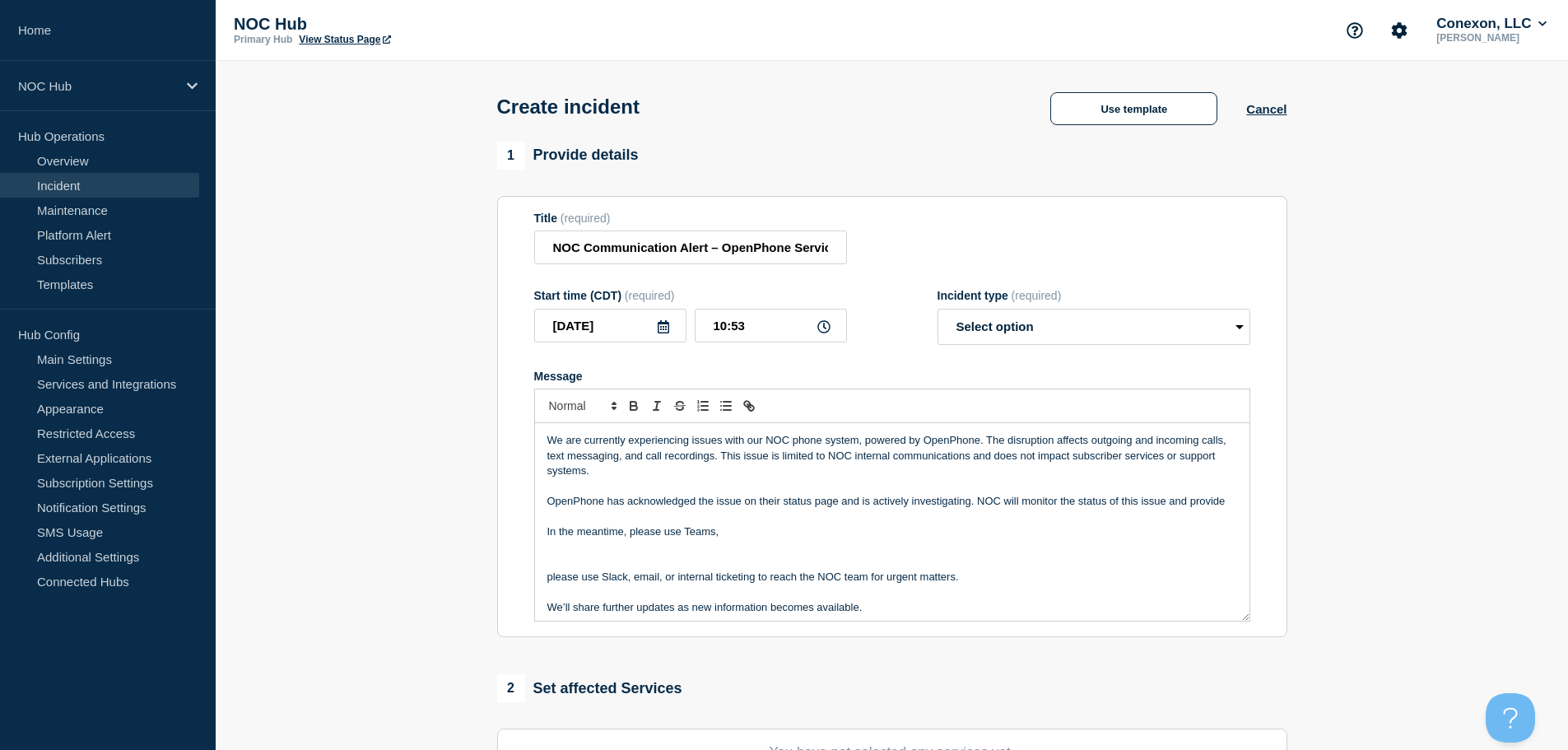 click on "please use Slack, email, or internal ticketing to reach the NOC team for urgent matters." at bounding box center (892, 577) 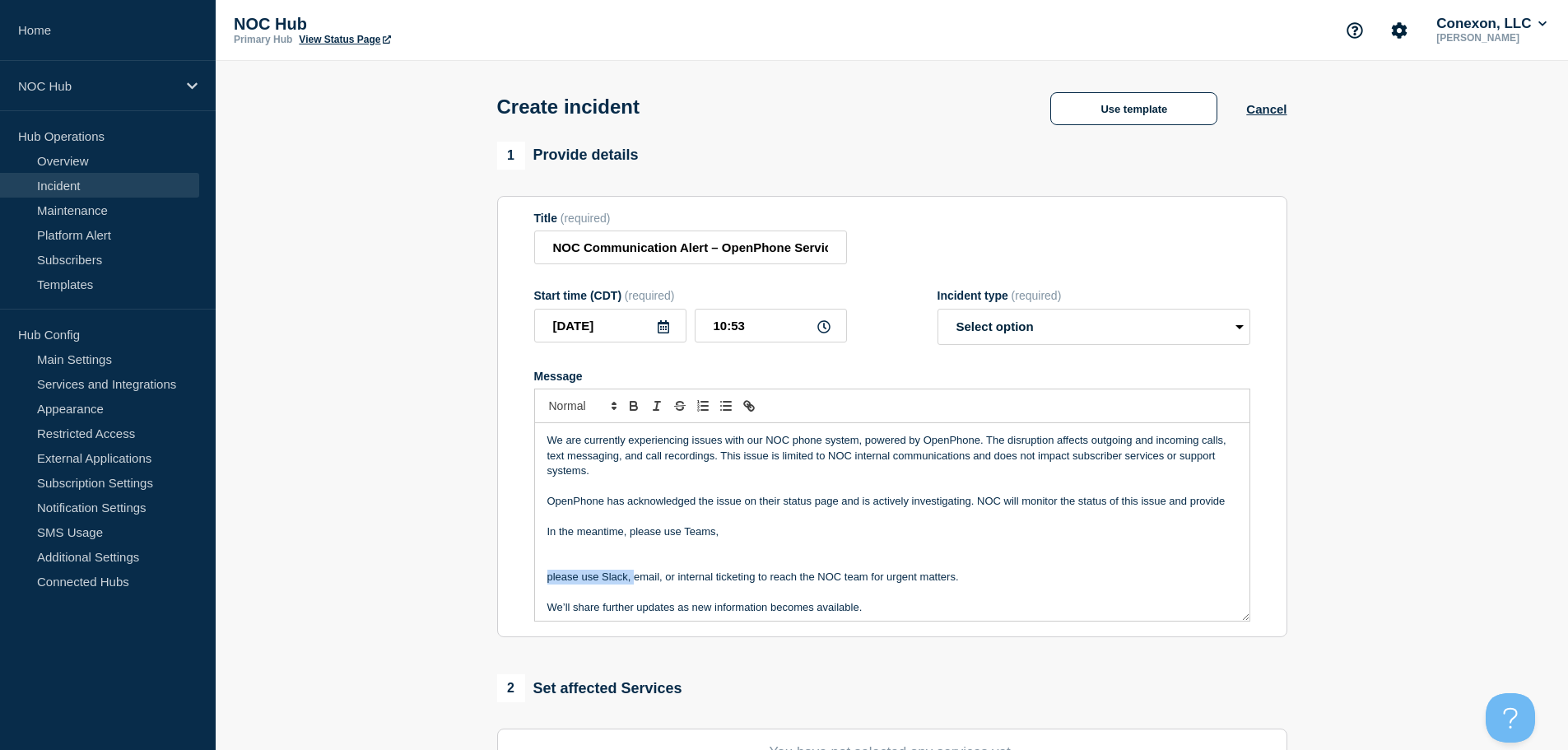 drag, startPoint x: 630, startPoint y: 600, endPoint x: 535, endPoint y: 601, distance: 95.00526 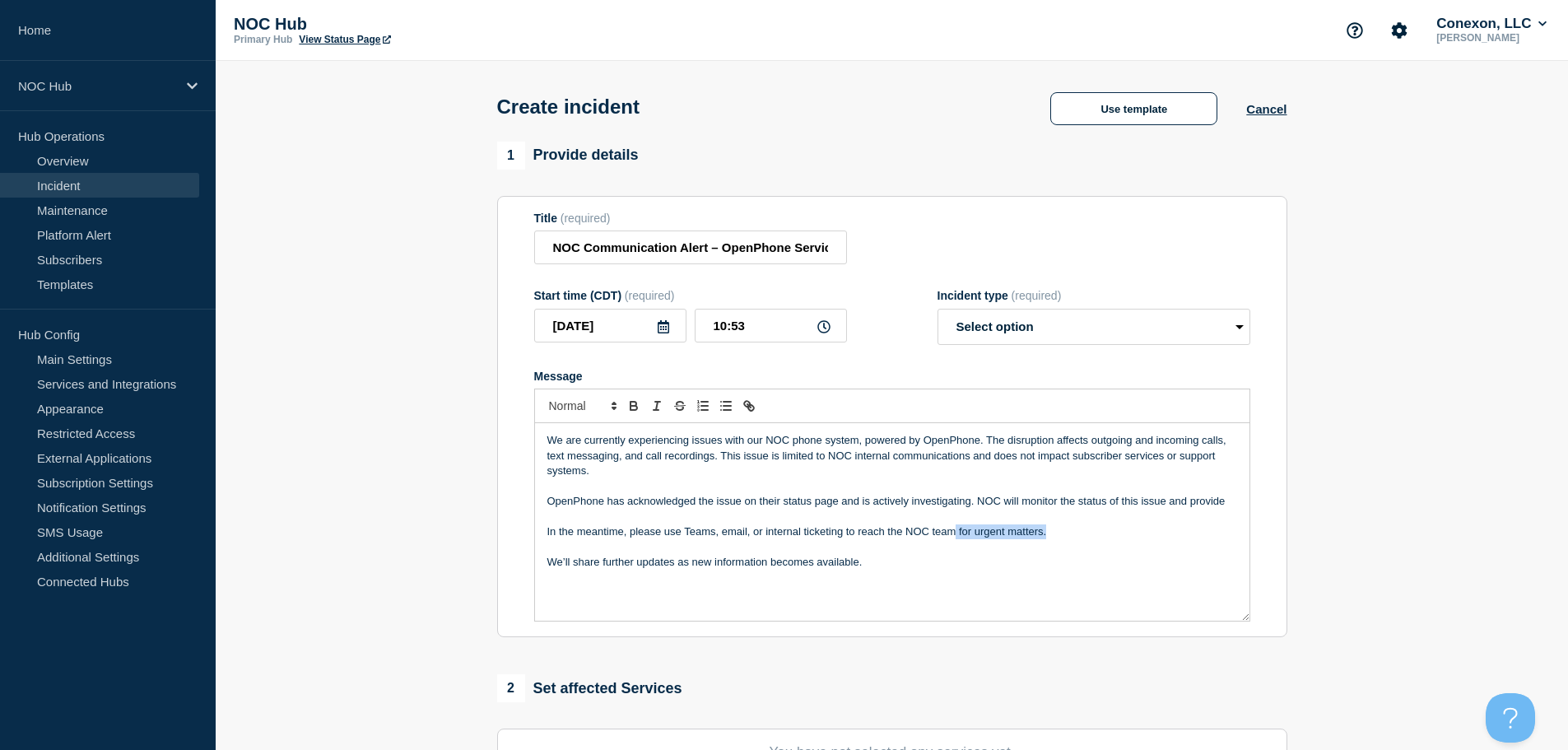 drag, startPoint x: 1077, startPoint y: 536, endPoint x: 954, endPoint y: 535, distance: 123.00406 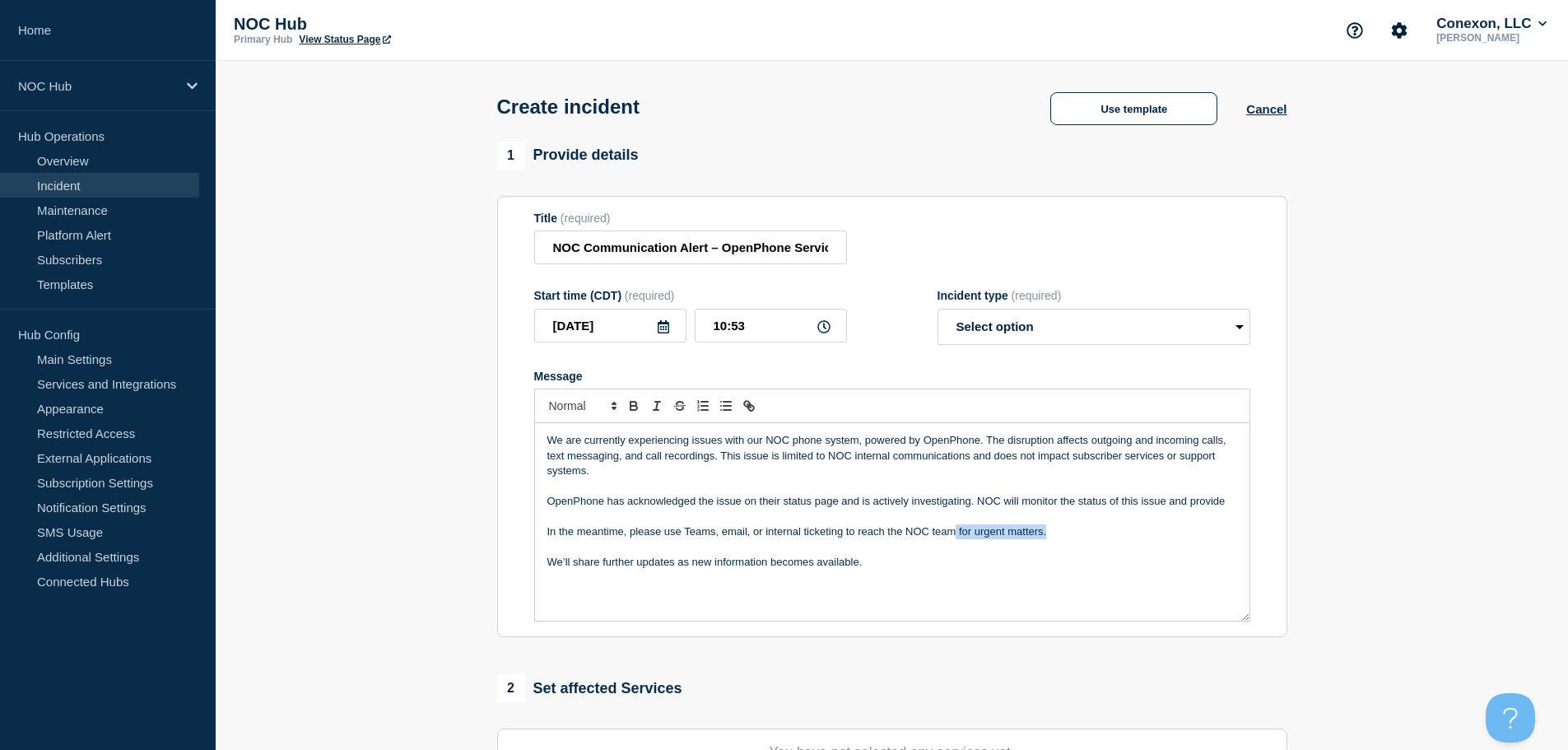 click on "In the meantime, please use Teams, email, or internal ticketing to reach the NOC team for urgent matters." at bounding box center (892, 532) 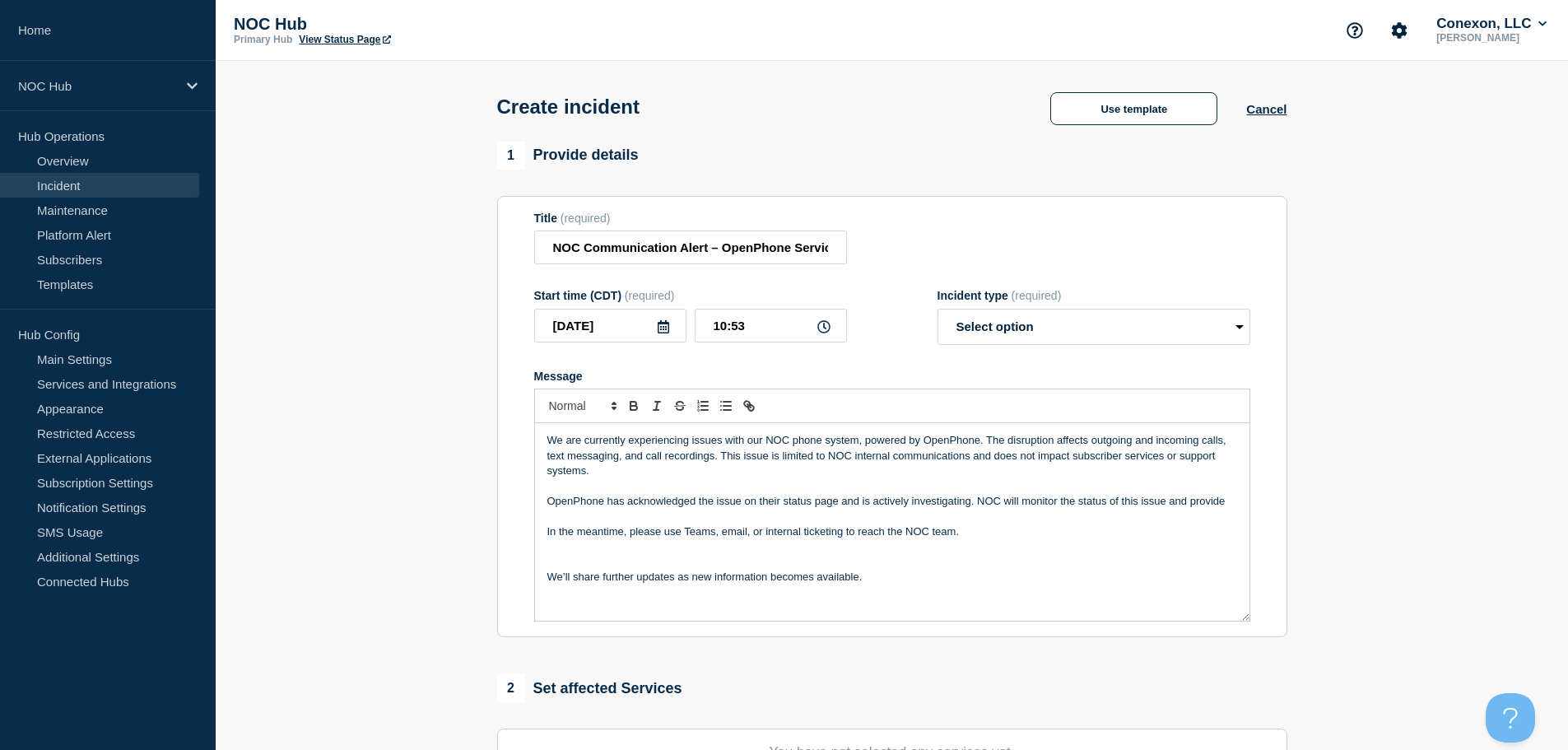 click at bounding box center (892, 562) 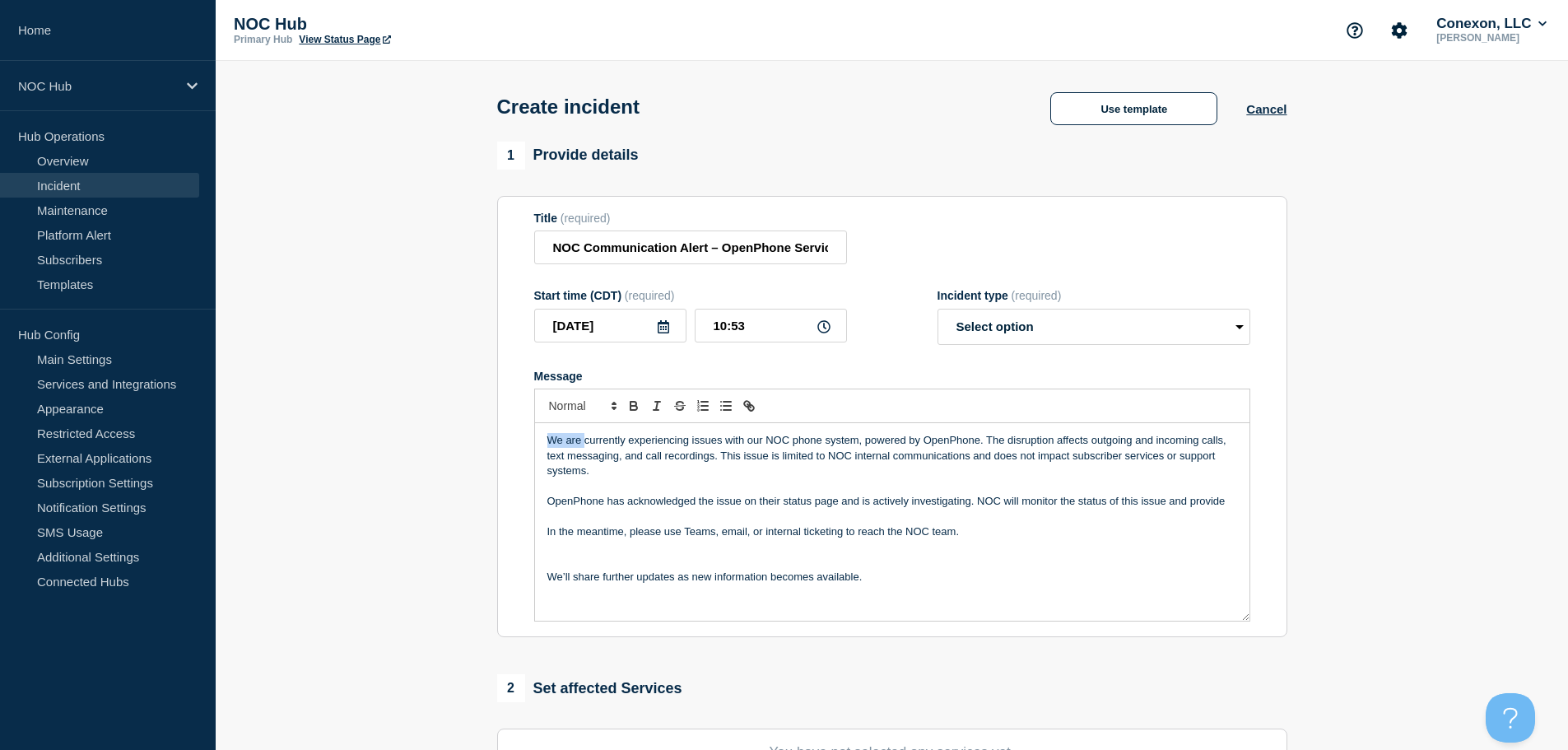 drag, startPoint x: 584, startPoint y: 447, endPoint x: 524, endPoint y: 434, distance: 61.39218 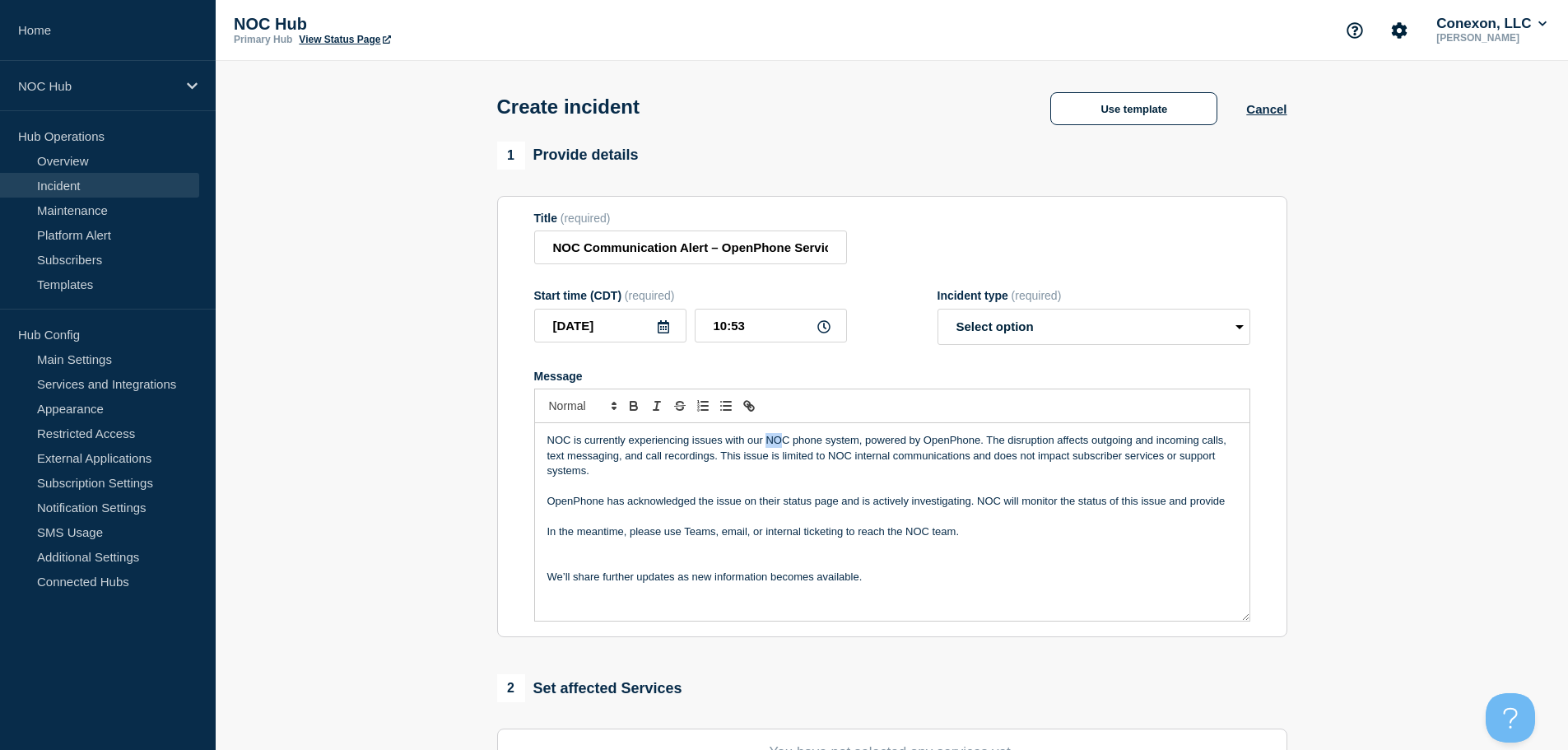 drag, startPoint x: 785, startPoint y: 439, endPoint x: 769, endPoint y: 439, distance: 16 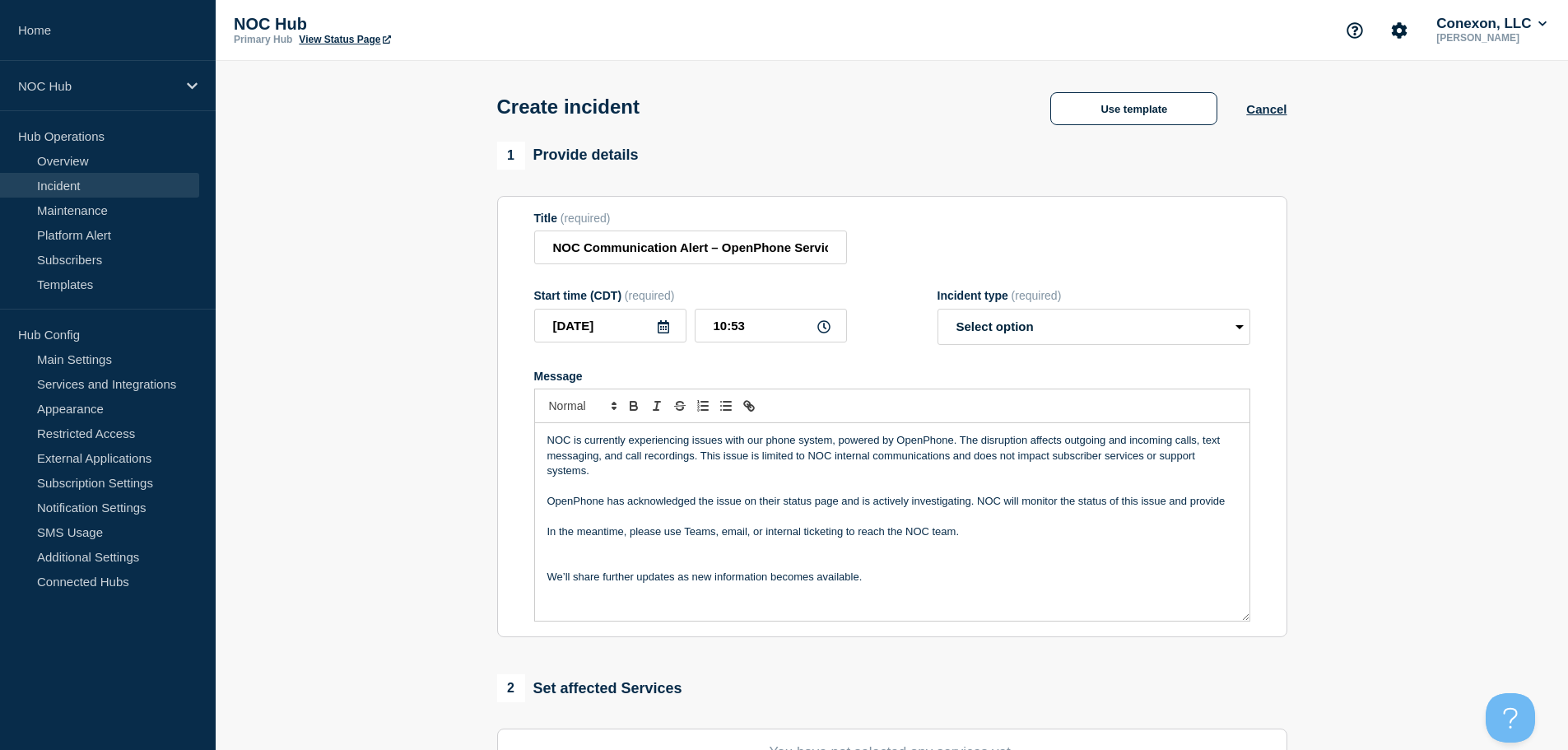 drag, startPoint x: 976, startPoint y: 503, endPoint x: 1284, endPoint y: 501, distance: 308.00649 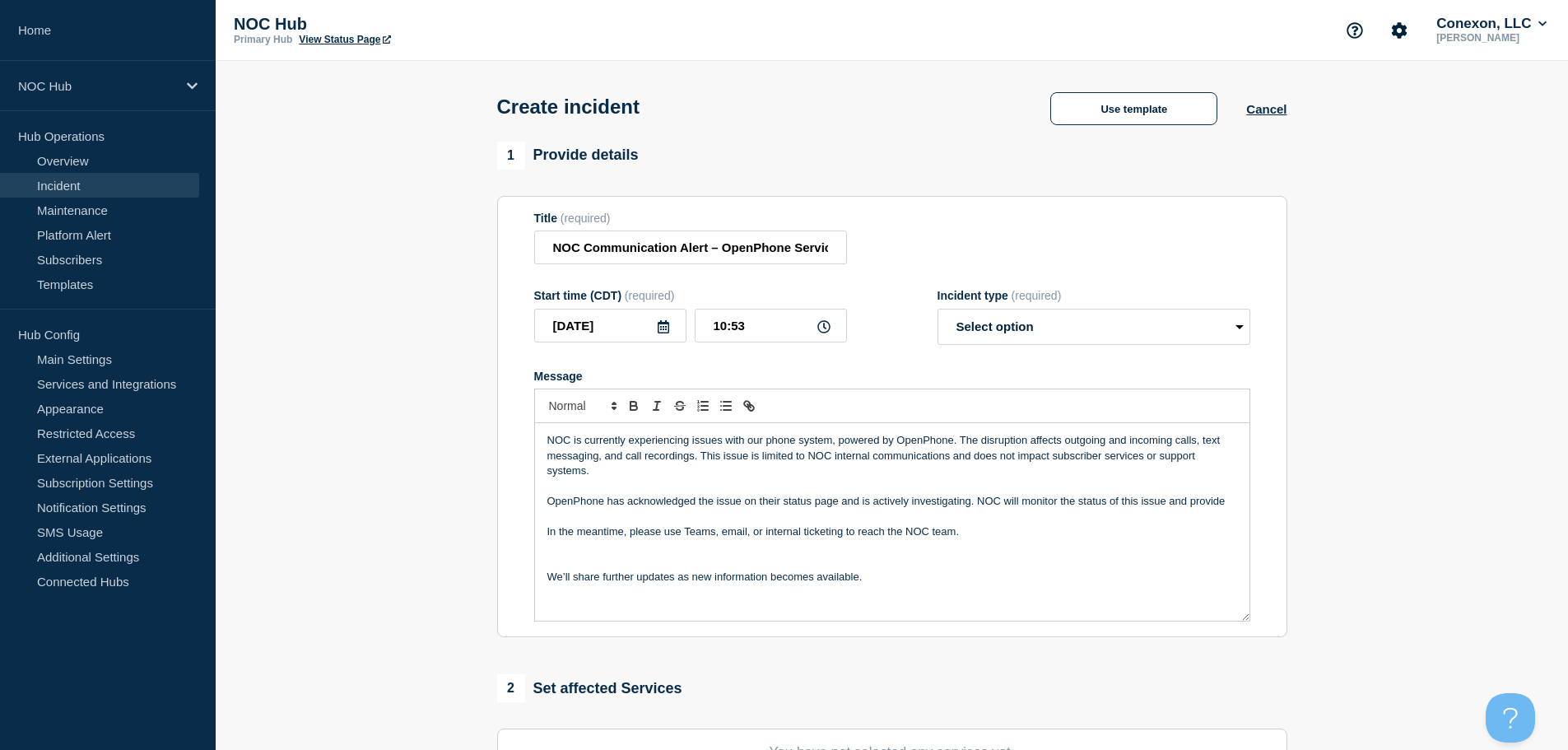 click on "Title  (required) NOC Communication Alert – OpenPhone Service Disruption Start time (CDT)  (required) 2025-07-15 10:53 Incident type  (required) Select option Investigating Identified Monitoring Message  NOC is currently experiencing issues with our phone system, powered by OpenPhone. The disruption affects outgoing and incoming calls, text messaging, and call recordings. This issue is limited to NOC internal communications and does not impact subscriber services or support systems. OpenPhone has acknowledged the issue on their status page and is actively investigating. NOC will monitor the status of this issue and provide  In the meantime, please use Teams, email, or internal ticketing to reach the NOC team. We’ll share further updates as new information becomes available." at bounding box center [892, 417] 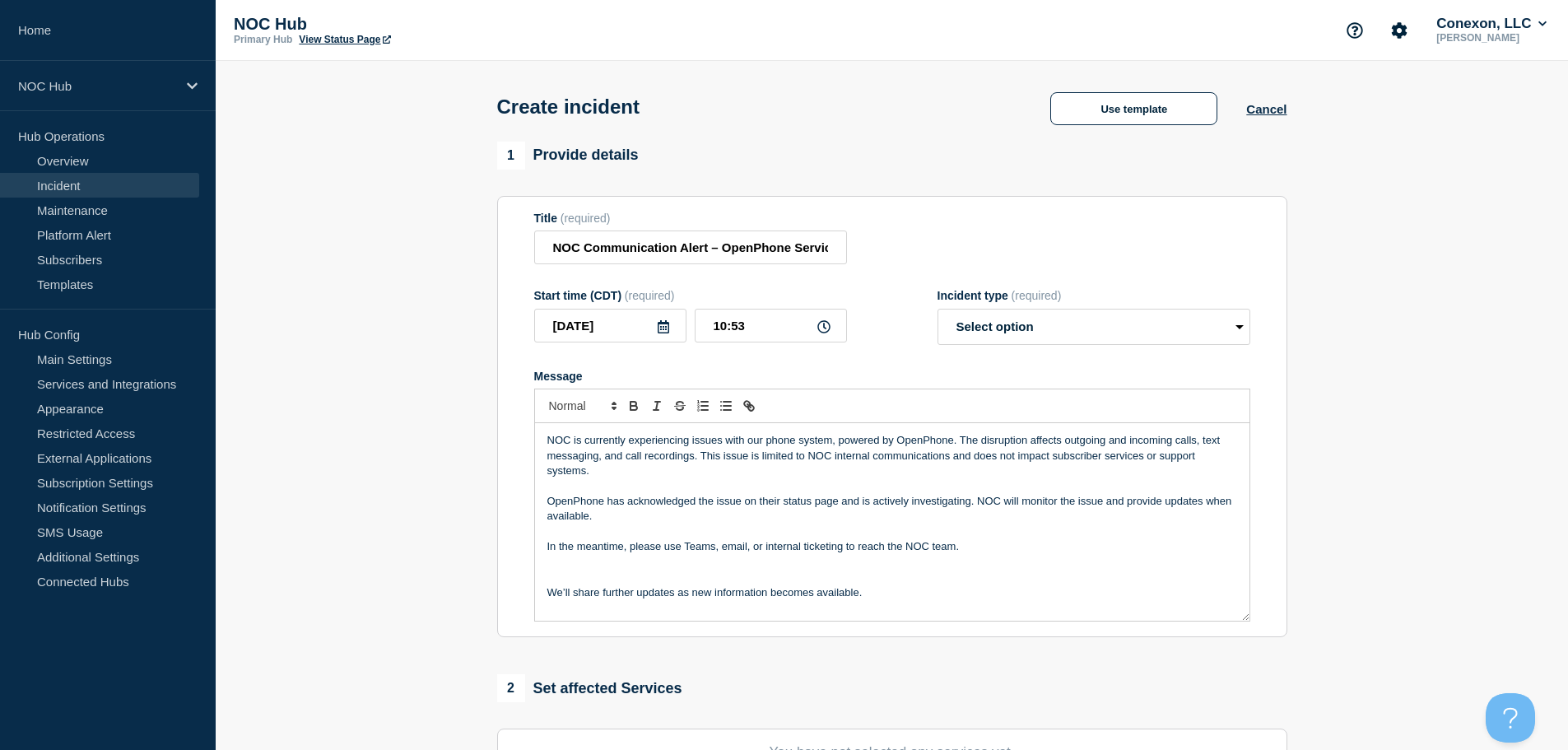 click at bounding box center (892, 562) 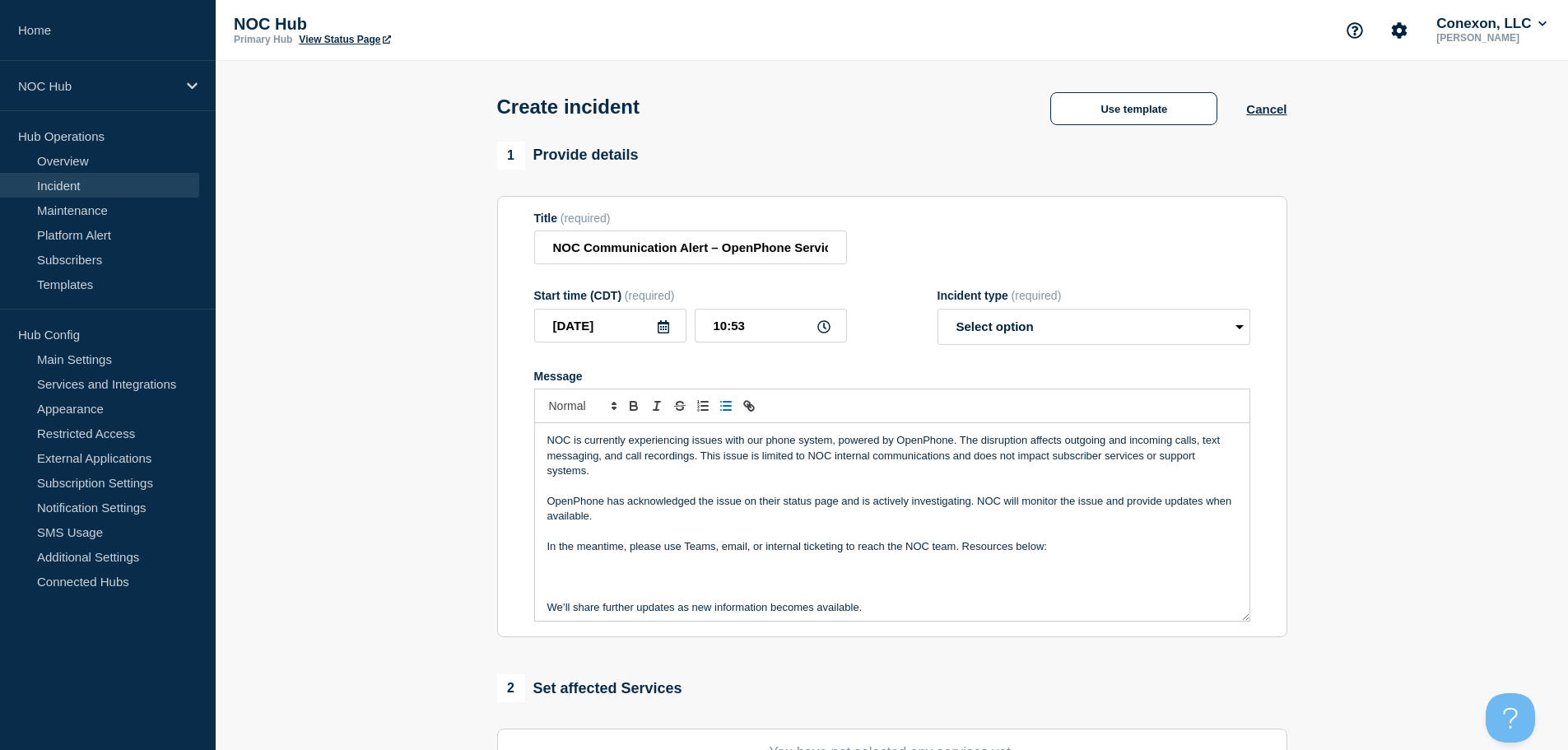 click 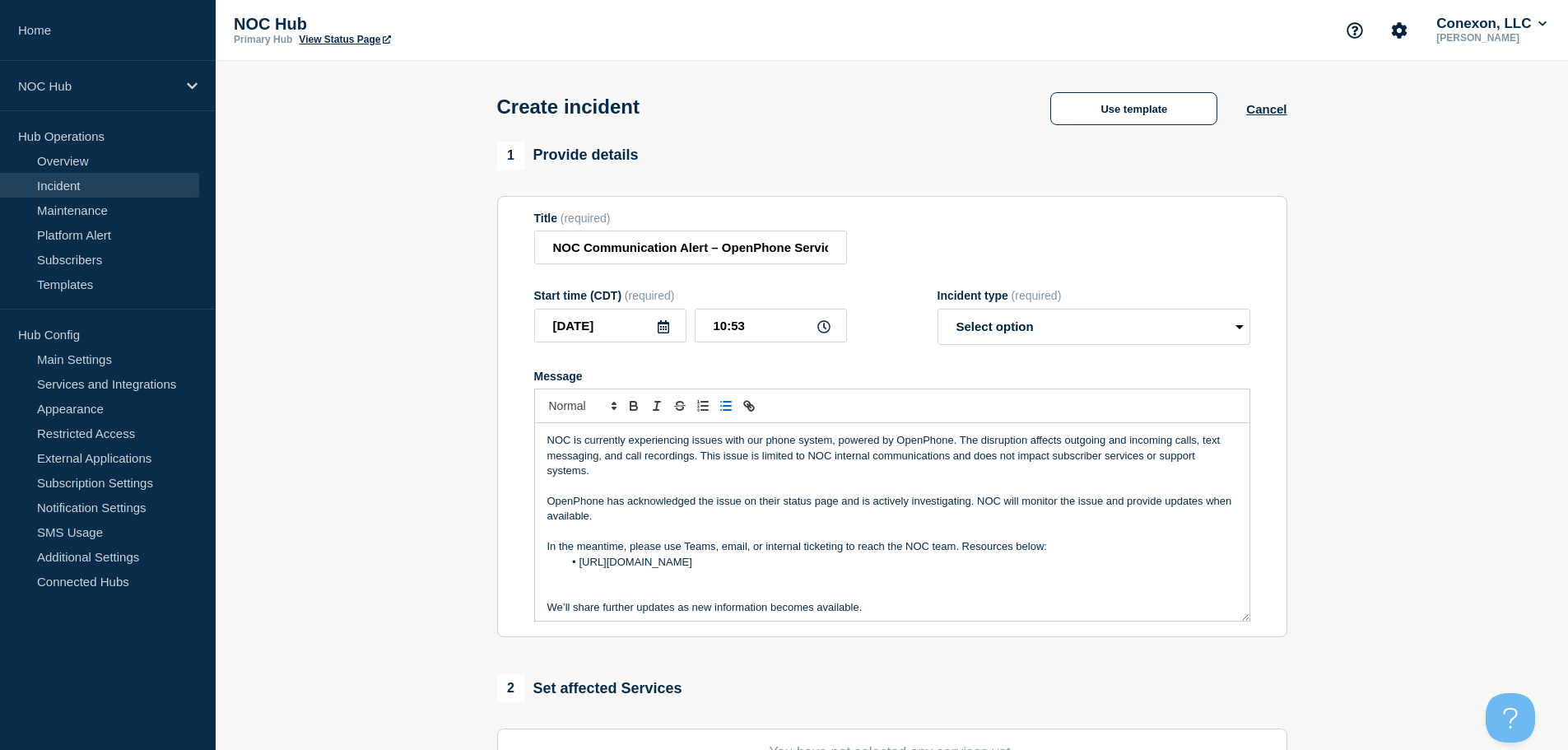 click on "https://noc.support.conexon.us/servicedesk/customer/portal/4" at bounding box center [900, 562] 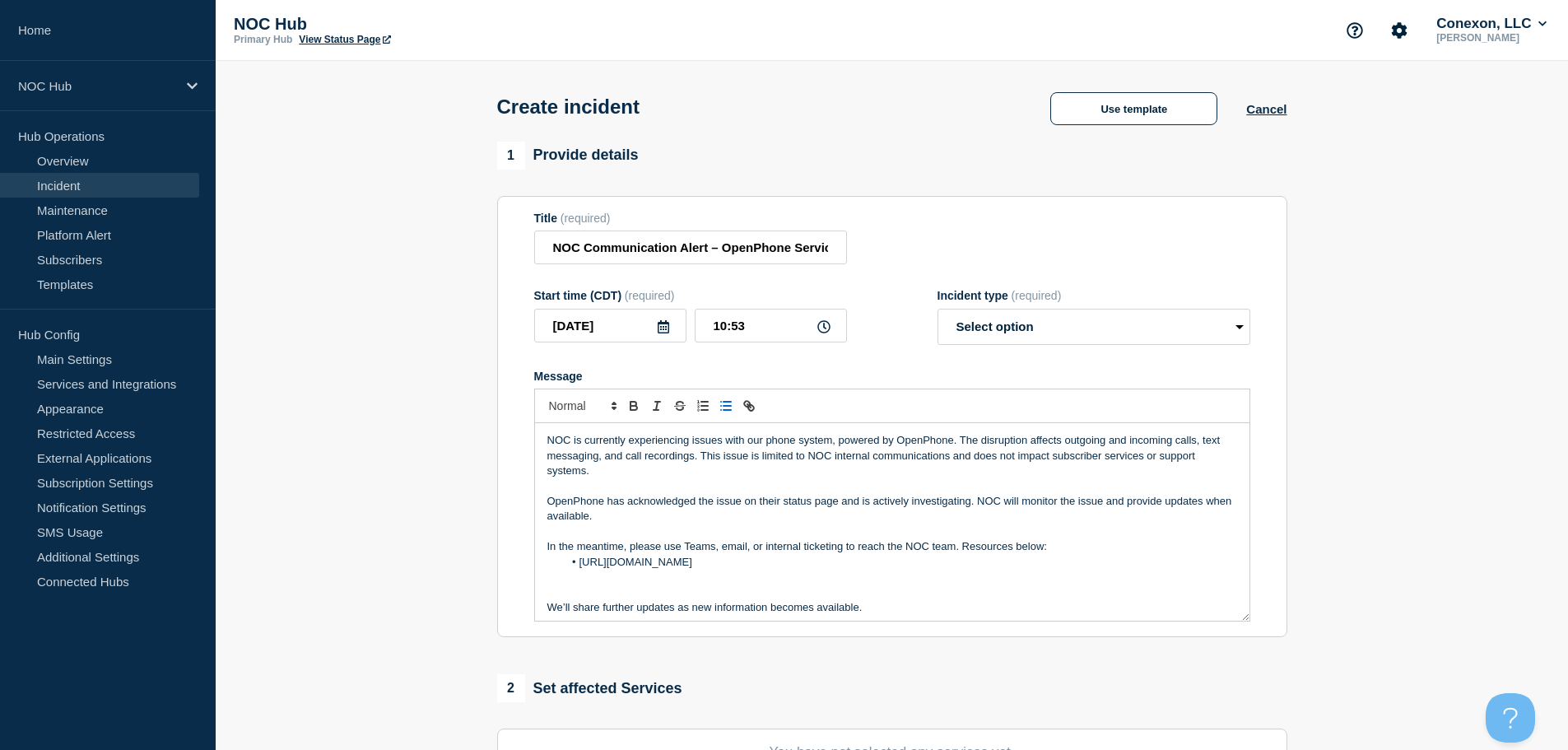 drag, startPoint x: 888, startPoint y: 573, endPoint x: 565, endPoint y: 560, distance: 323.2615 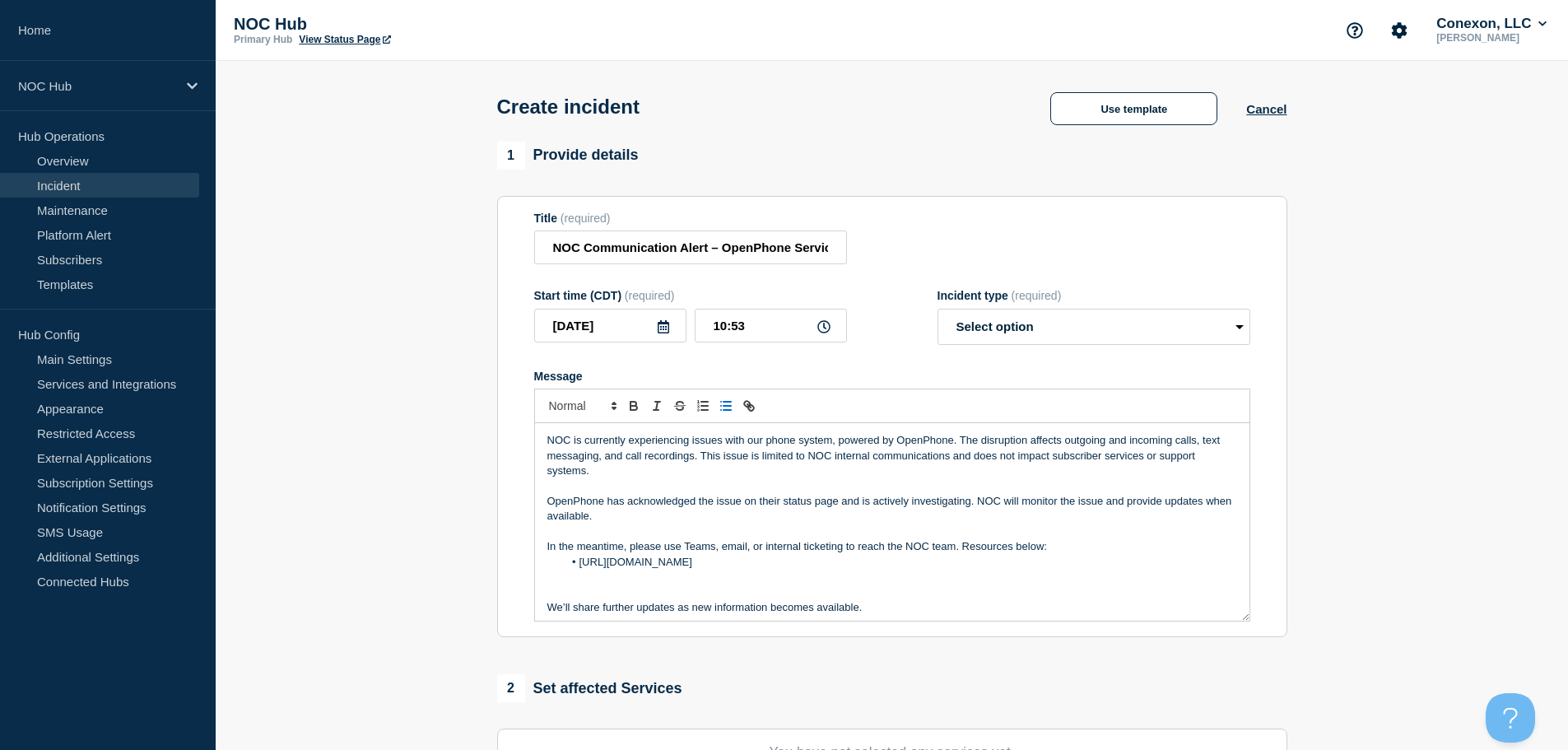 click on "https://noc.support.conexon.us/servicedesk/customer/portal/4" at bounding box center (900, 562) 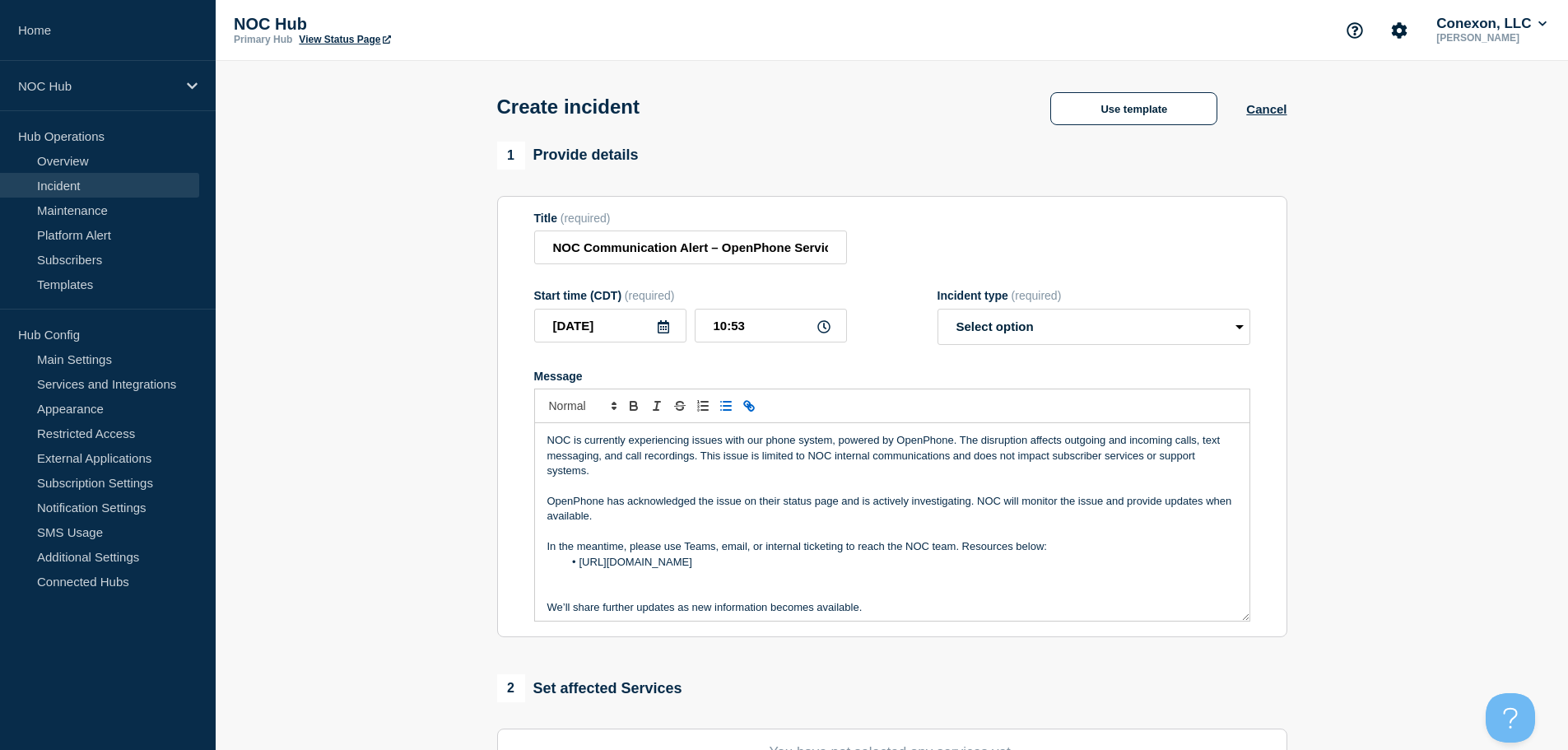 click 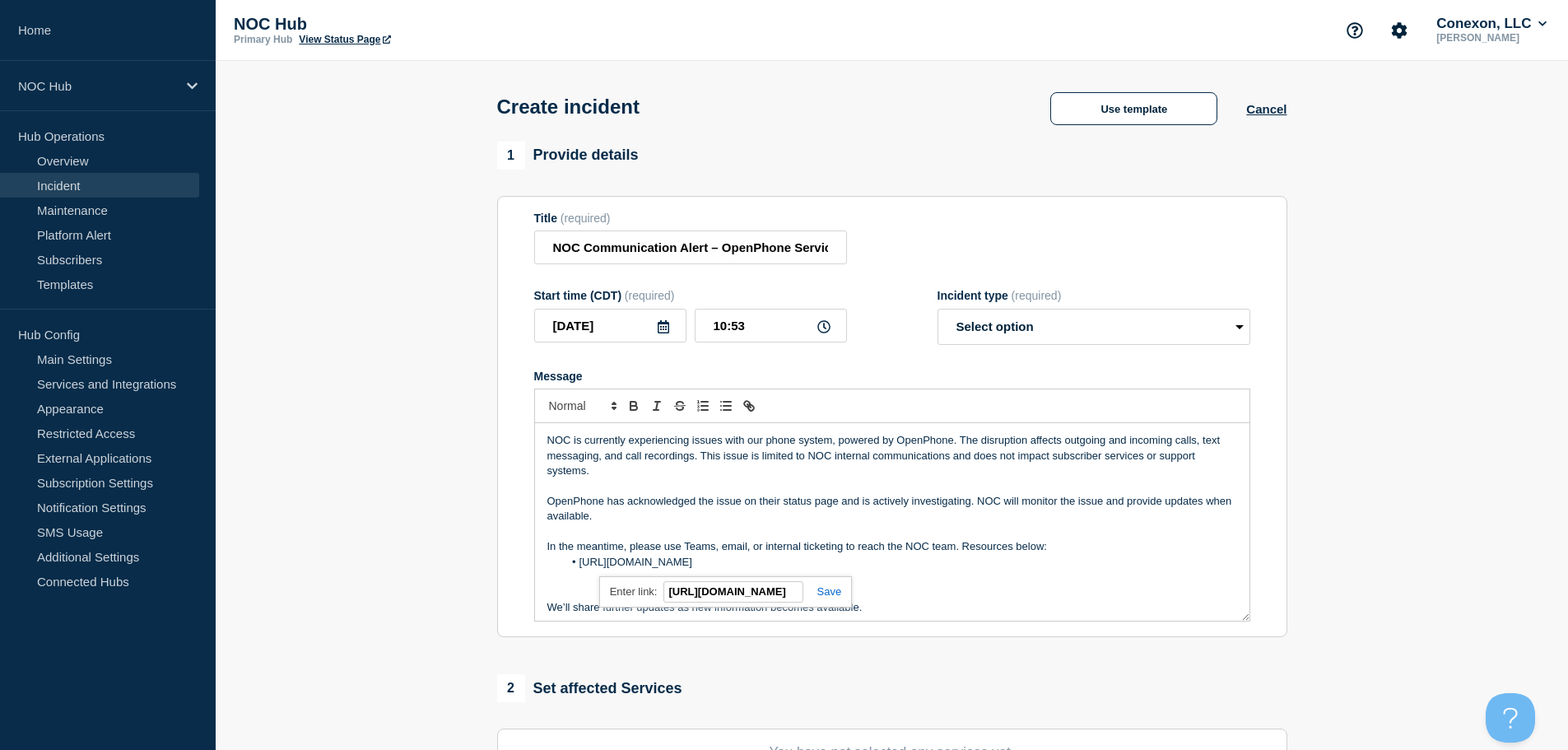 click at bounding box center (822, 591) 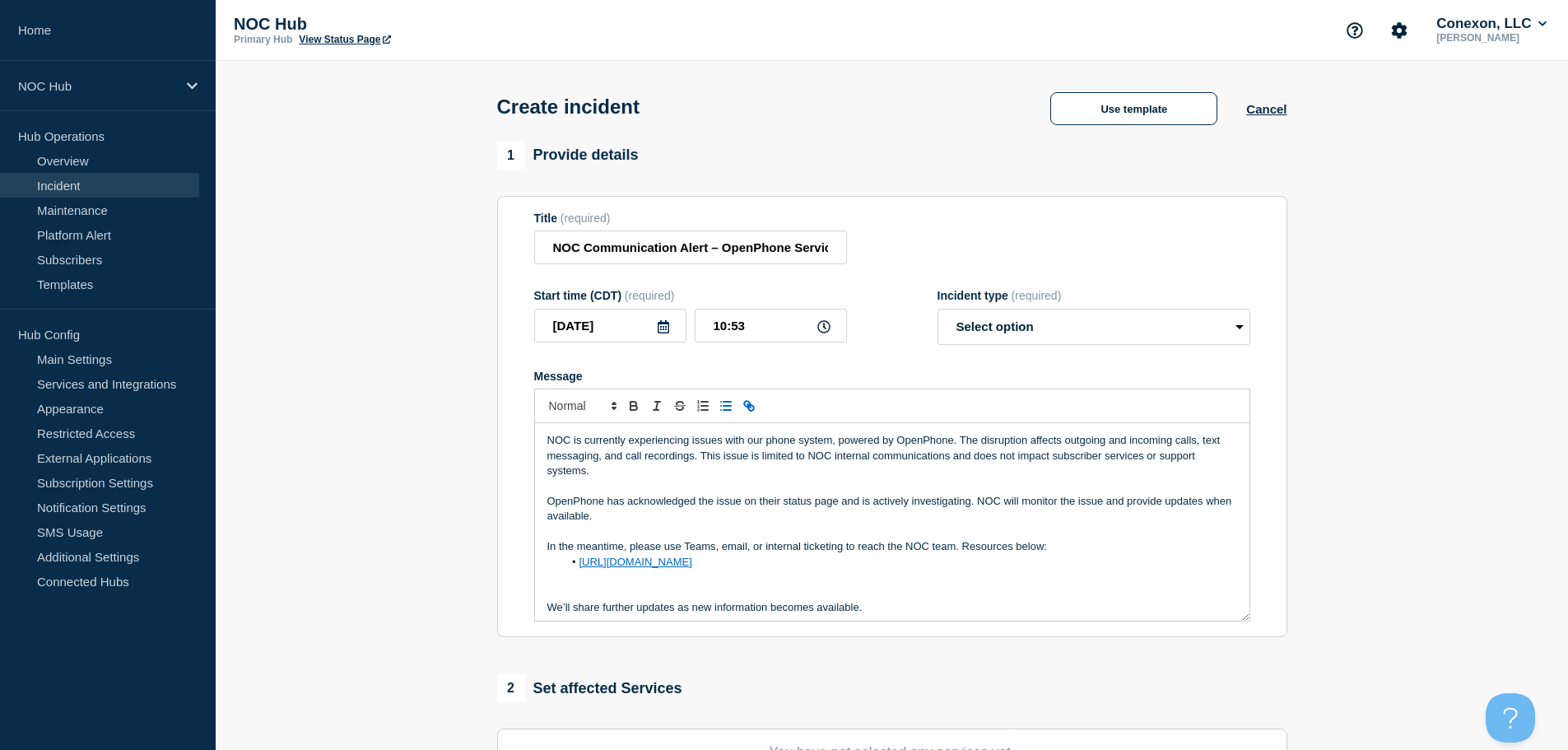 click on "https://noc.support.conexon.us/servicedesk/customer/portal/4" at bounding box center (900, 562) 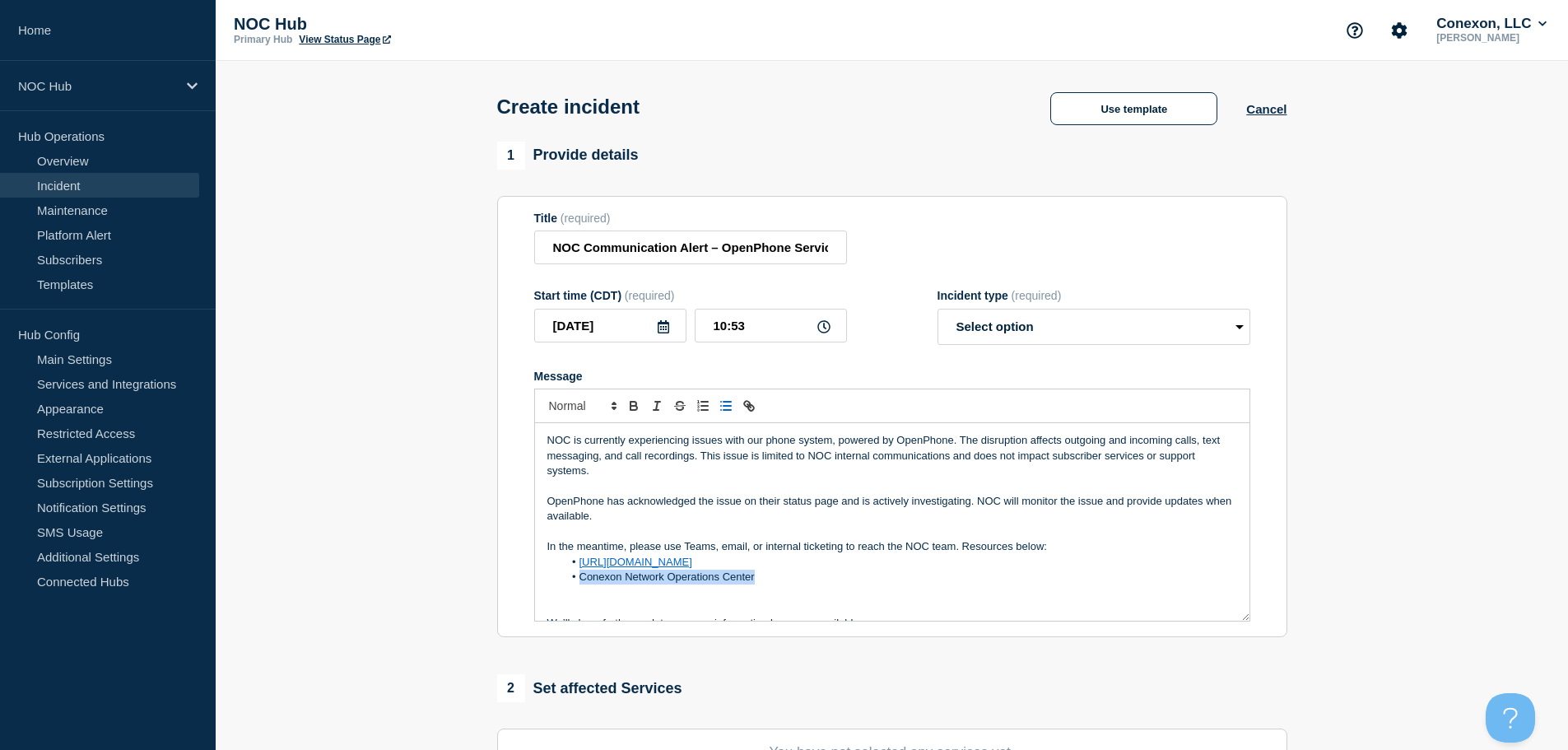 drag, startPoint x: 770, startPoint y: 585, endPoint x: 570, endPoint y: 575, distance: 200.24984 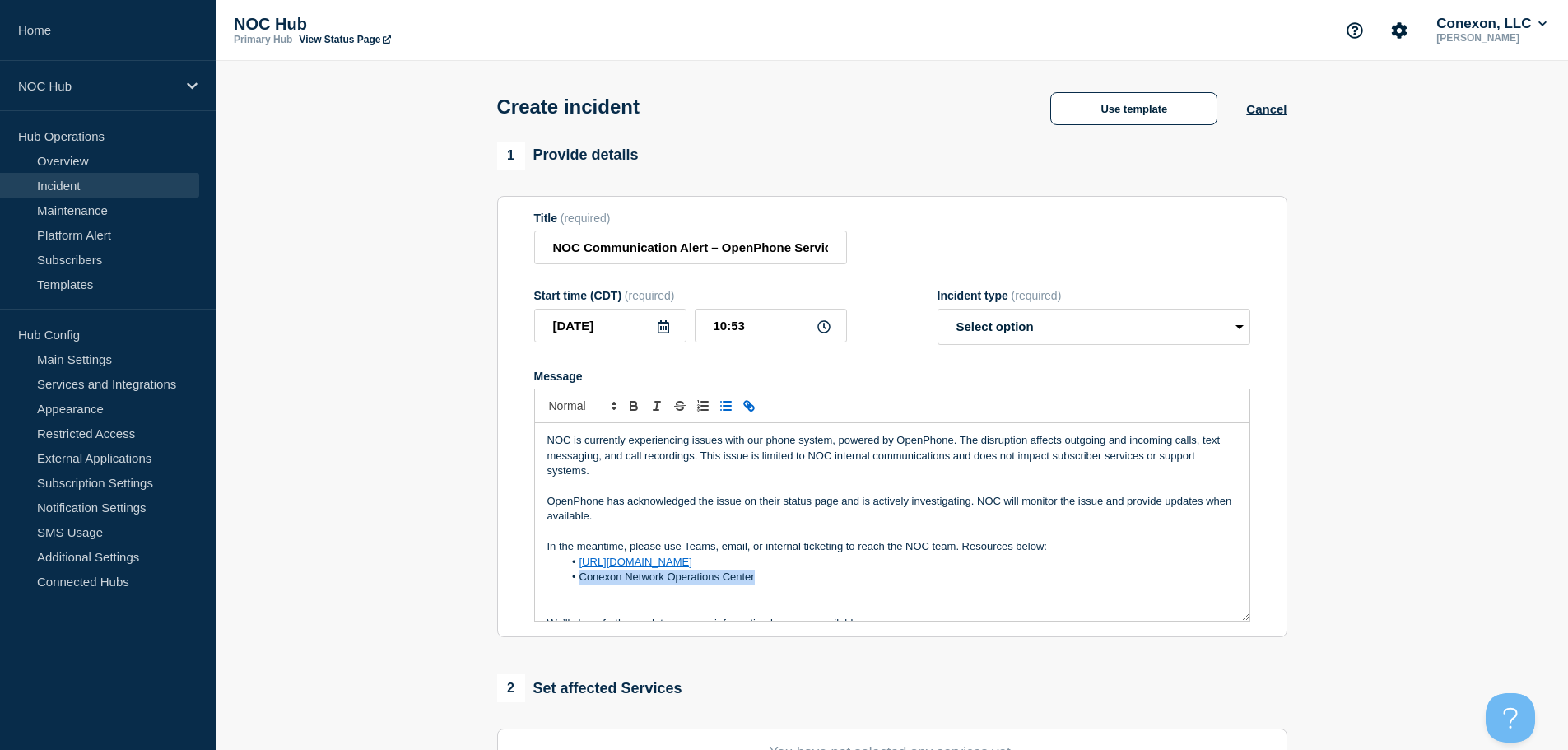 click 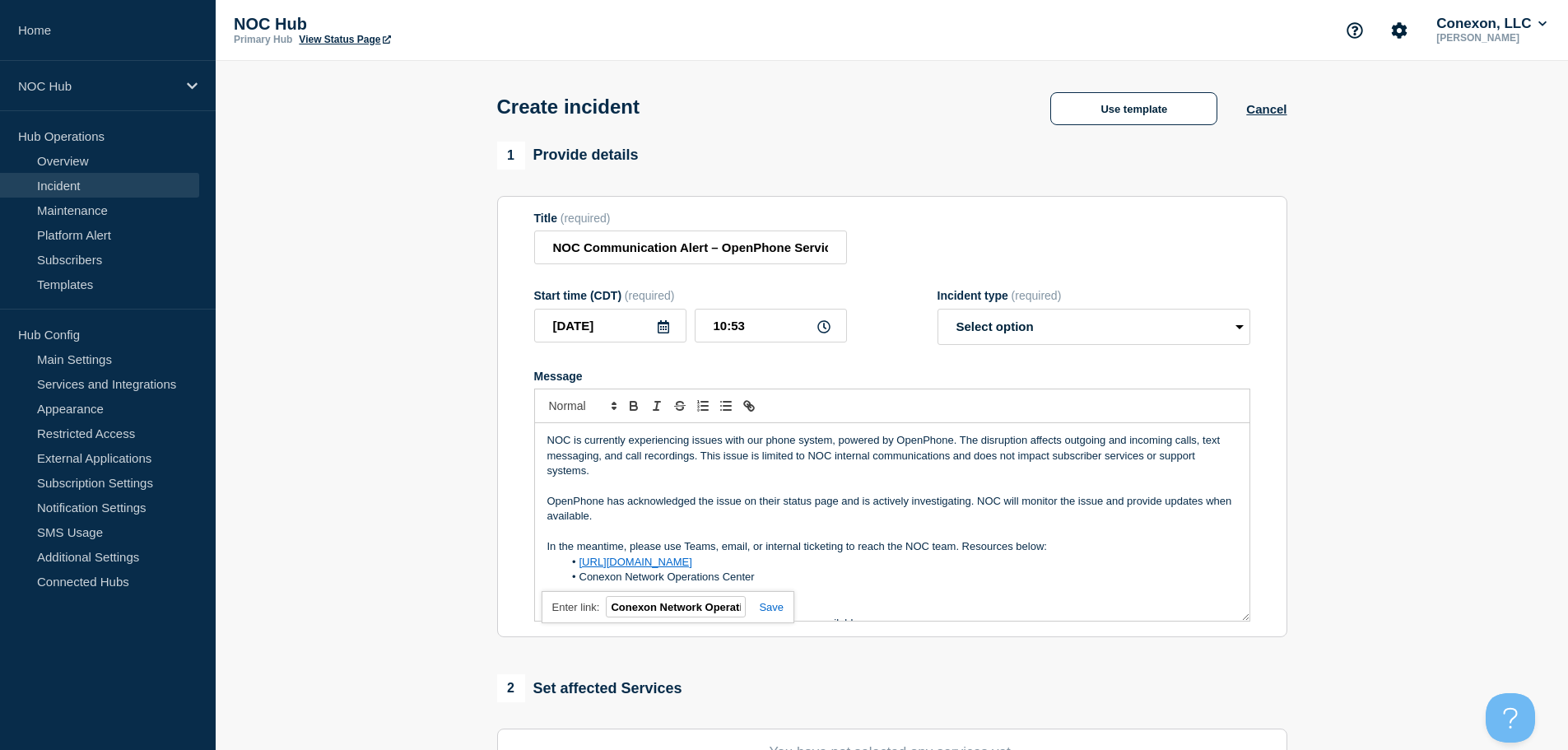 paste on "https://noc.support.conexon.us/servicedesk/customer/portal/4" 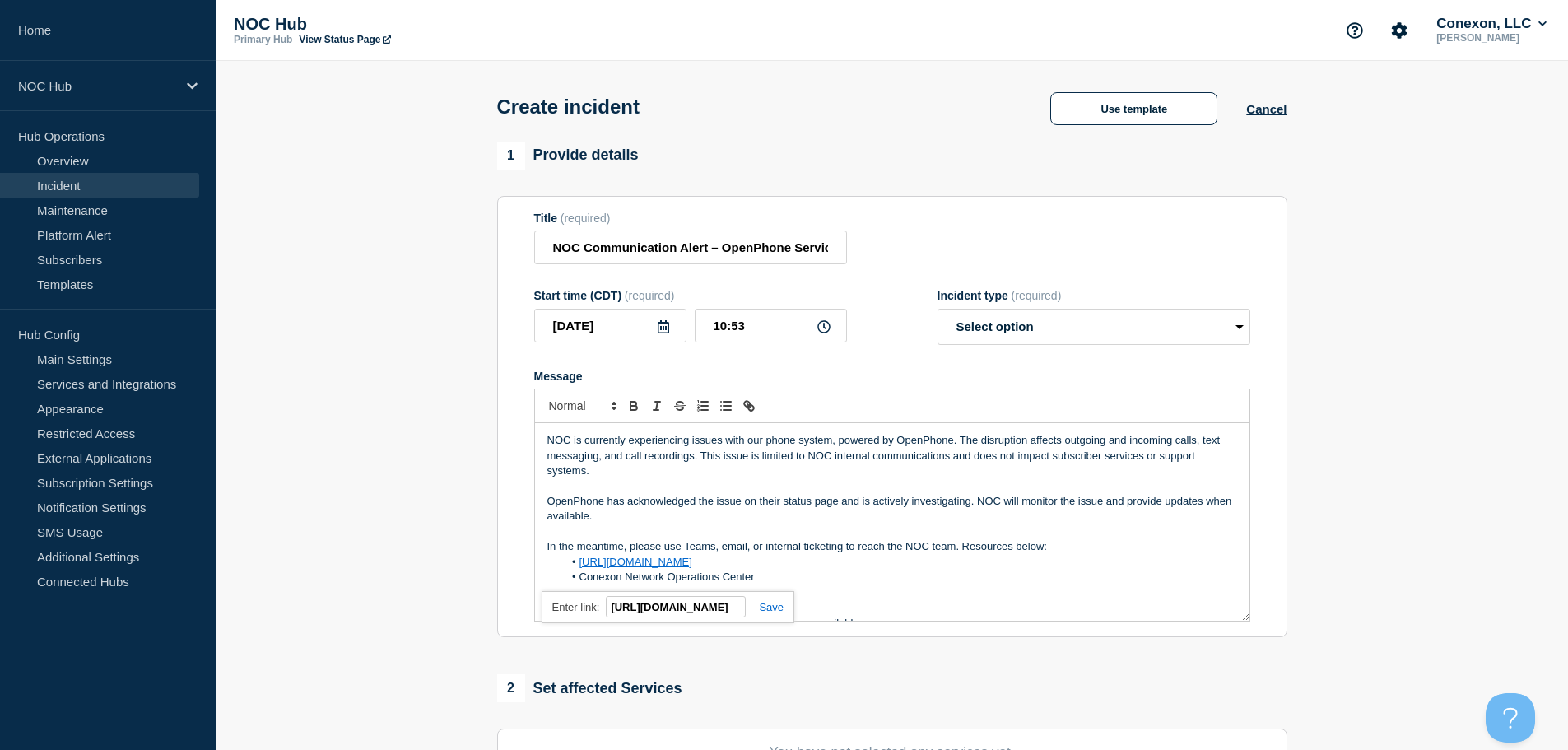 scroll, scrollTop: 0, scrollLeft: 187, axis: horizontal 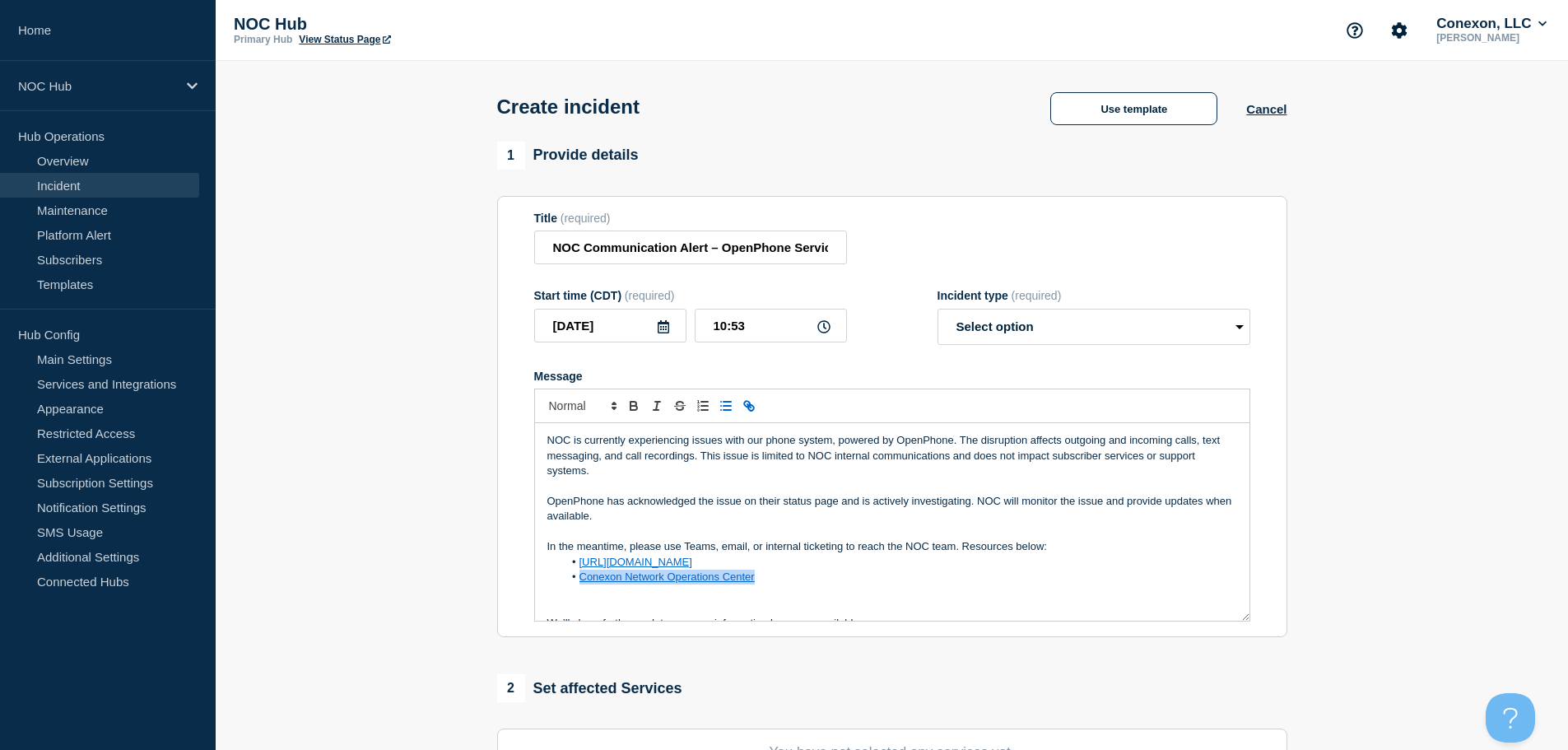 drag, startPoint x: 882, startPoint y: 569, endPoint x: 565, endPoint y: 571, distance: 317.0063 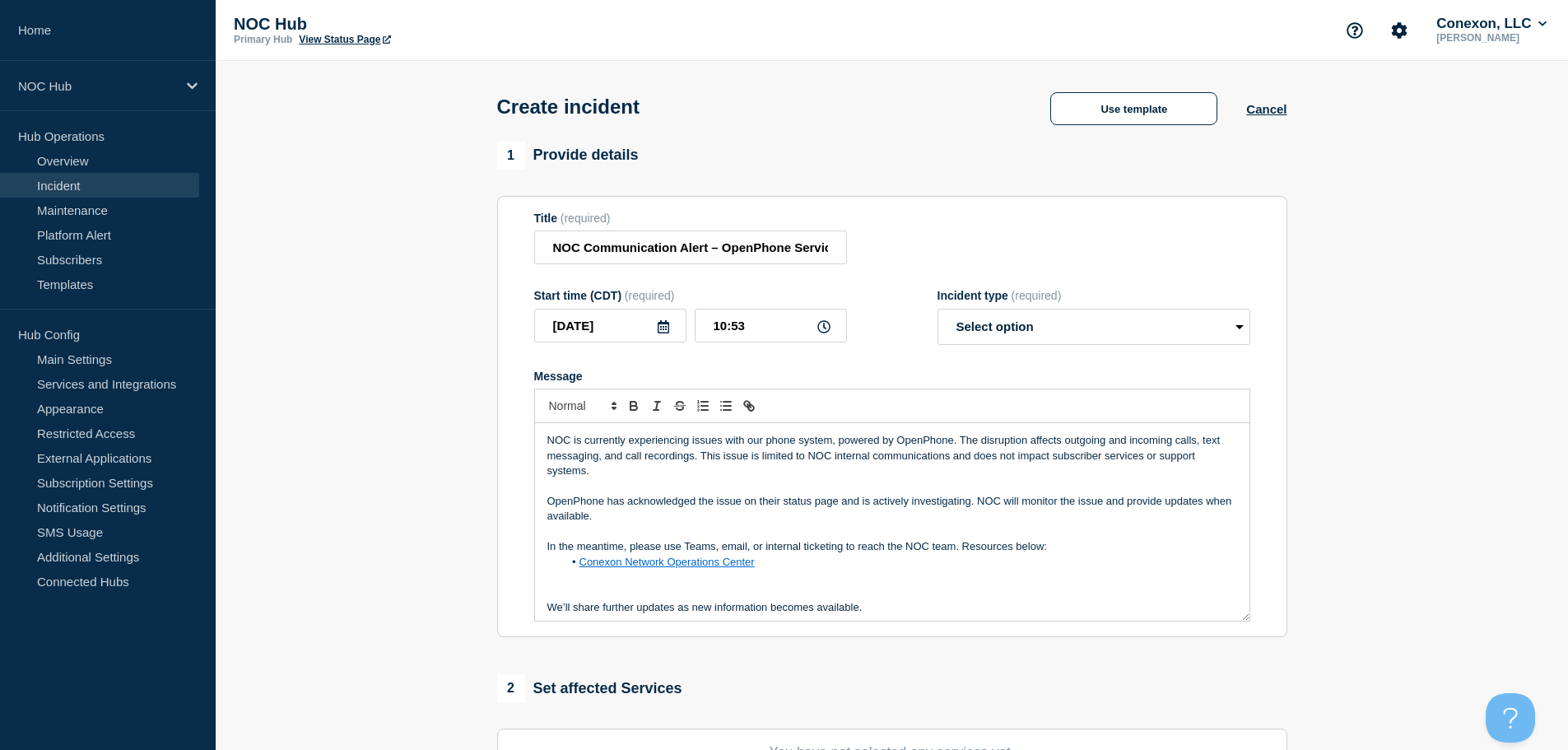 click on "Conexon Network Operations Center" at bounding box center (900, 562) 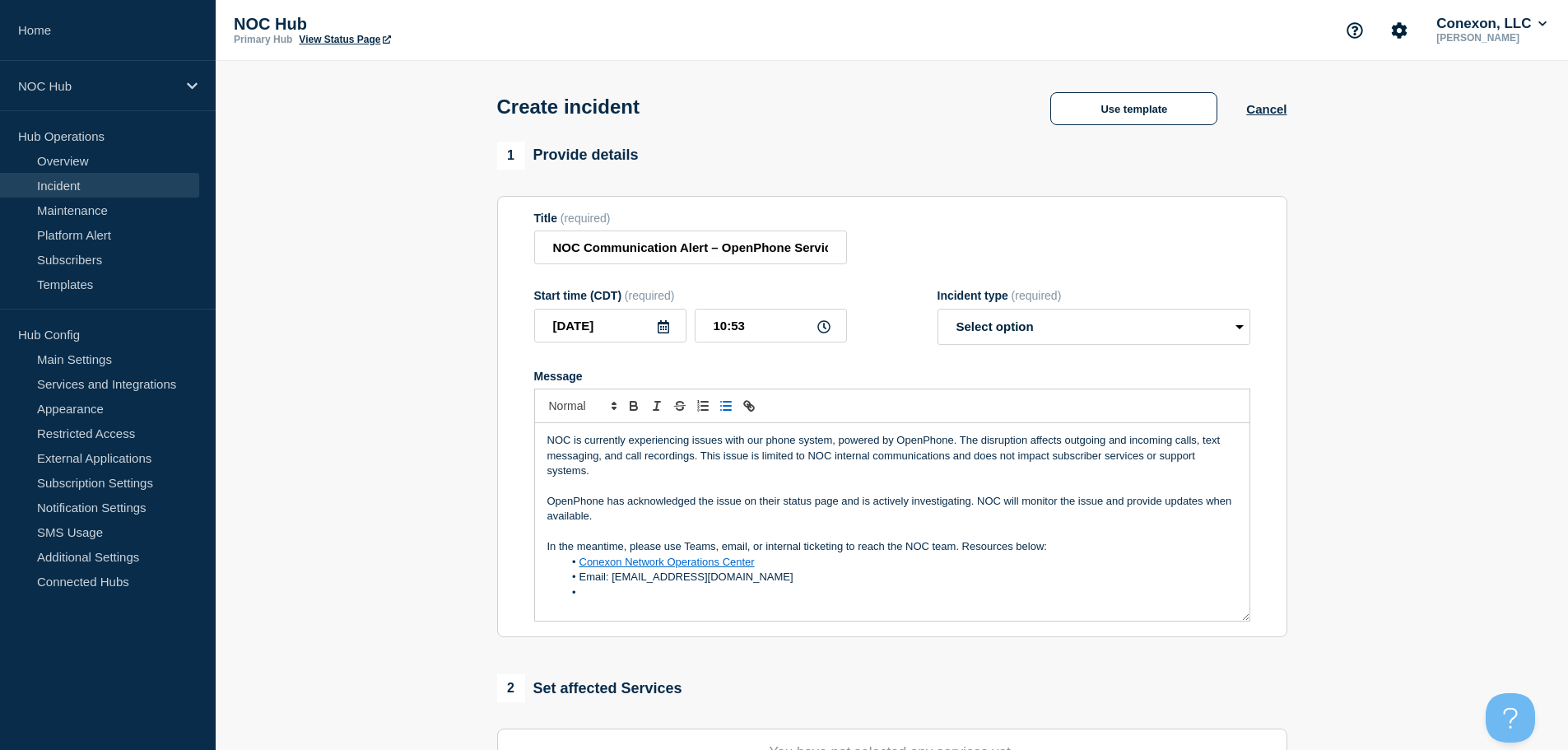 scroll, scrollTop: 35, scrollLeft: 0, axis: vertical 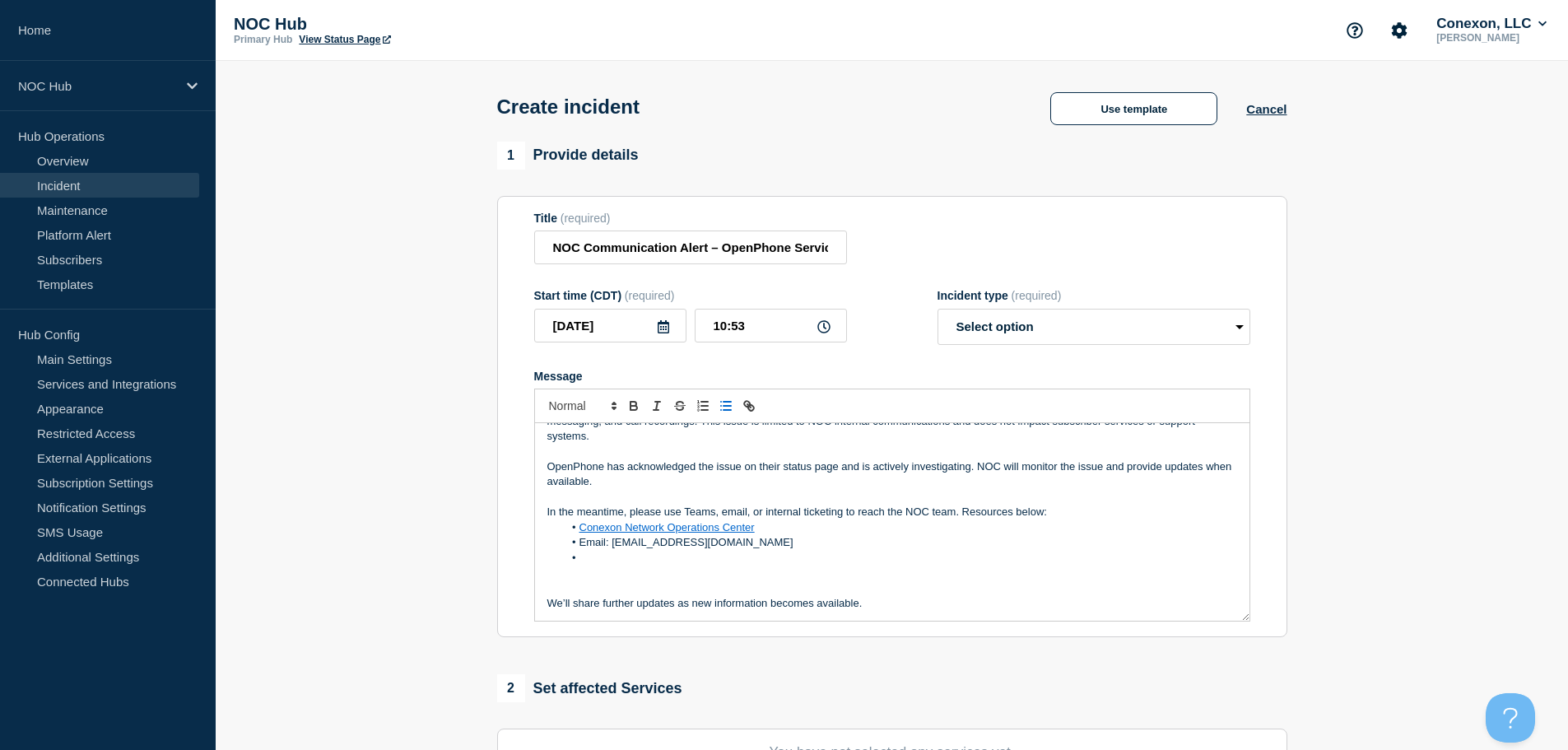 click on "In the meantime, please use Teams, email, or internal ticketing to reach the NOC team. Resources below:" at bounding box center (892, 512) 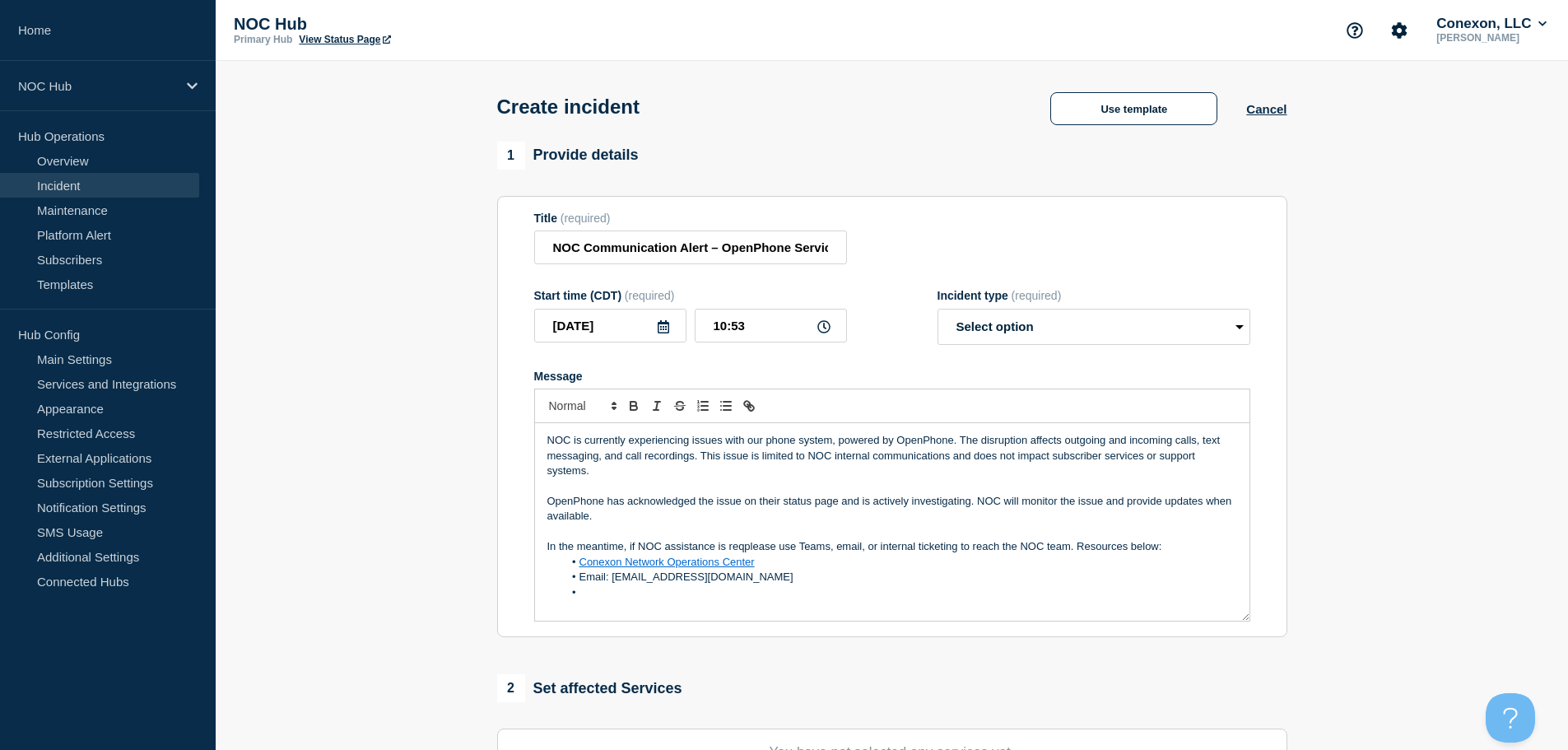 scroll, scrollTop: 35, scrollLeft: 0, axis: vertical 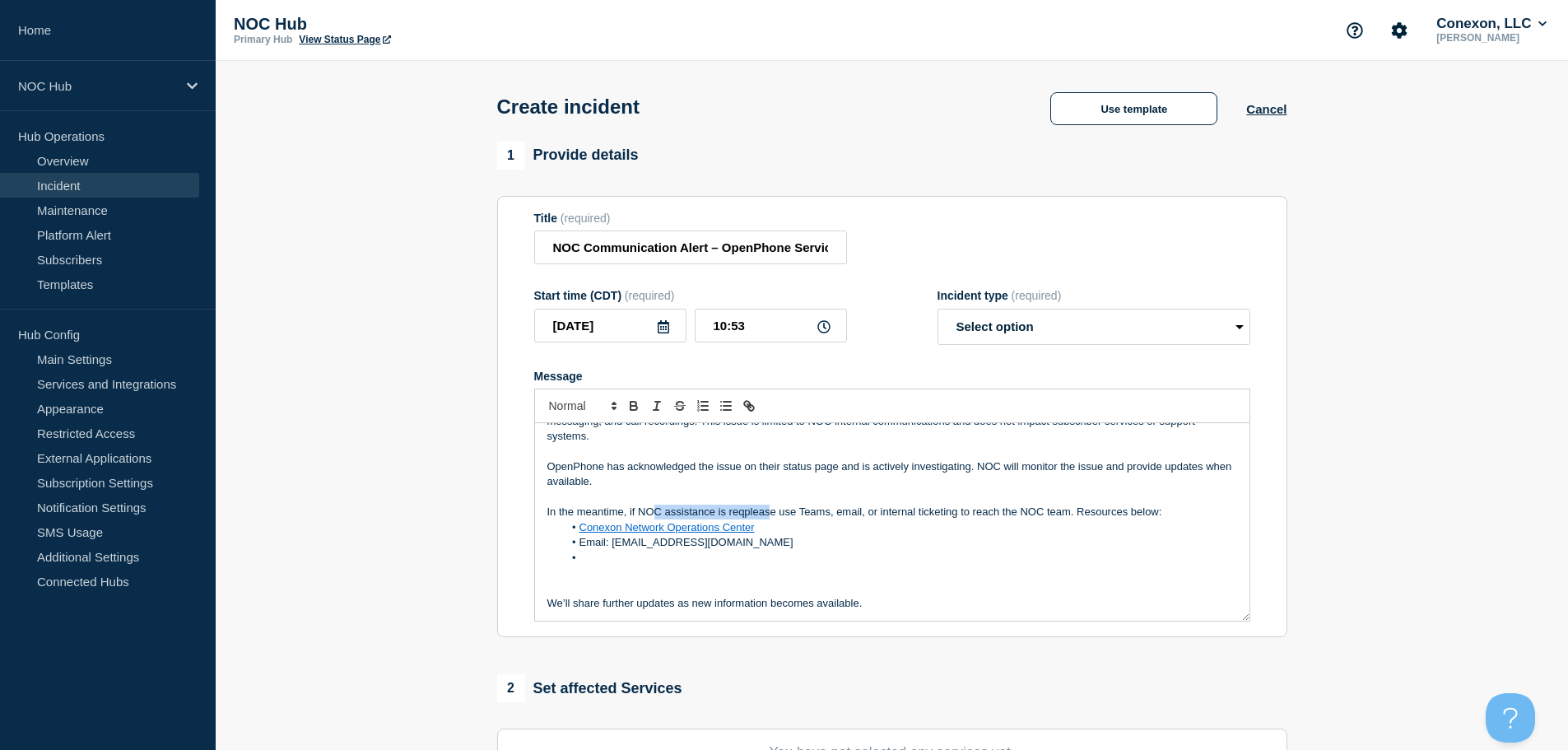 drag, startPoint x: 771, startPoint y: 515, endPoint x: 656, endPoint y: 514, distance: 115.00435 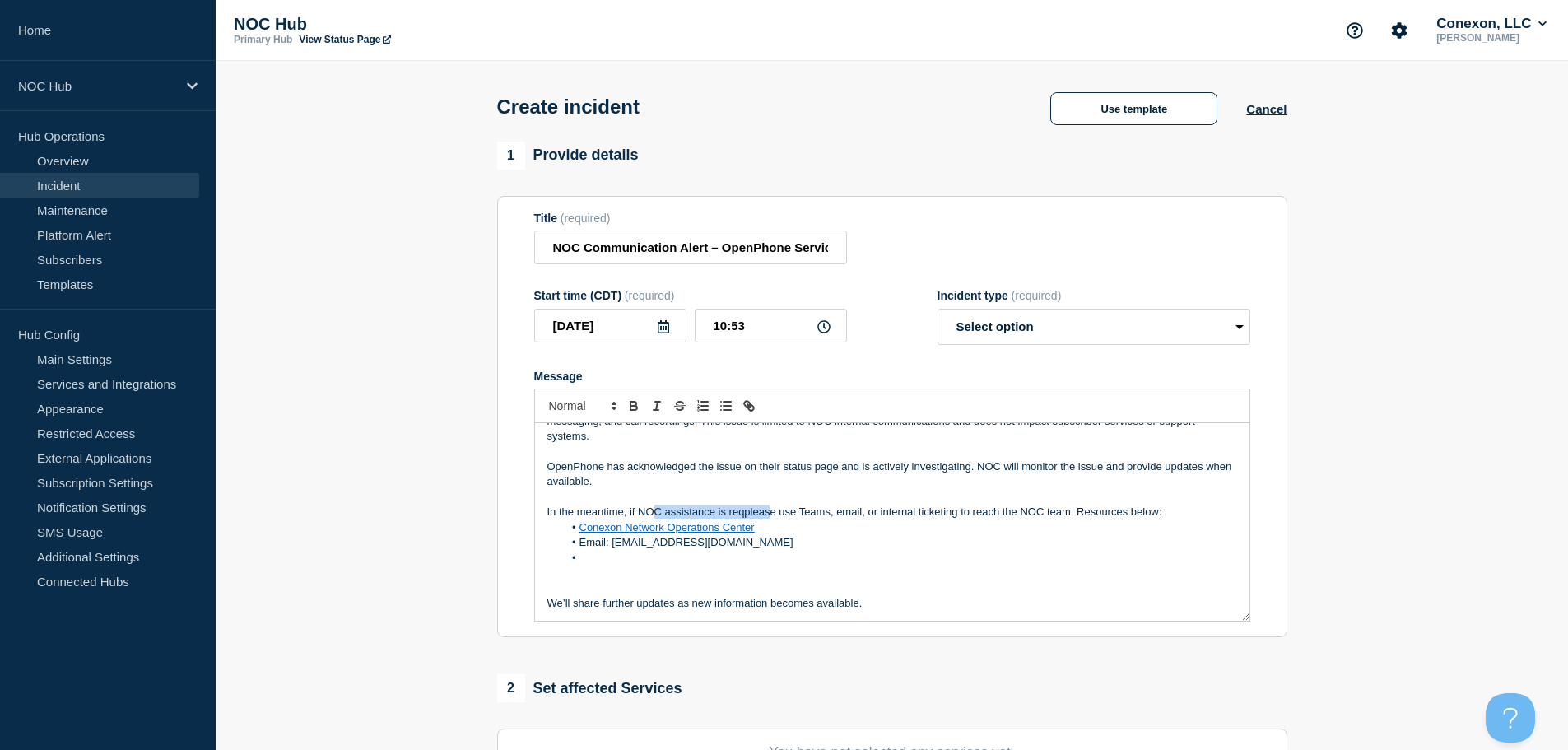 click on "In the meantime, if NOC assistance is reqplease use Teams, email, or internal ticketing to reach the NOC team. Resources below:" at bounding box center [892, 512] 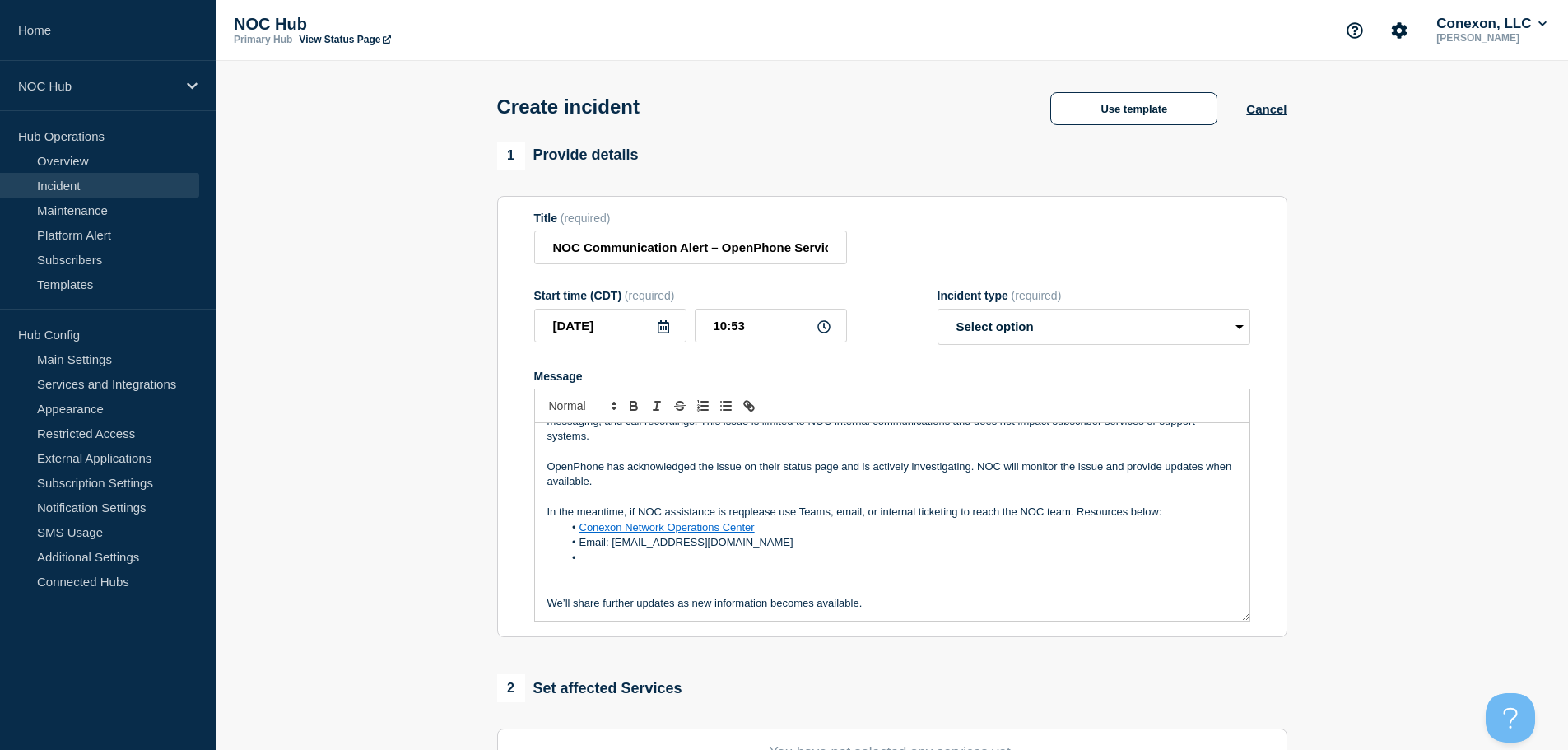click on "In the meantime, if NOC assistance is reqplease use Teams, email, or internal ticketing to reach the NOC team. Resources below:" at bounding box center [892, 512] 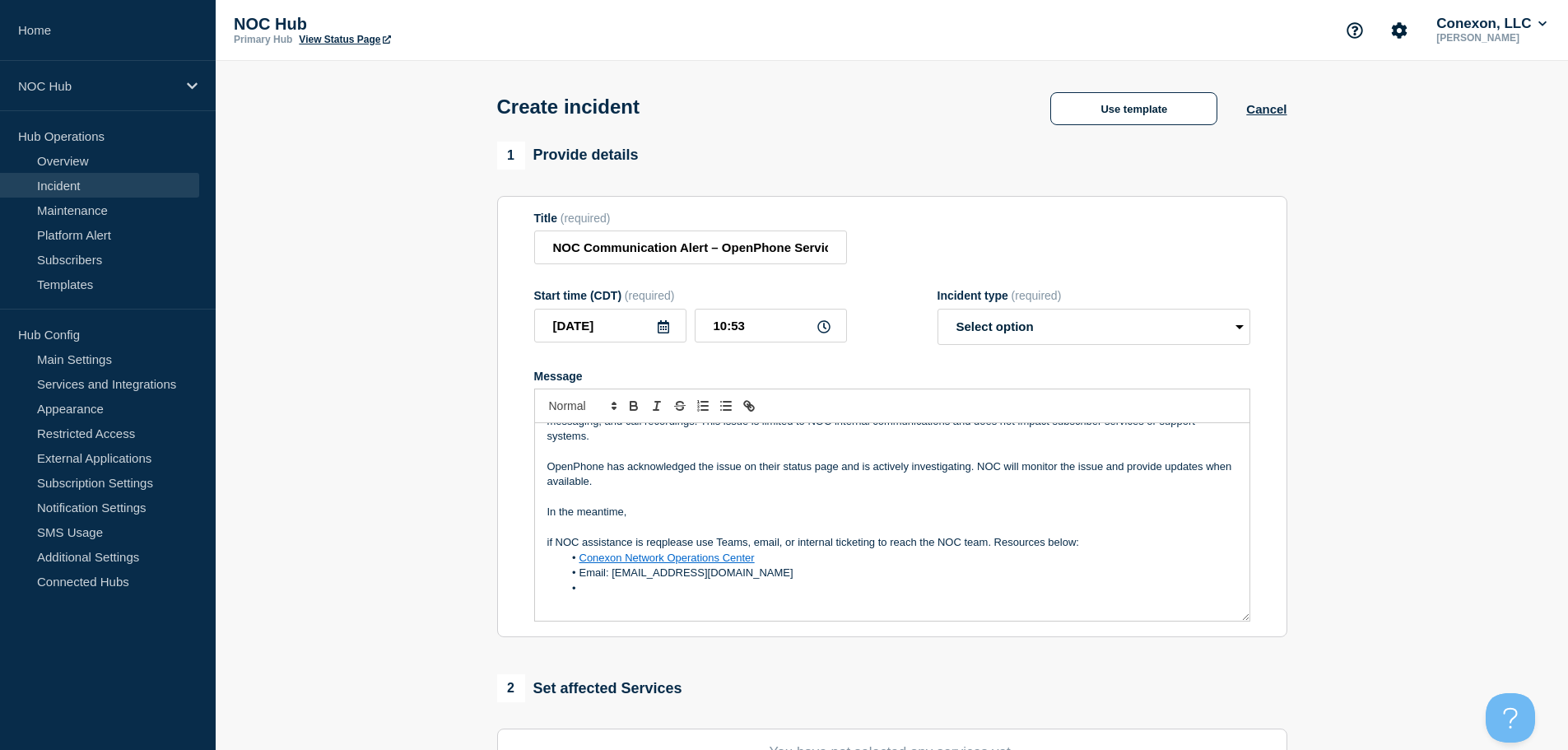 click on "In the meantime," at bounding box center [892, 512] 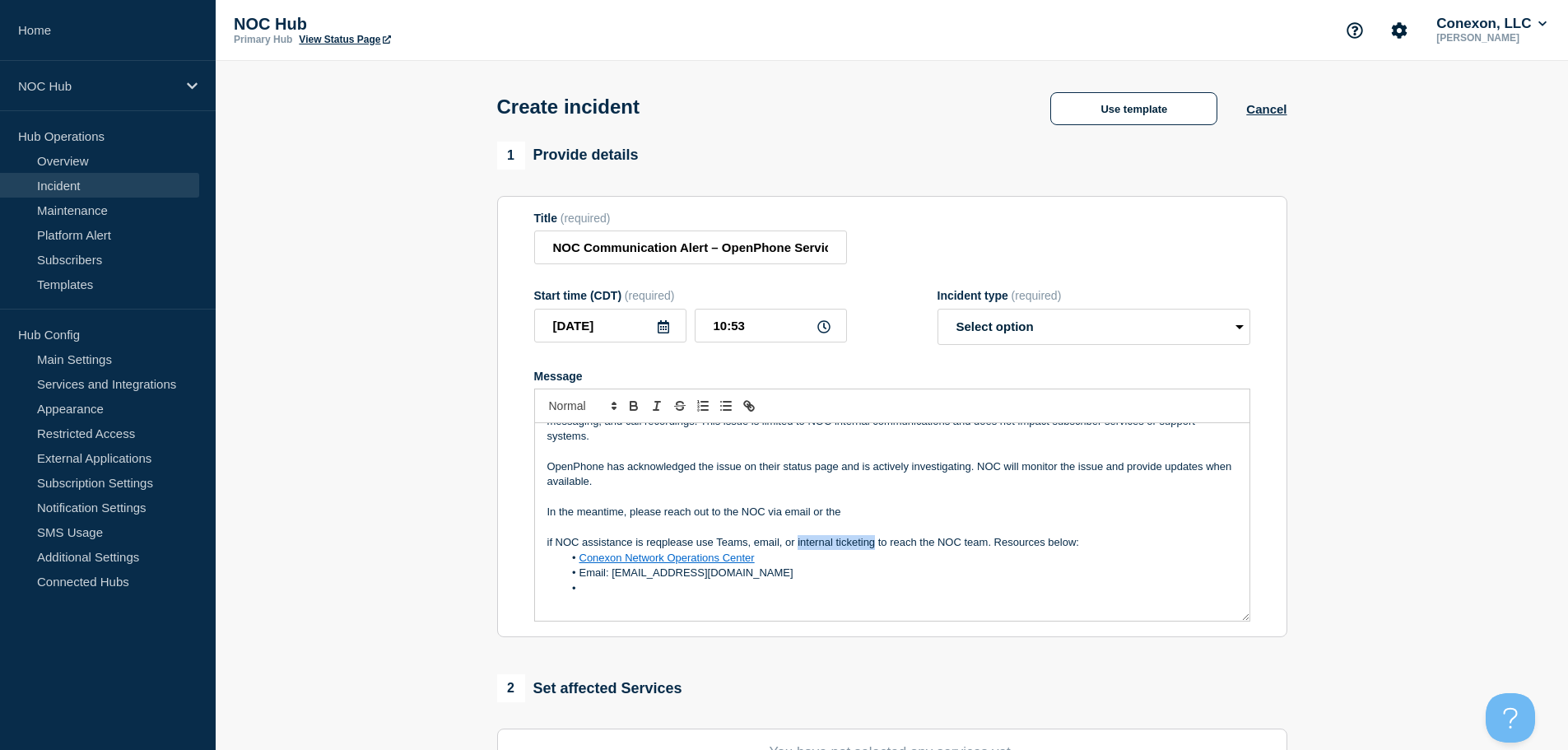 drag, startPoint x: 876, startPoint y: 543, endPoint x: 798, endPoint y: 539, distance: 78.102497 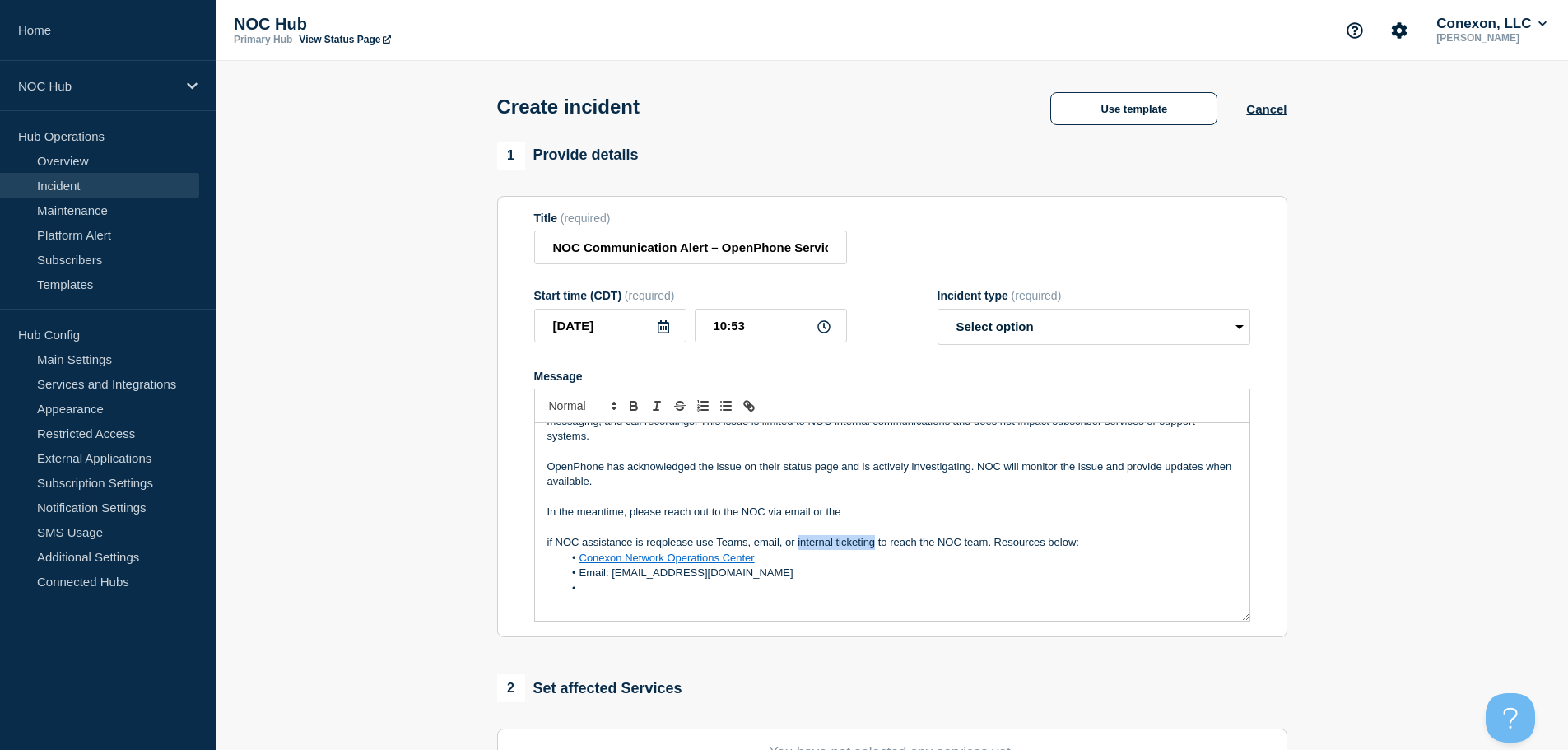 click on "if NOC assistance is reqplease use Teams, email, or internal ticketing to reach the NOC team. Resources below:" at bounding box center (892, 543) 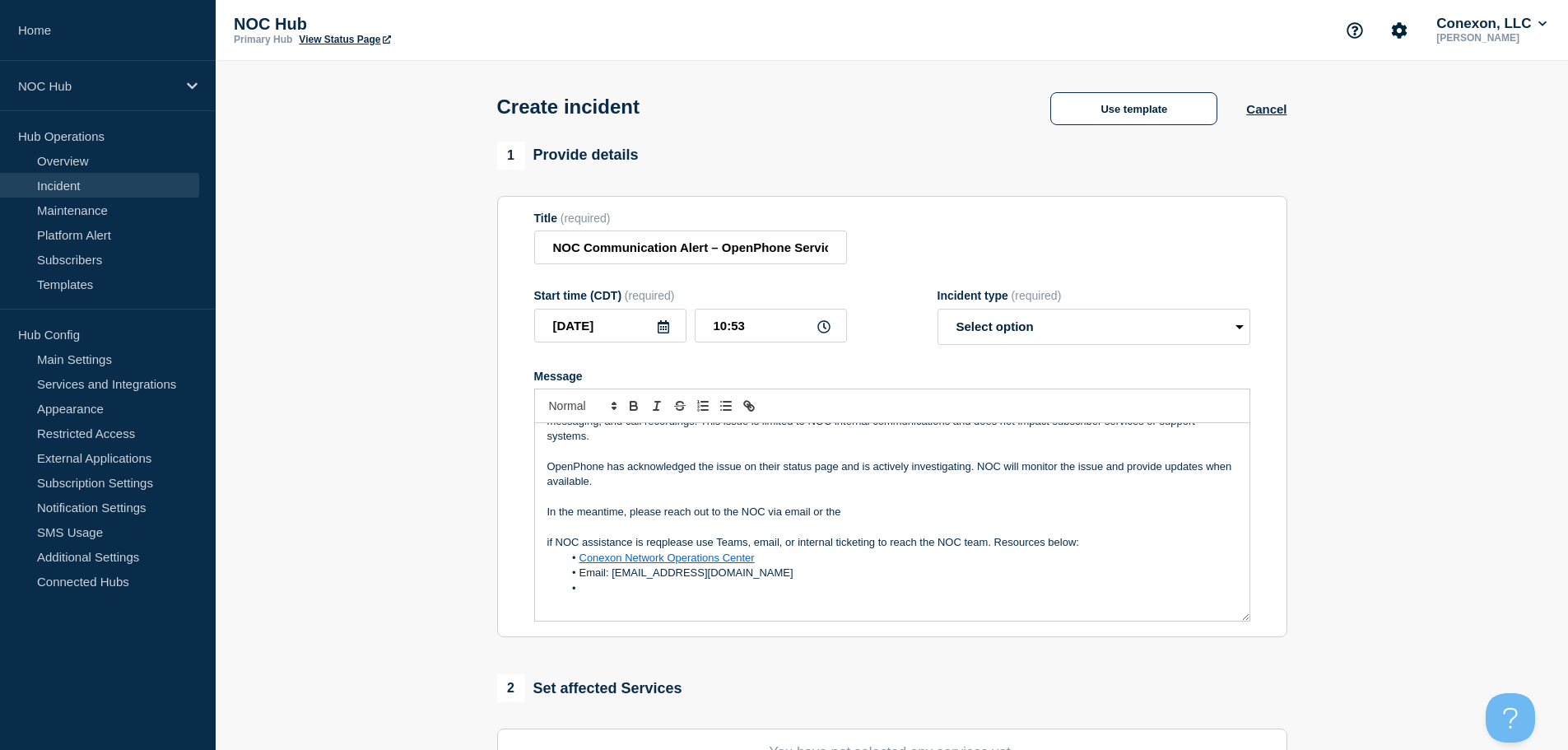 click on "In the meantime, please reach out to the NOC via email or the" at bounding box center (892, 512) 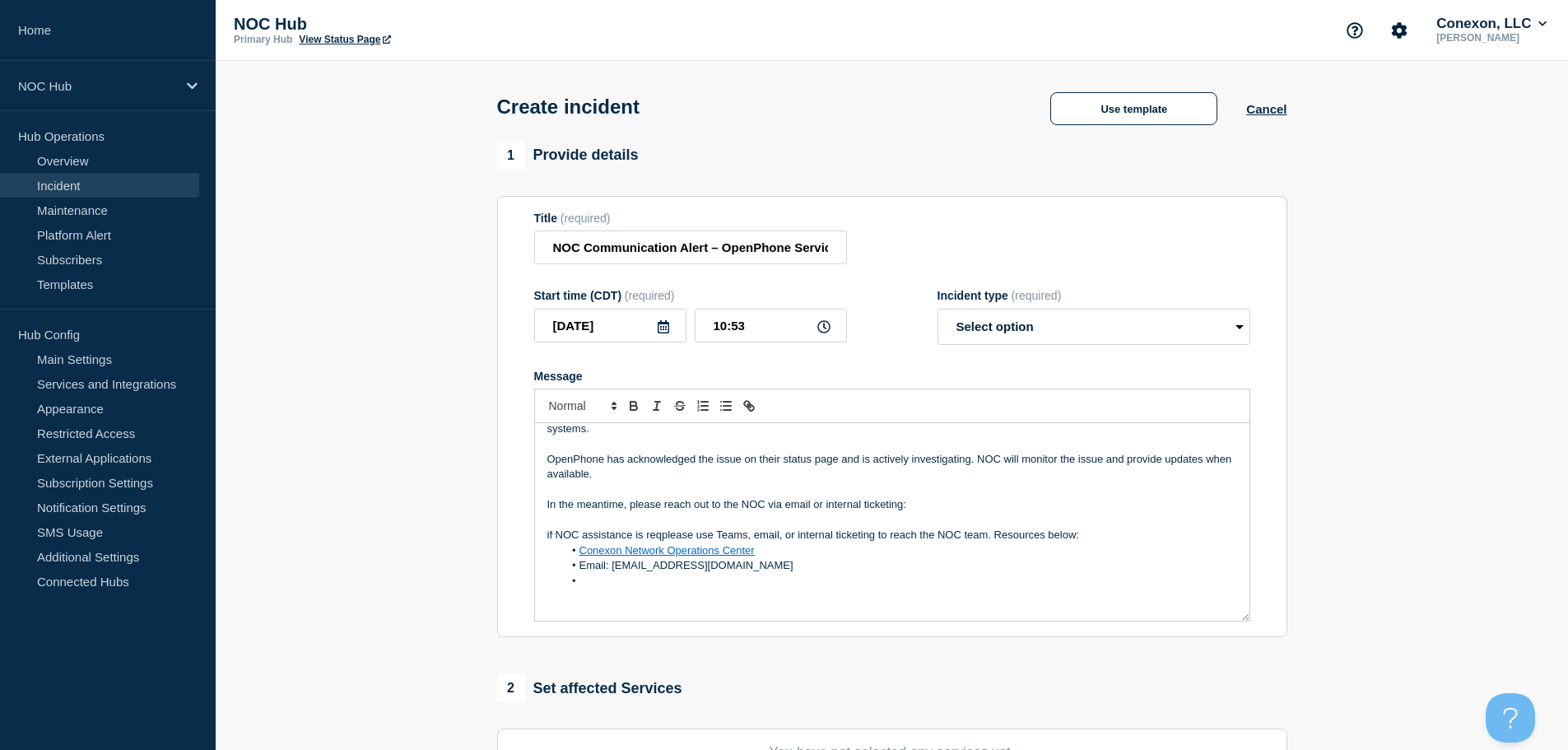 scroll, scrollTop: 65, scrollLeft: 0, axis: vertical 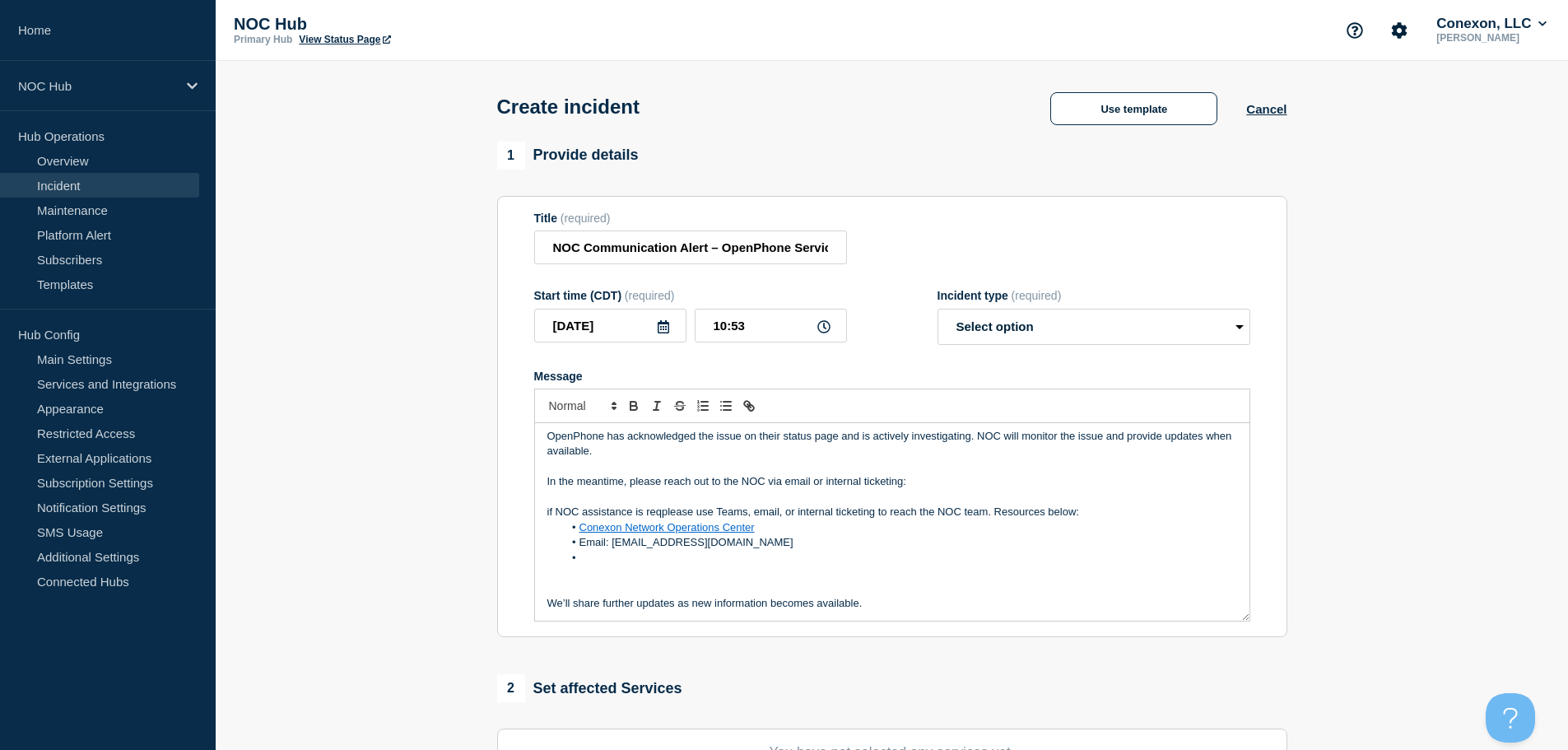 click on "In the meantime, please reach out to the NOC via email or internal ticketing:" at bounding box center (892, 482) 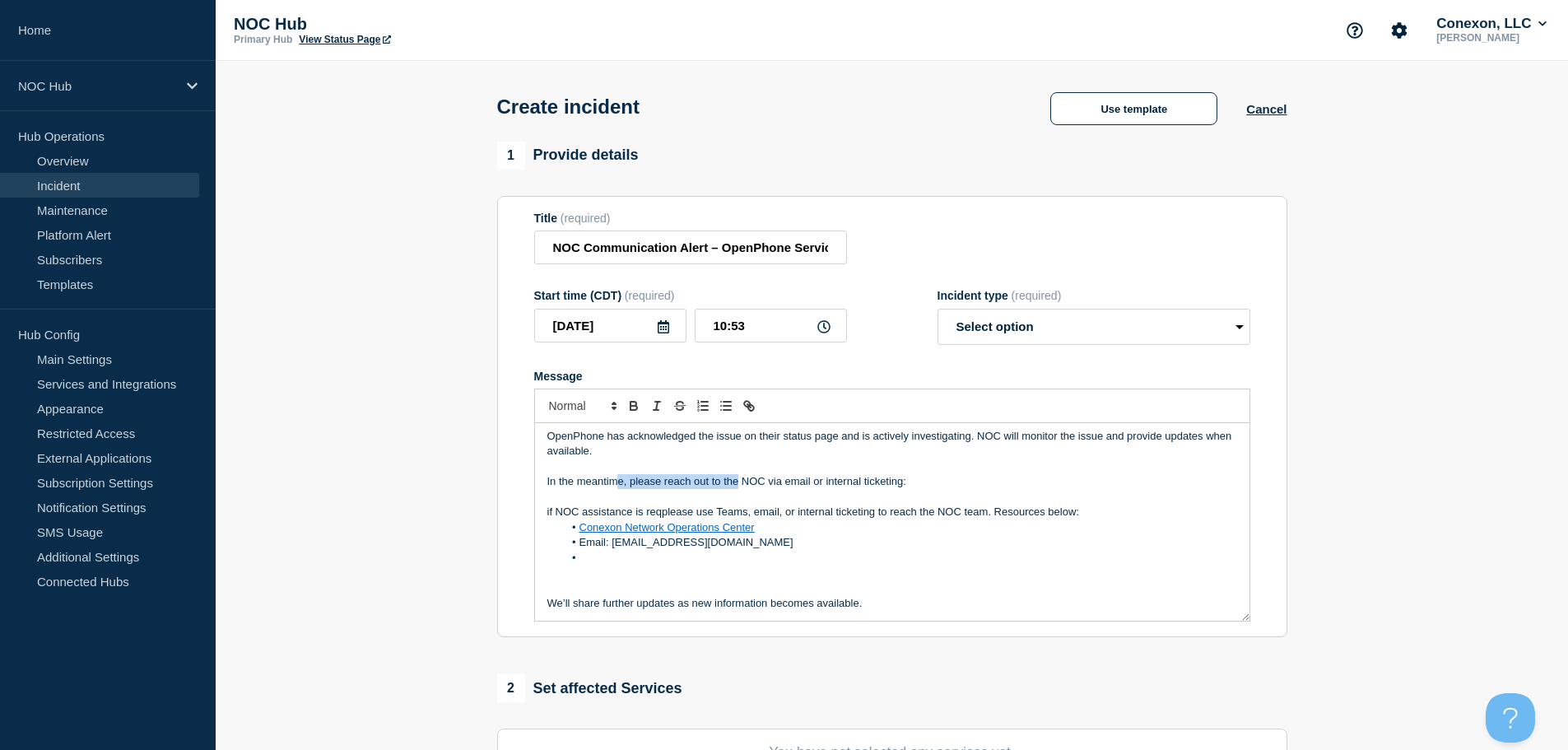 drag, startPoint x: 737, startPoint y: 483, endPoint x: 617, endPoint y: 483, distance: 120 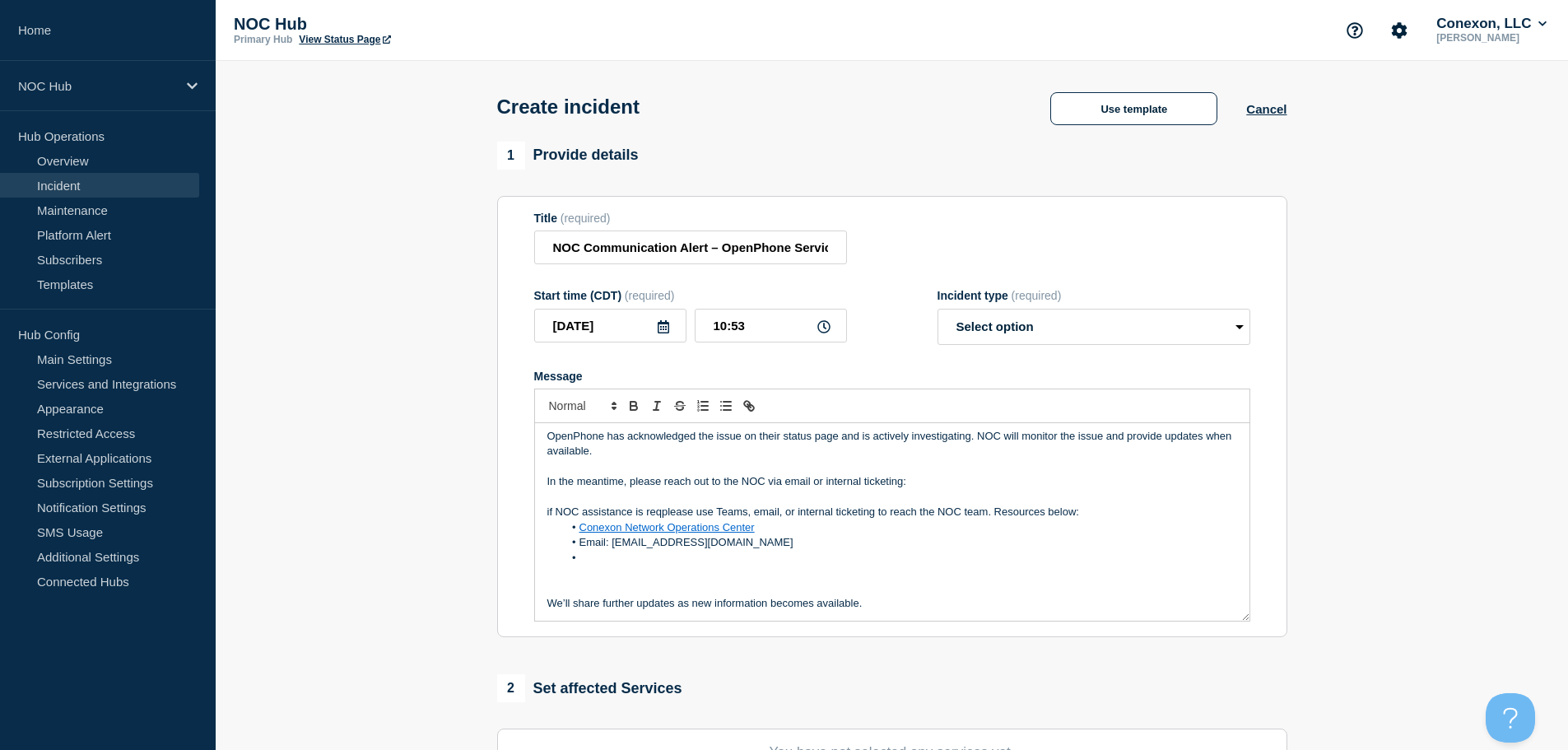 click on "In the meantime, please reach out to the NOC via email or internal ticketing:" at bounding box center [892, 482] 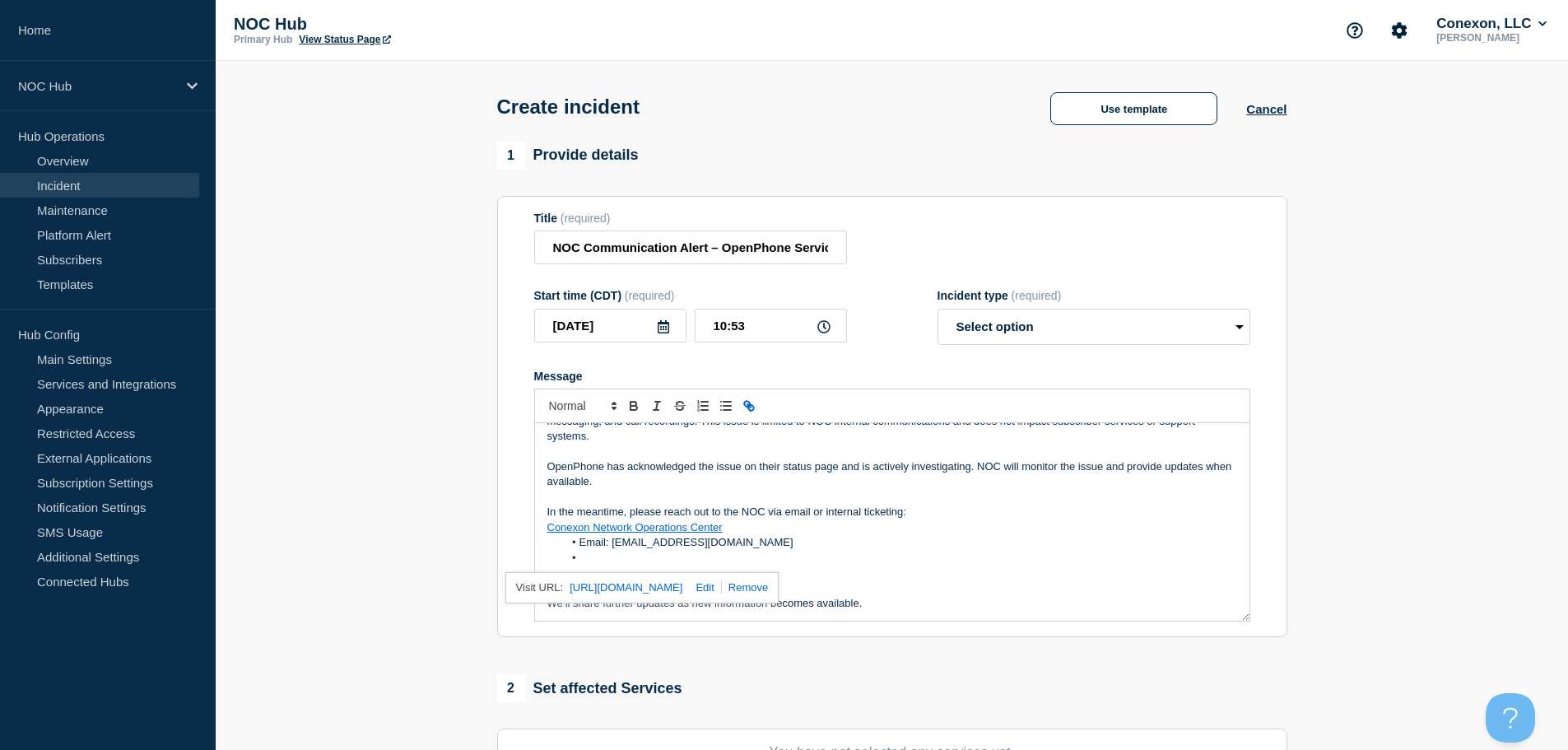 scroll, scrollTop: 20, scrollLeft: 0, axis: vertical 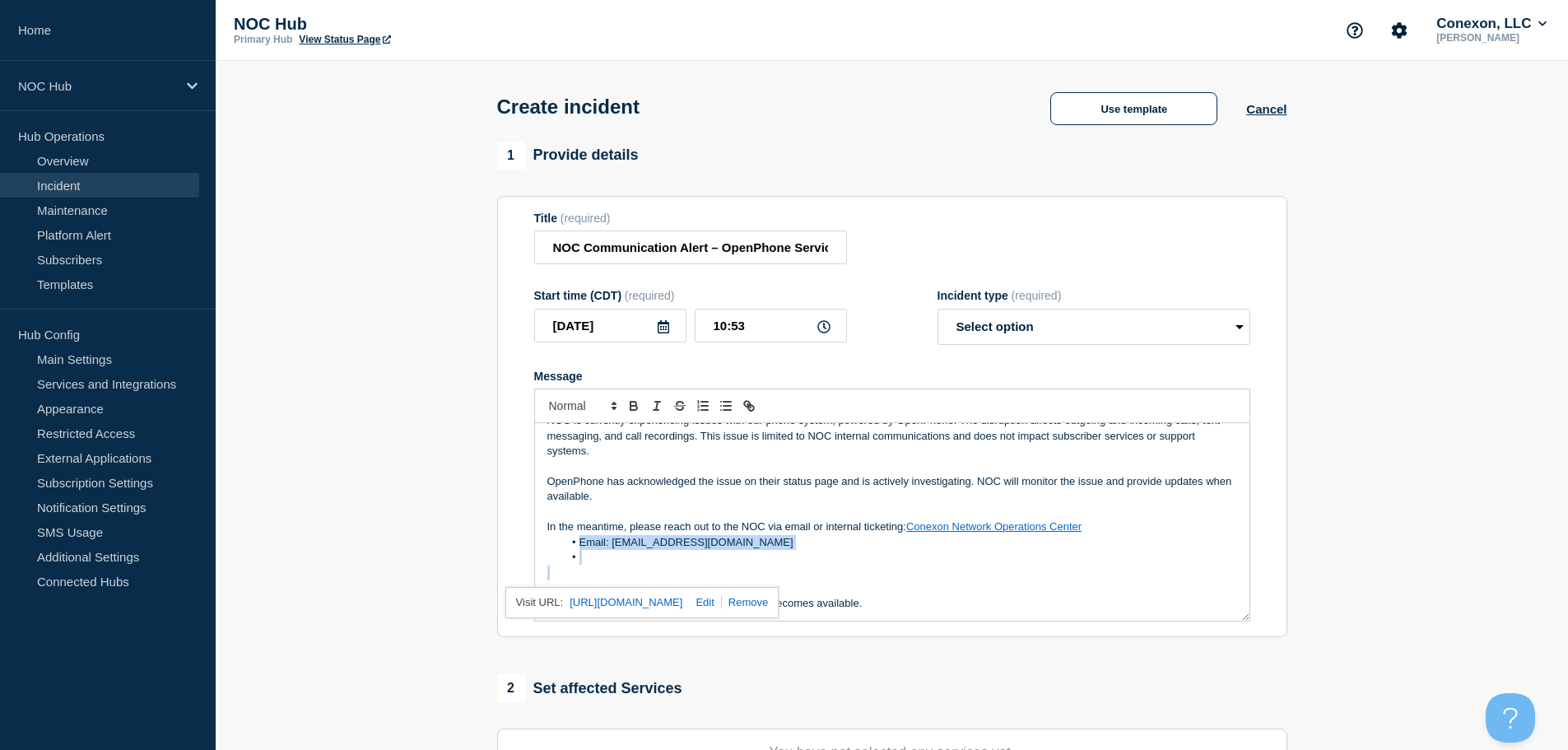 drag, startPoint x: 668, startPoint y: 570, endPoint x: 462, endPoint y: 553, distance: 206.70027 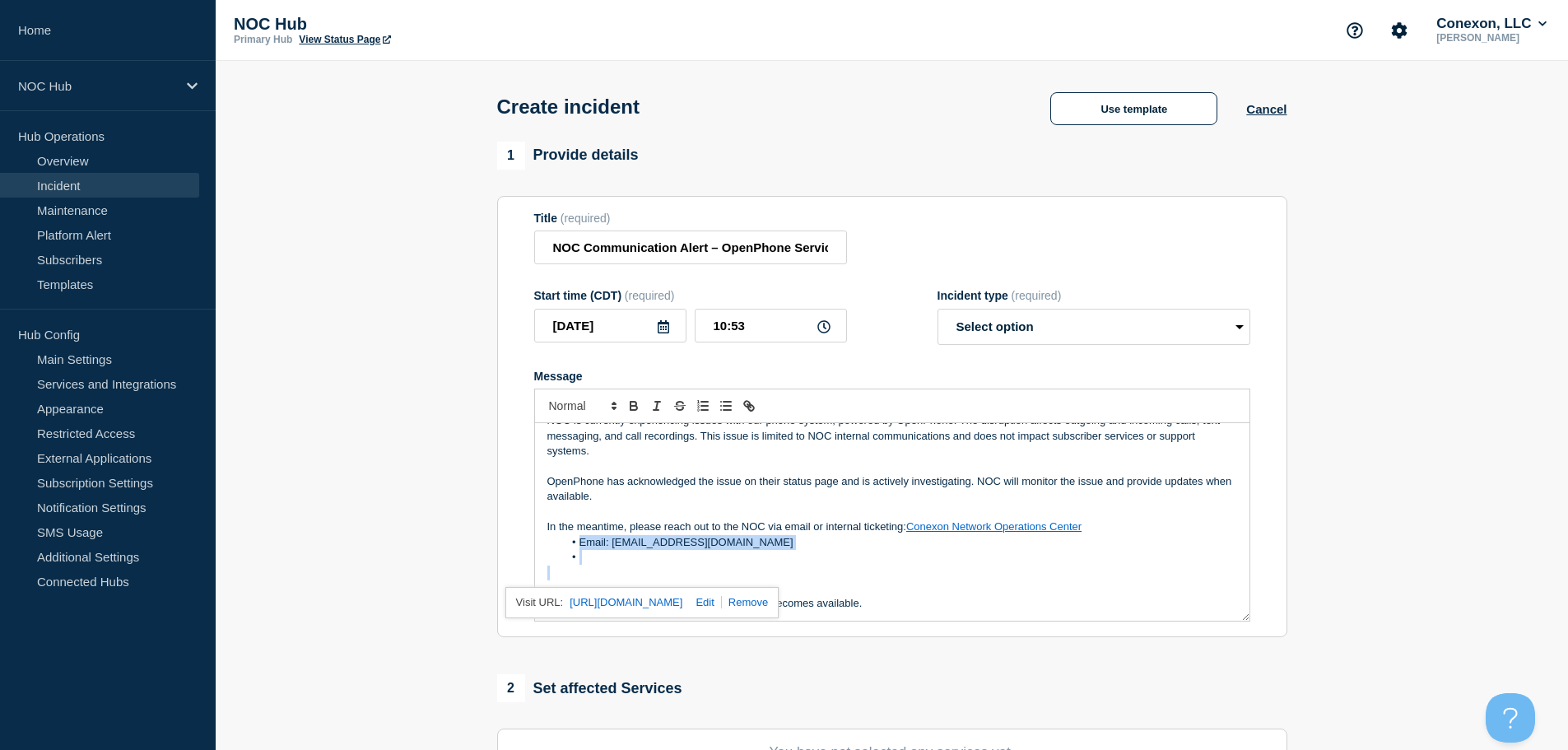 click on "1  Provide details  Title  (required) NOC Communication Alert – OpenPhone Service Disruption Start time (CDT)  (required) 2025-07-15 10:53 Incident type  (required) Select option Investigating Identified Monitoring Message  NOC is currently experiencing issues with our phone system, powered by OpenPhone. The disruption affects outgoing and incoming calls, text messaging, and call recordings. This issue is limited to NOC internal communications and does not impact subscriber services or support systems. OpenPhone has acknowledged the issue on their status page and is actively investigating. NOC will monitor the issue and provide updates when available.  In the meantime, please reach out to the NOC via email or internal ticketing:  Conexon Network Operations Center Email: noc-support@conexon.us  We’ll share further updates as new information becomes available. https://noc.support.conexon.us/servicedesk/customer/portal/4 2  Set affected Services  You have not selected any services yet. Select Services 3  Yes" at bounding box center [891, 613] 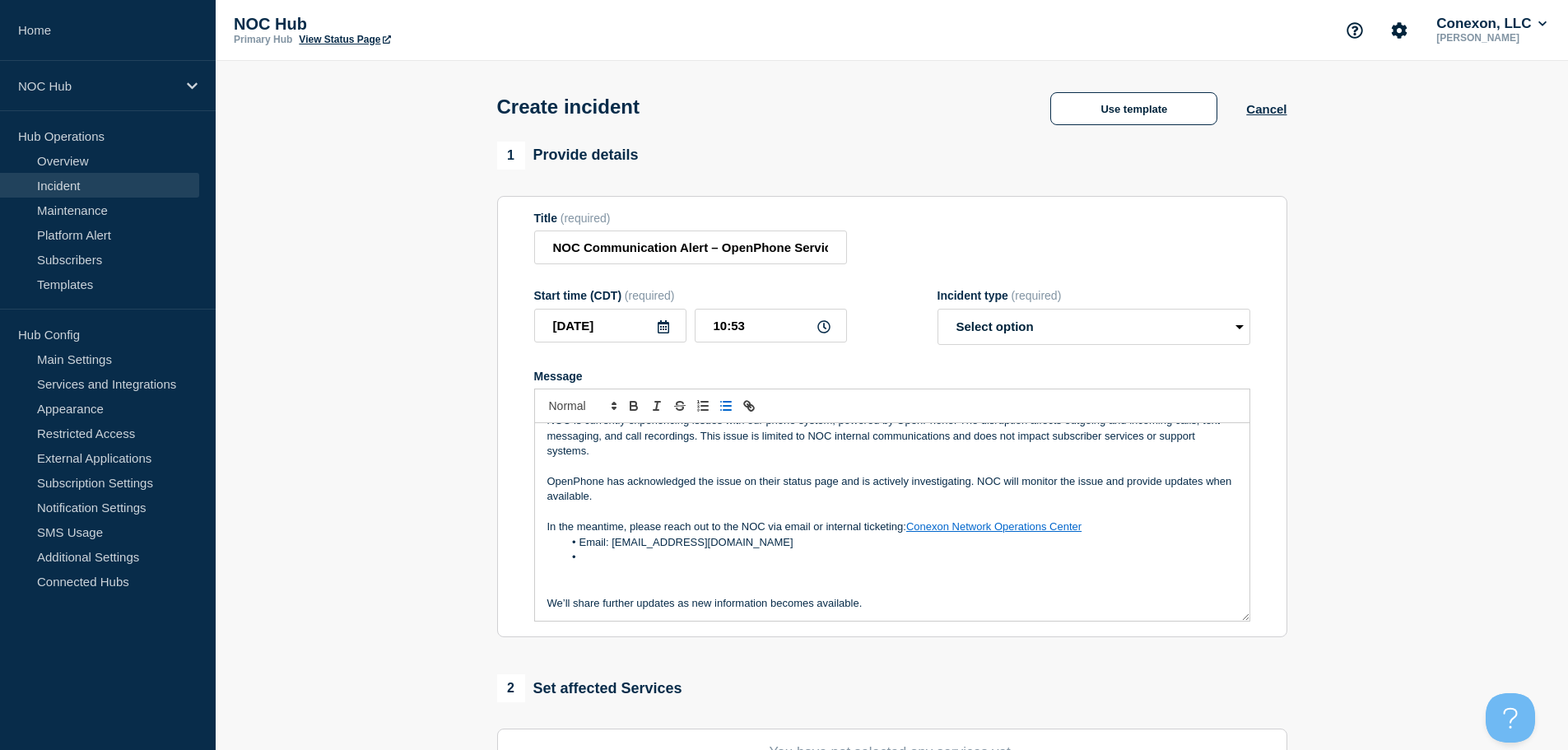 scroll, scrollTop: 0, scrollLeft: 0, axis: both 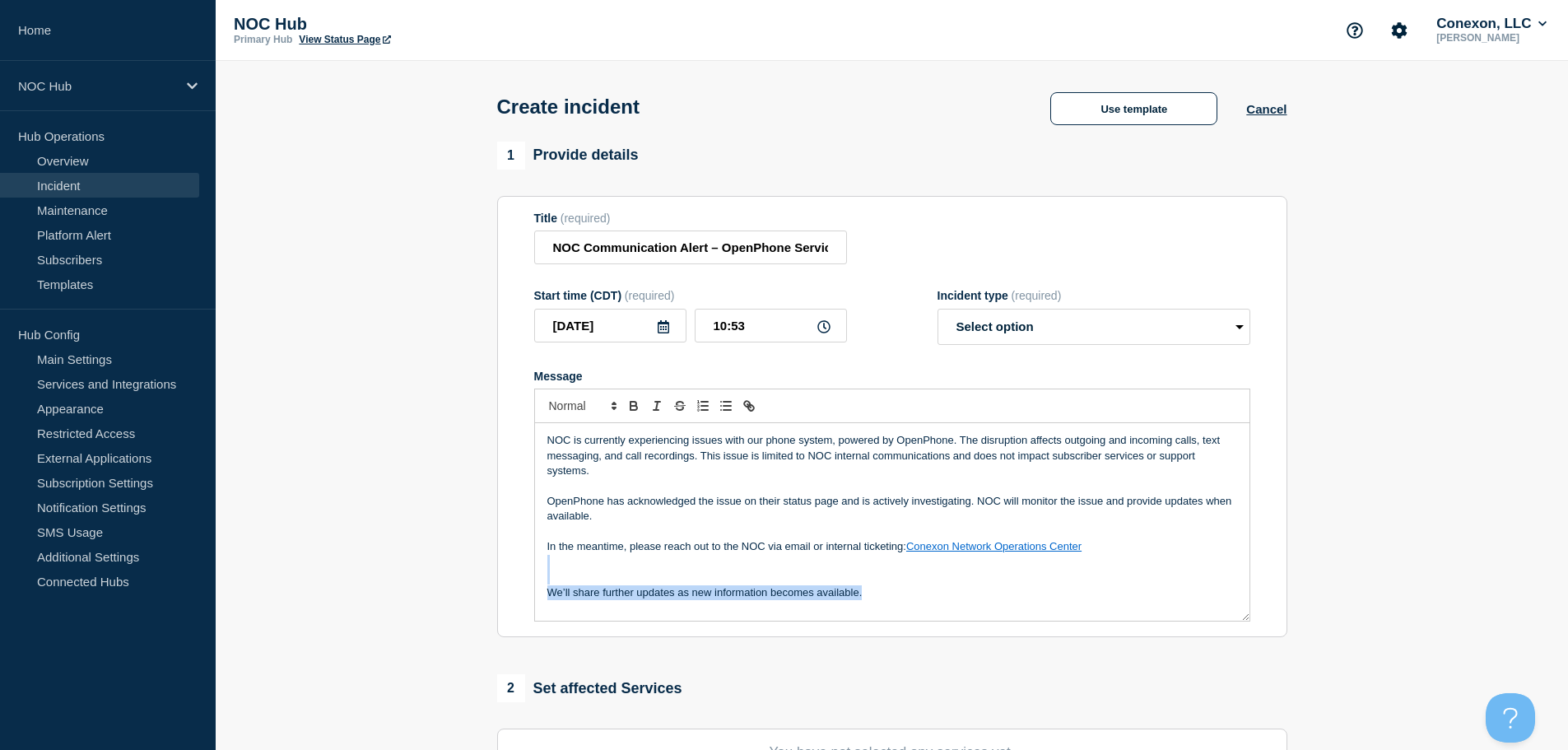 drag, startPoint x: 549, startPoint y: 571, endPoint x: 973, endPoint y: 677, distance: 437.0492 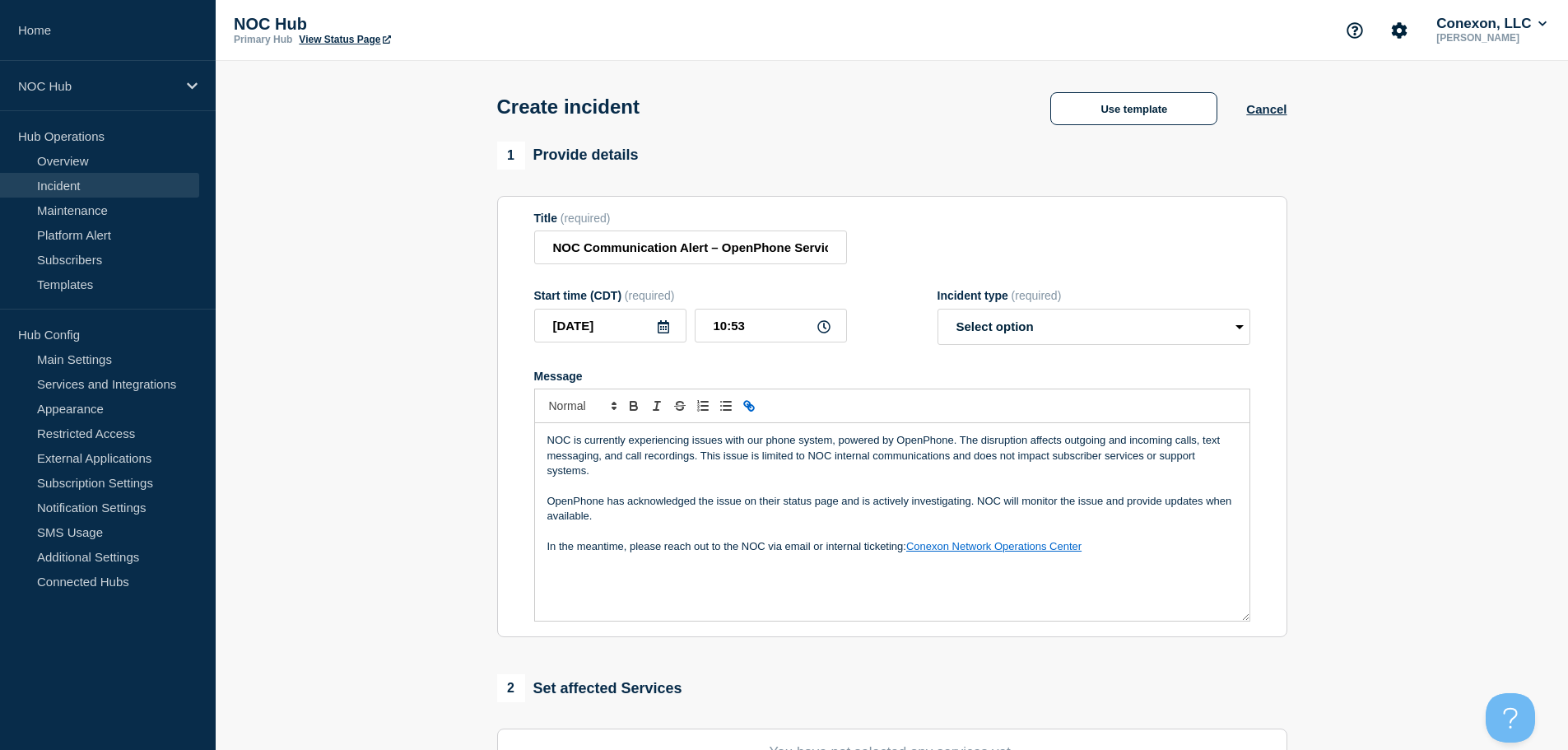 click on "NOC is currently experiencing issues with our phone system, powered by OpenPhone. The disruption affects outgoing and incoming calls, text messaging, and call recordings. This issue is limited to NOC internal communications and does not impact subscriber services or support systems. OpenPhone has acknowledged the issue on their status page and is actively investigating. NOC will monitor the issue and provide updates when available.  In the meantime, please reach out to the NOC via email or internal ticketing:  Conexon Network Operations Center" at bounding box center [892, 522] 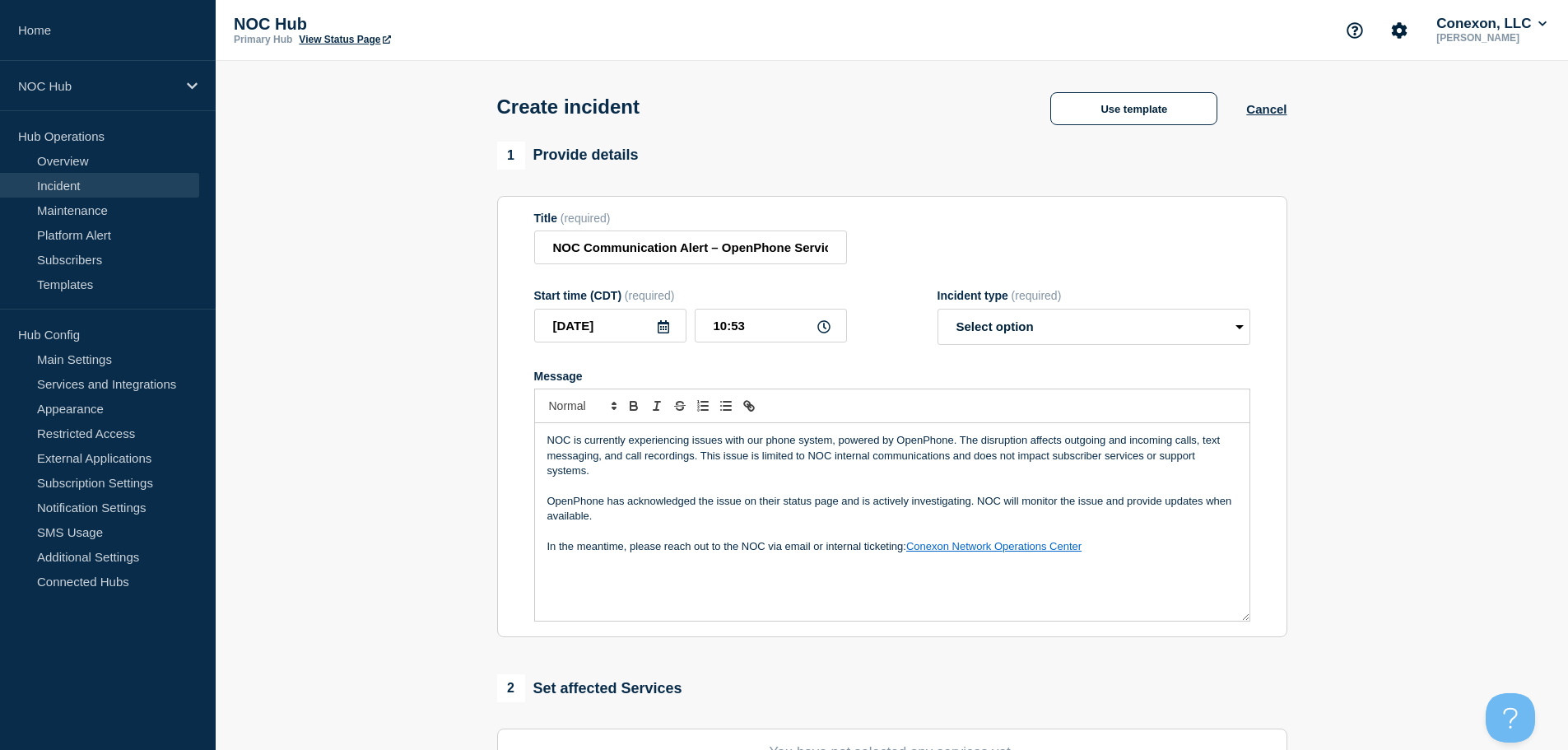 click on "NOC is currently experiencing issues with our phone system, powered by OpenPhone. The disruption affects outgoing and incoming calls, text messaging, and call recordings. This issue is limited to NOC internal communications and does not impact subscriber services or support systems. OpenPhone has acknowledged the issue on their status page and is actively investigating. NOC will monitor the issue and provide updates when available.  In the meantime, please reach out to the NOC via email or internal ticketing:  Conexon Network Operations Center" at bounding box center (892, 522) 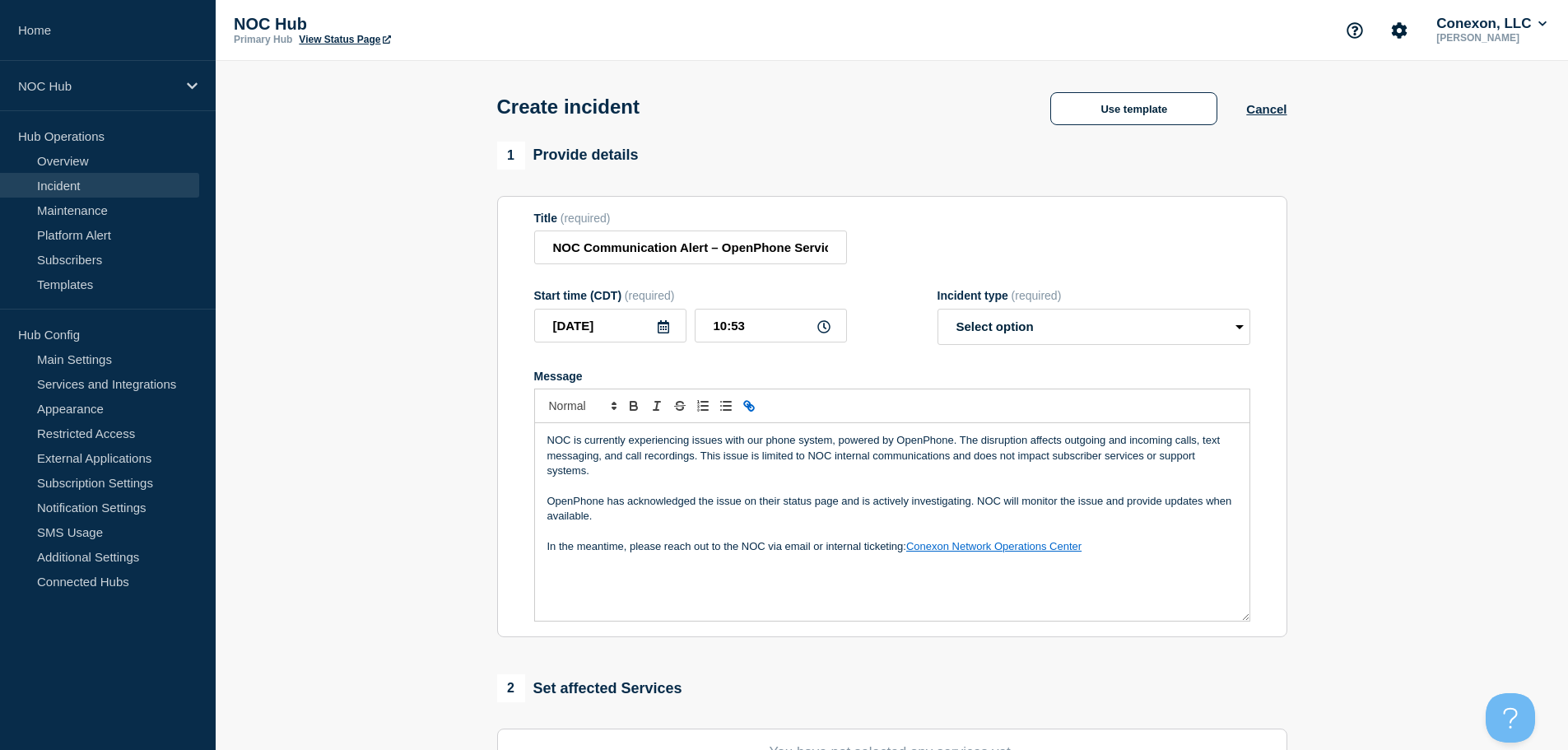 click at bounding box center [892, 532] 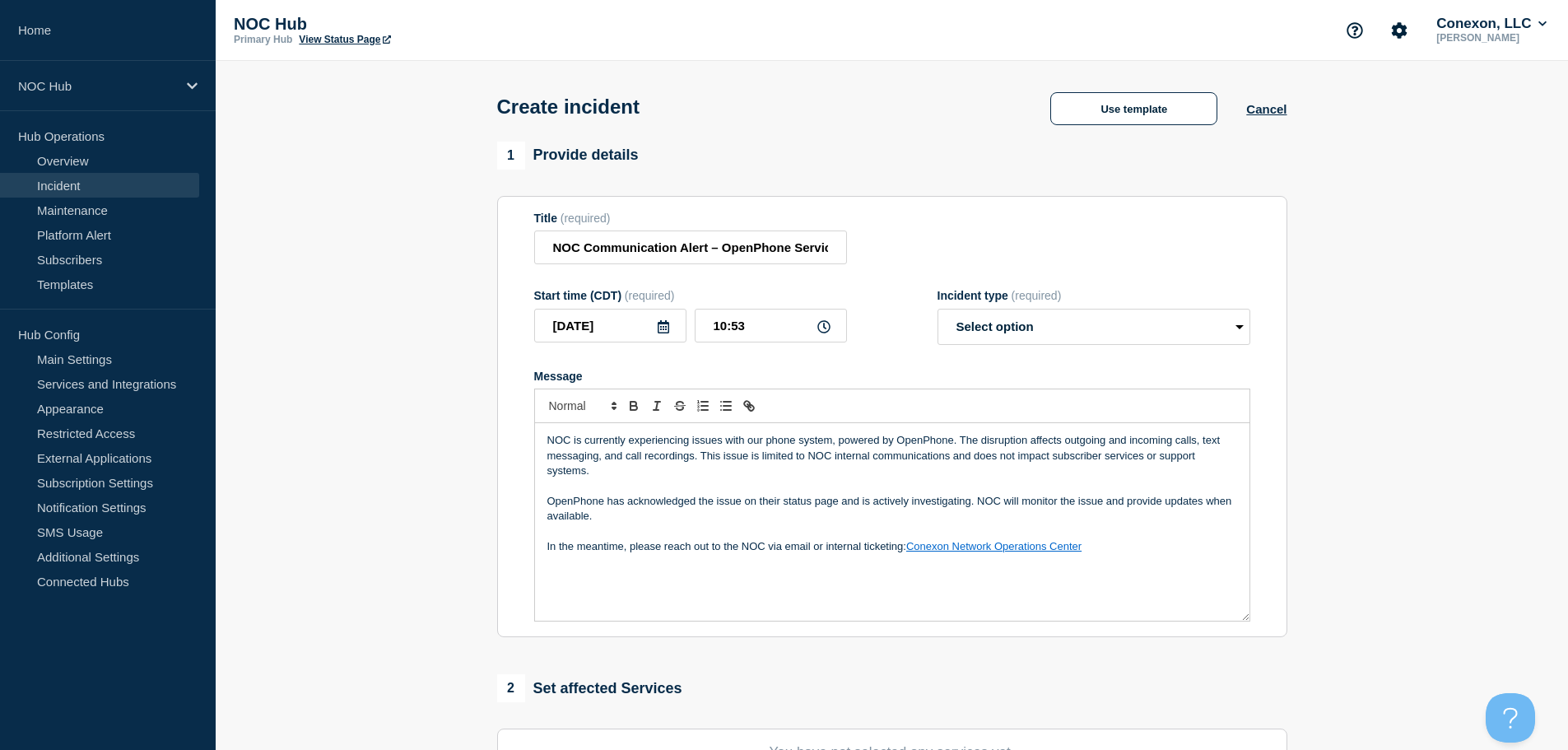 click at bounding box center [892, 487] 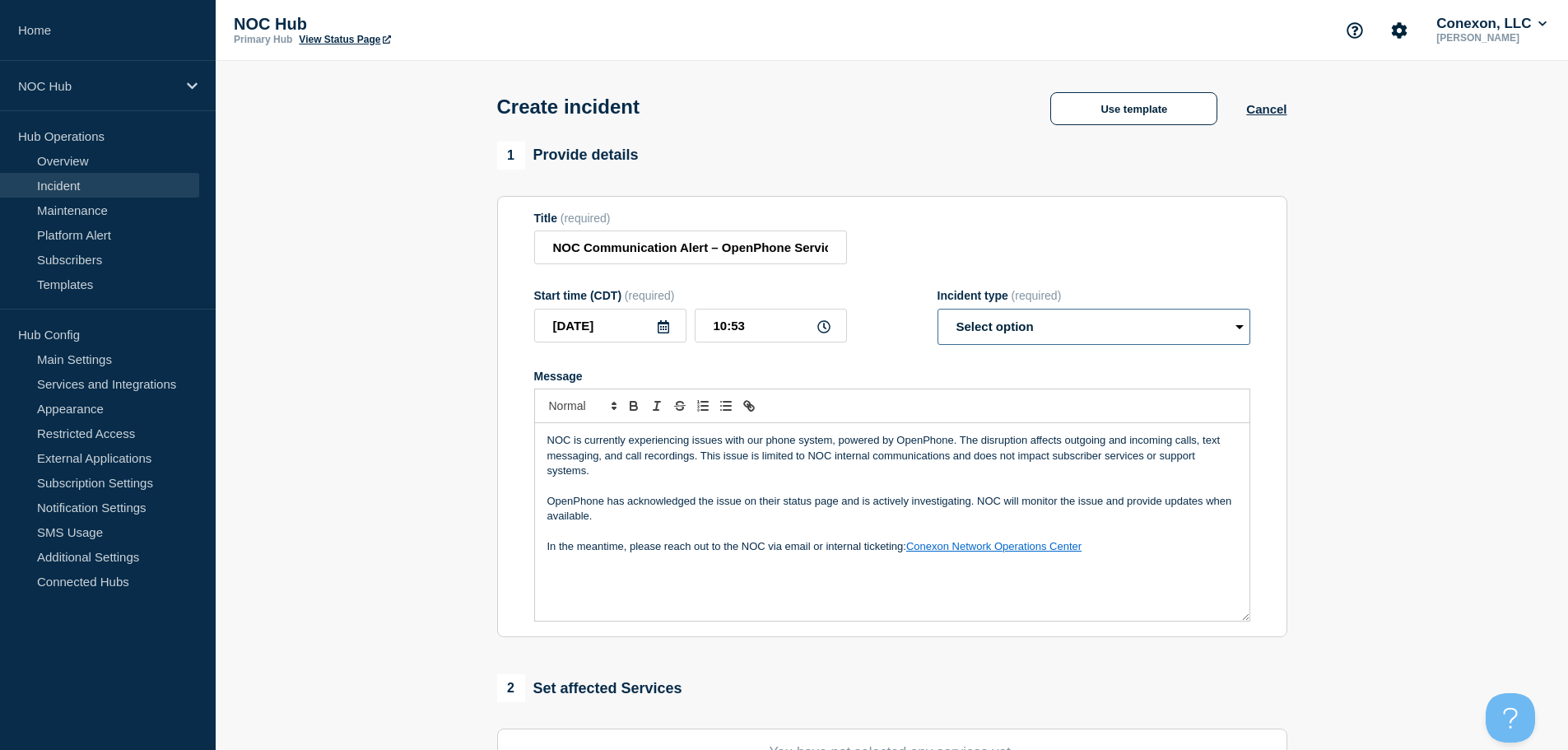 click on "Select option Investigating Identified Monitoring" at bounding box center [1094, 327] 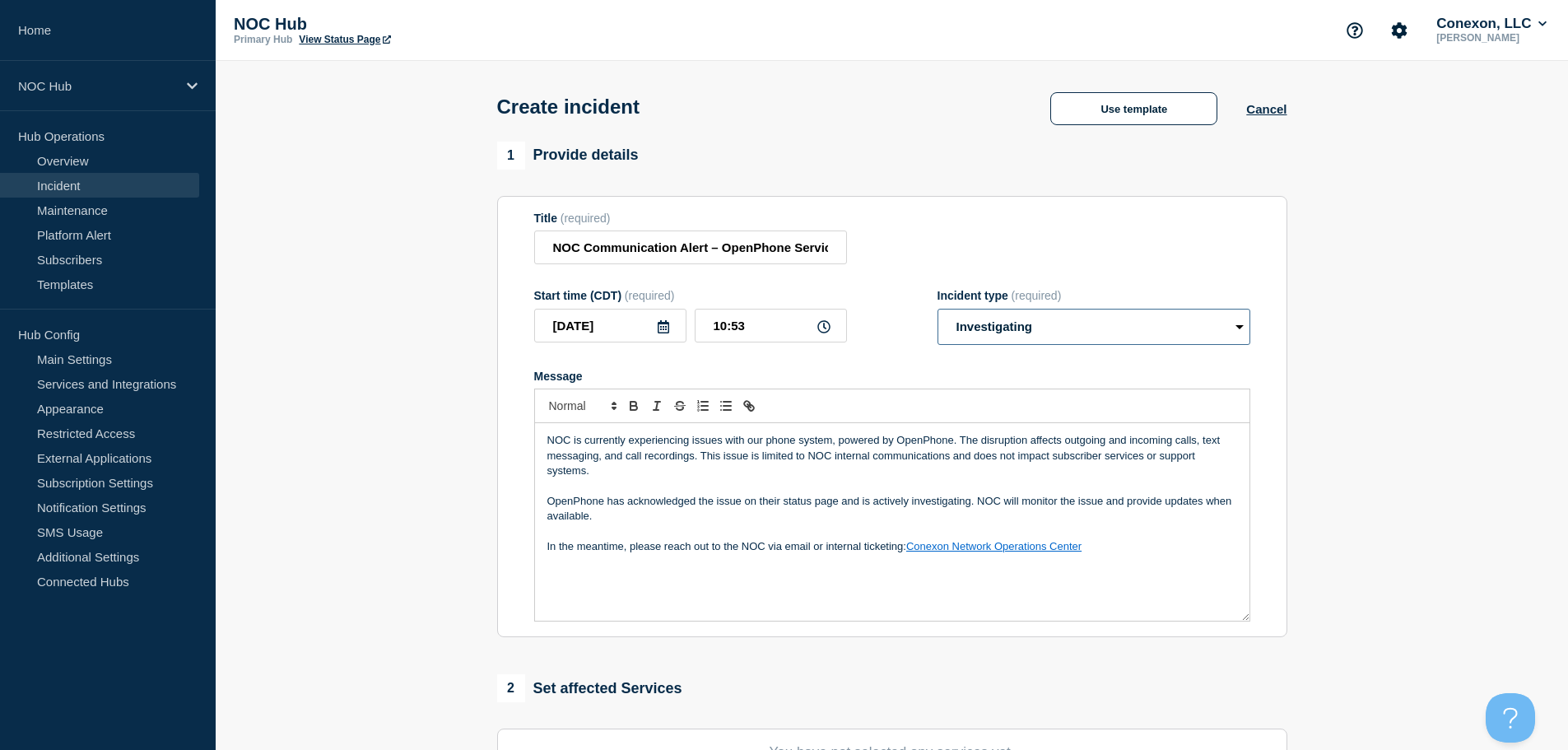 click on "Select option Investigating Identified Monitoring" at bounding box center [1094, 327] 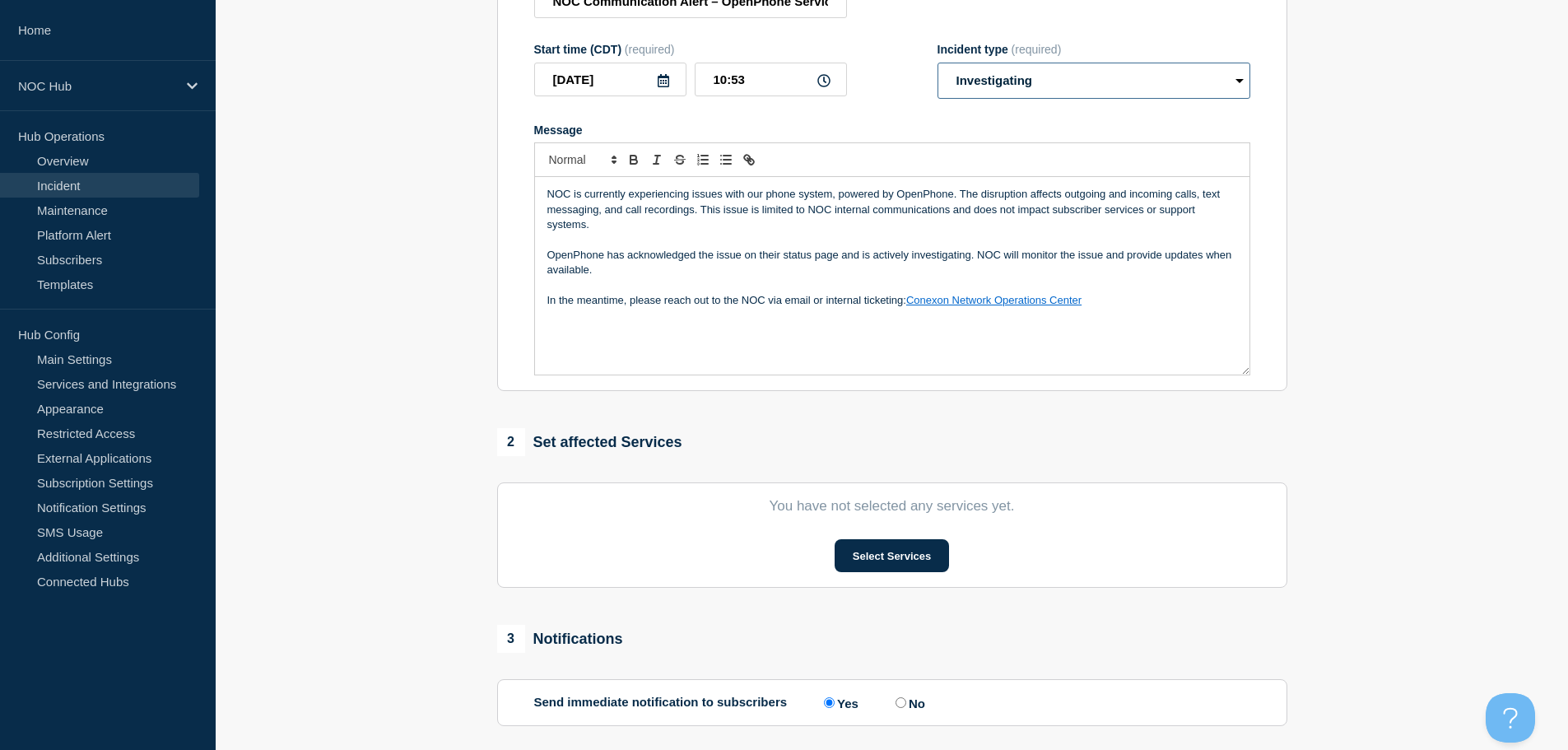 scroll, scrollTop: 247, scrollLeft: 0, axis: vertical 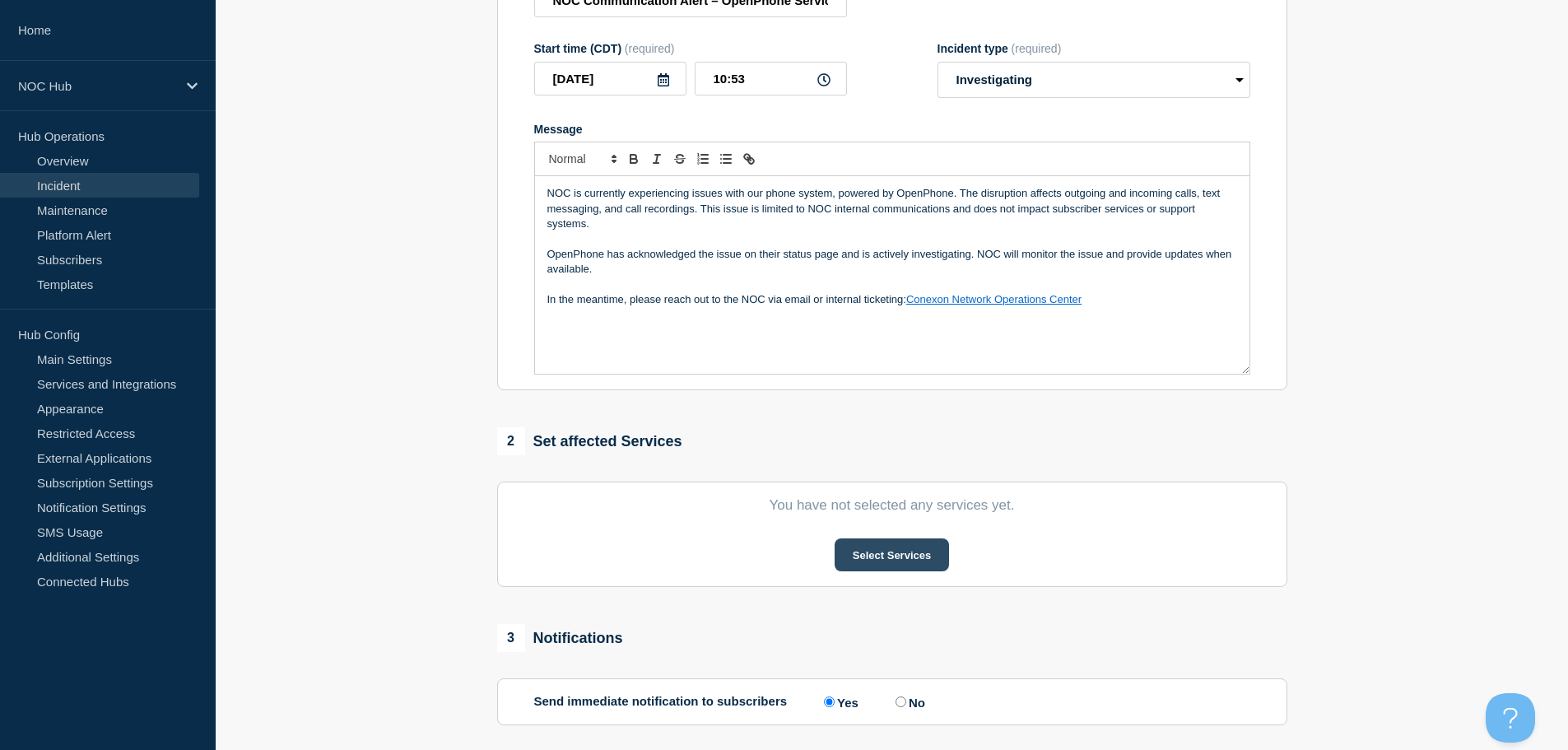 click on "Select Services" at bounding box center [891, 555] 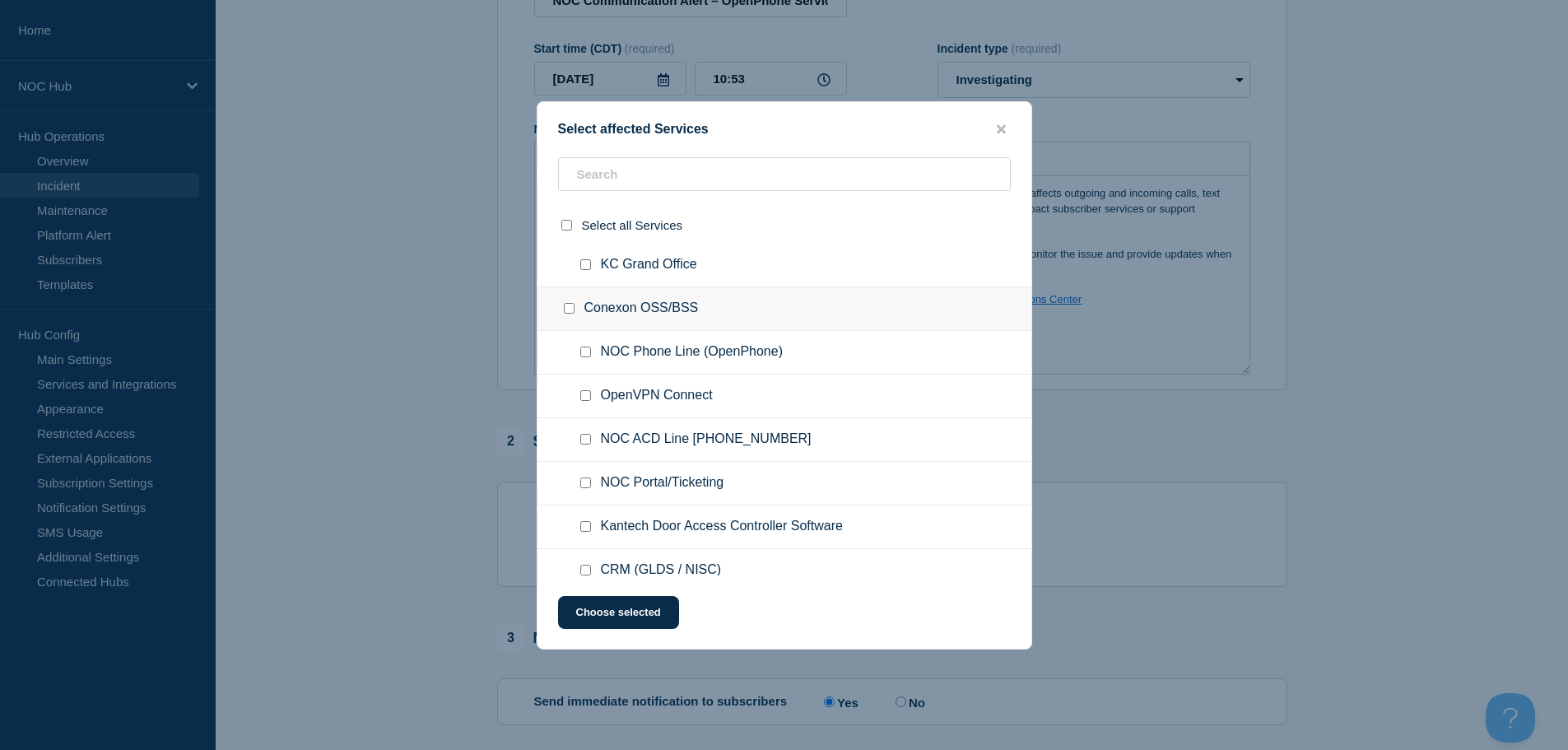 scroll, scrollTop: 247, scrollLeft: 0, axis: vertical 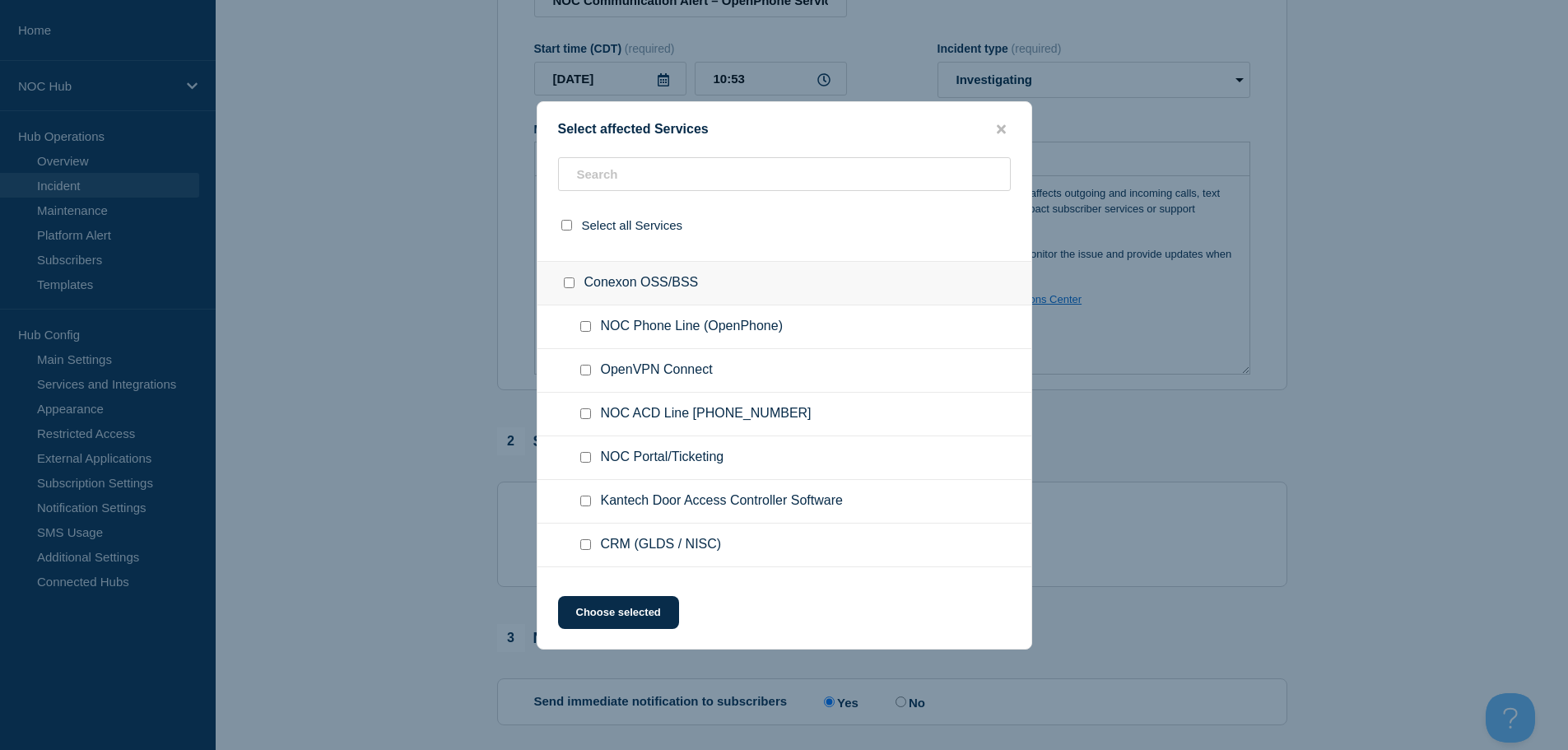 click at bounding box center (589, 327) 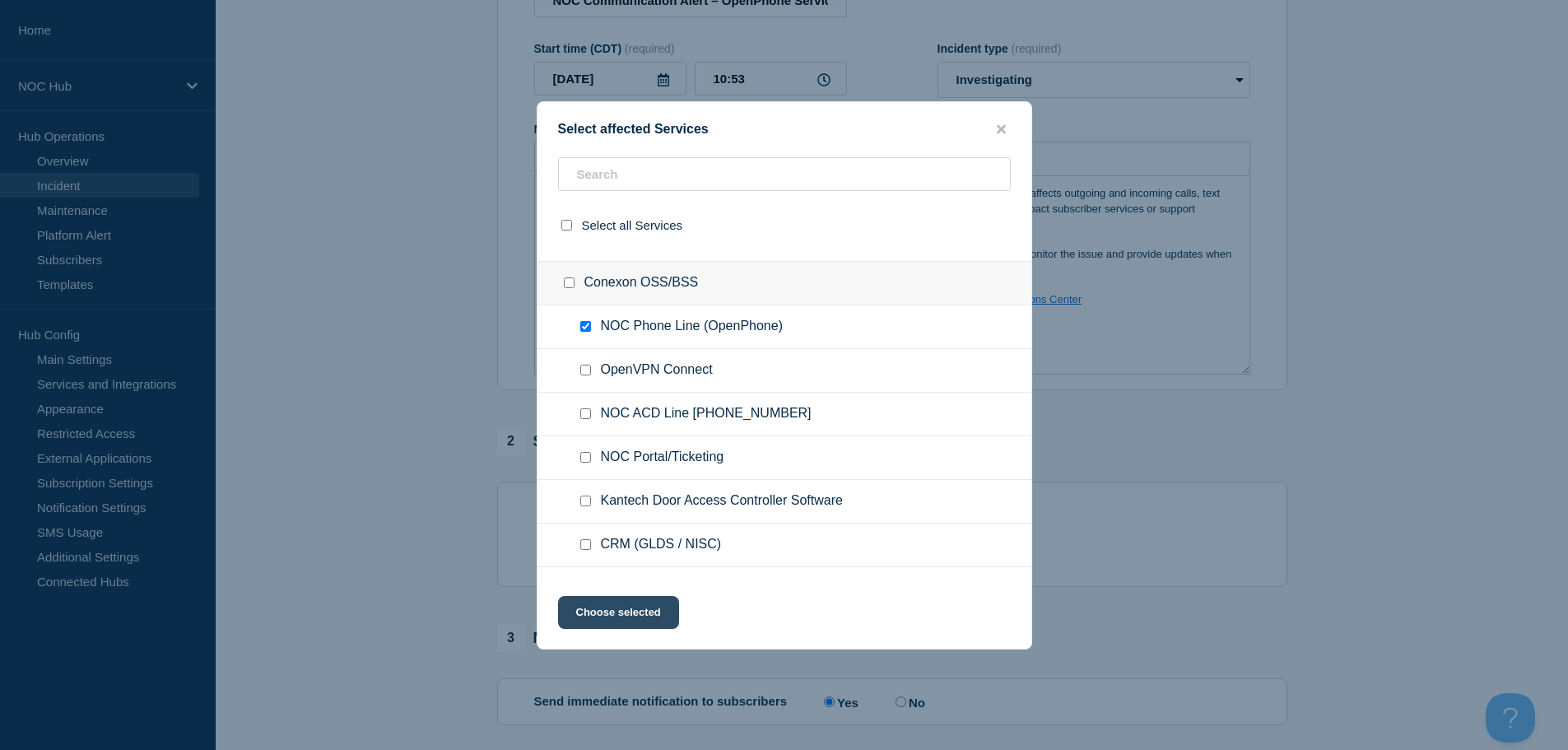click on "Choose selected" 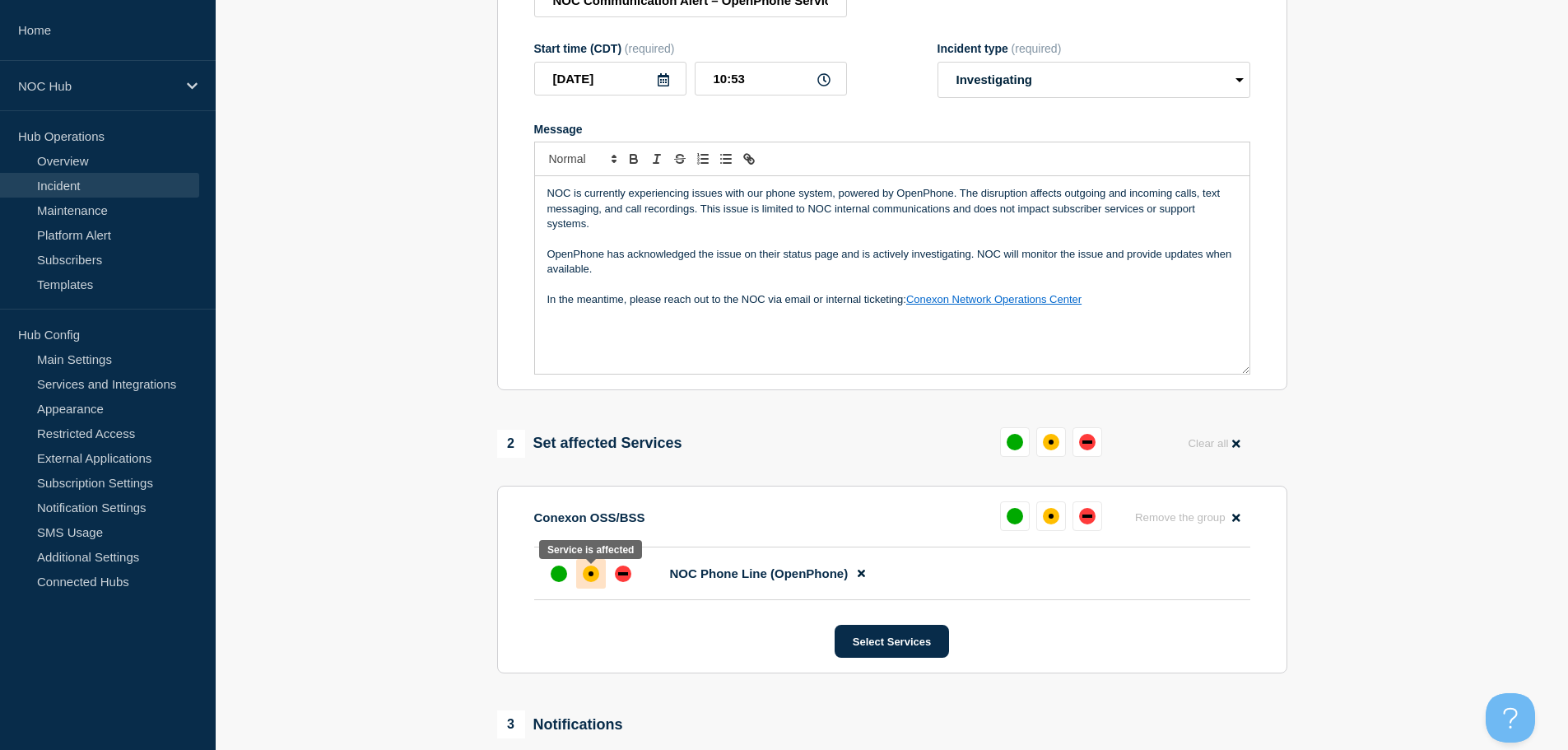 click at bounding box center (591, 574) 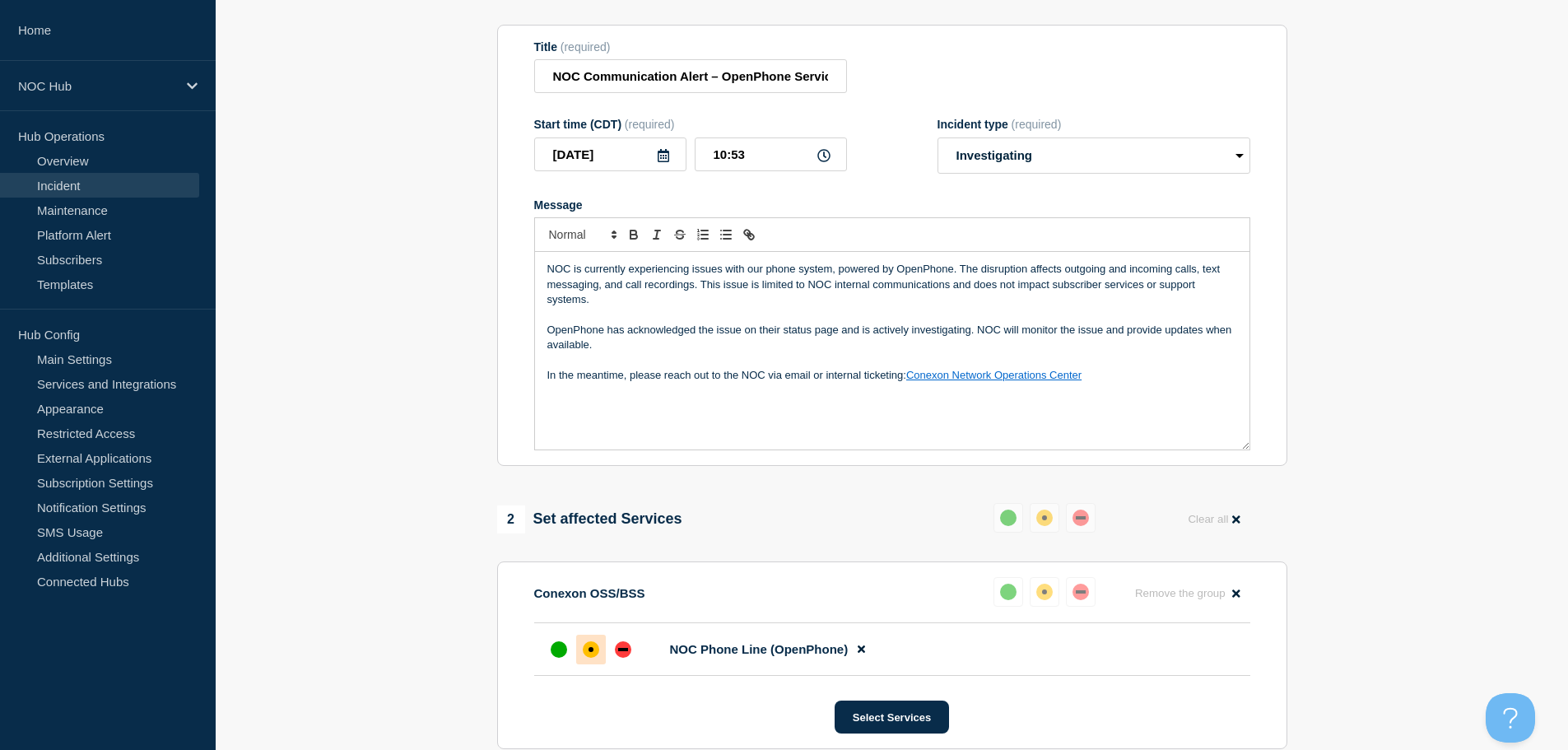 scroll, scrollTop: 412, scrollLeft: 0, axis: vertical 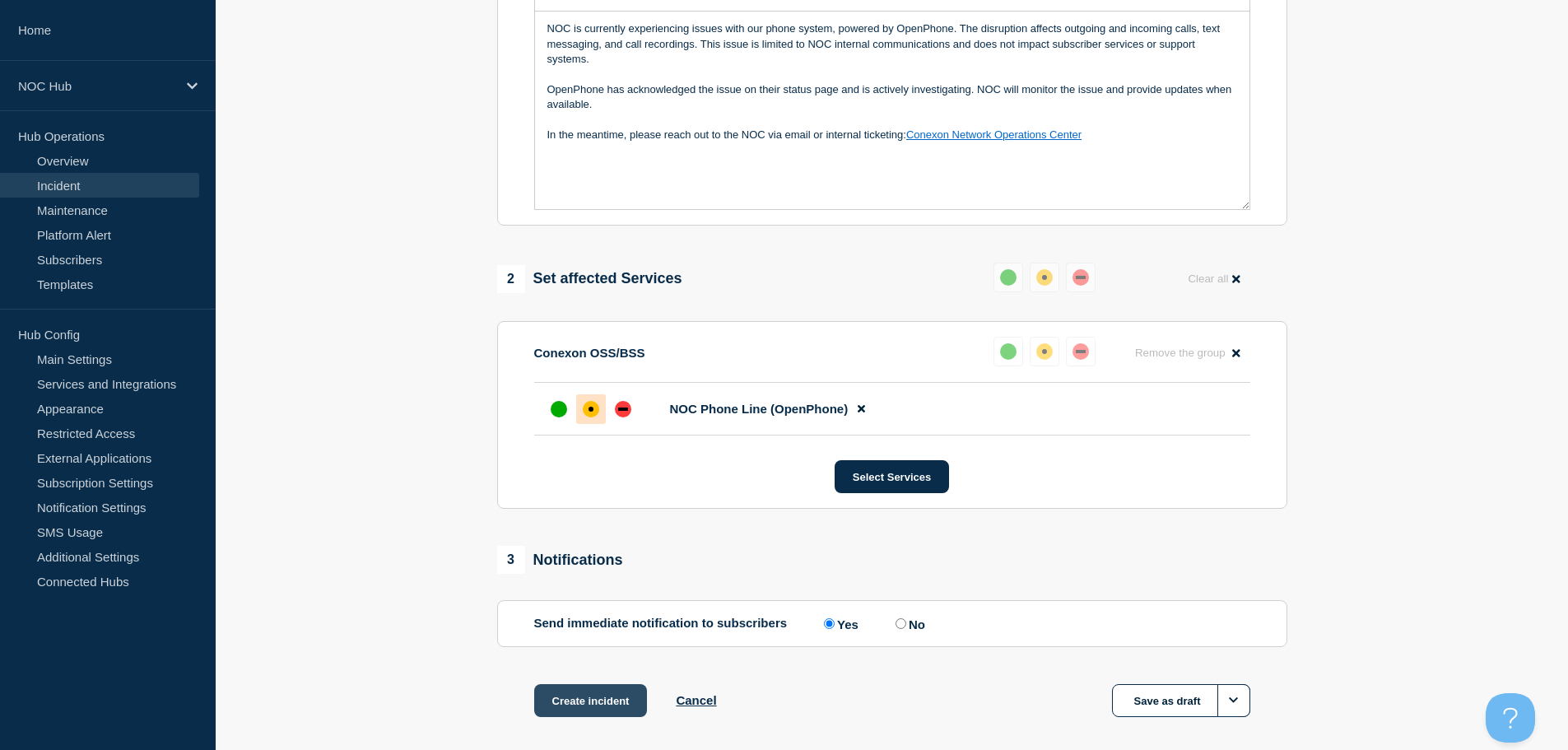 click on "Create incident" at bounding box center (591, 701) 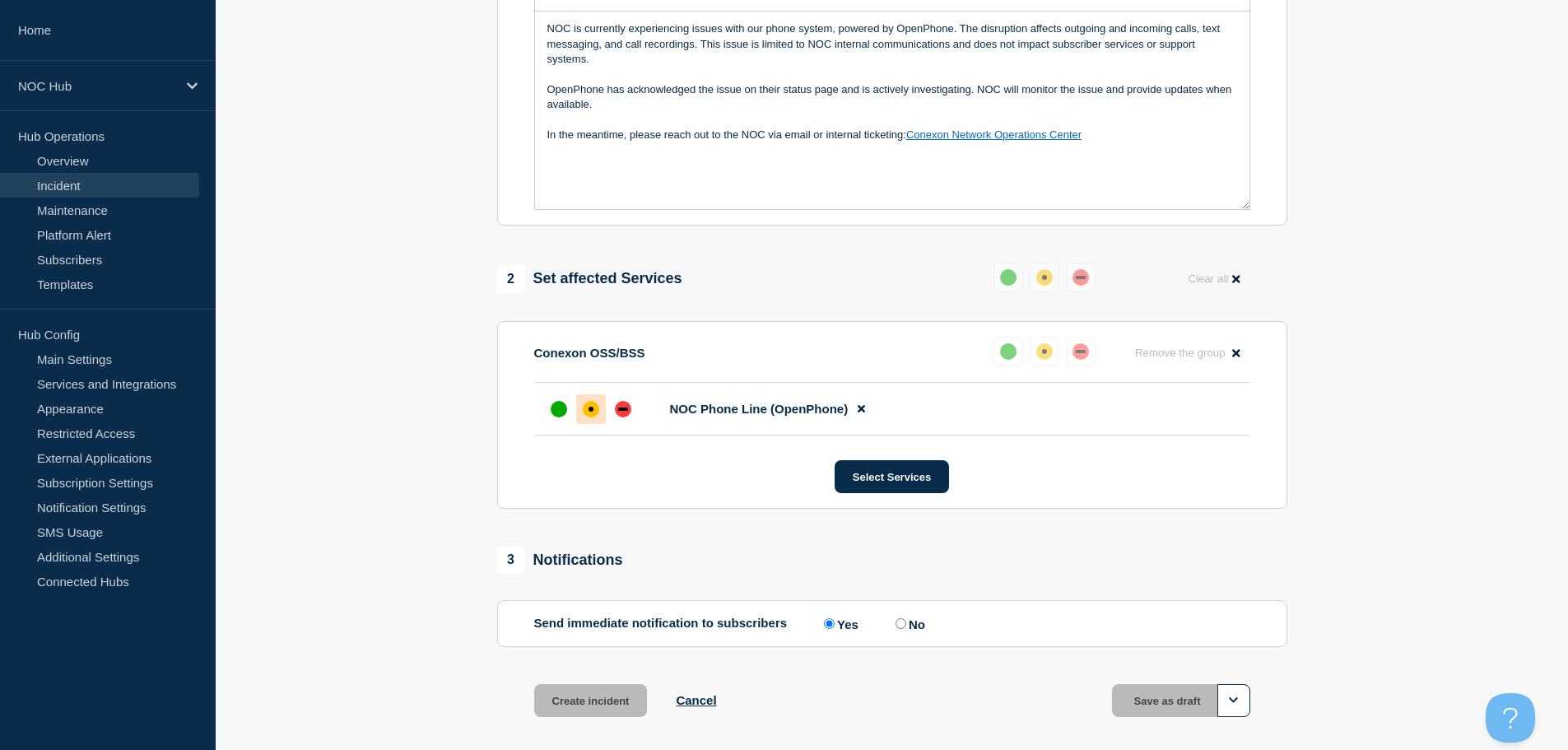 scroll, scrollTop: 0, scrollLeft: 0, axis: both 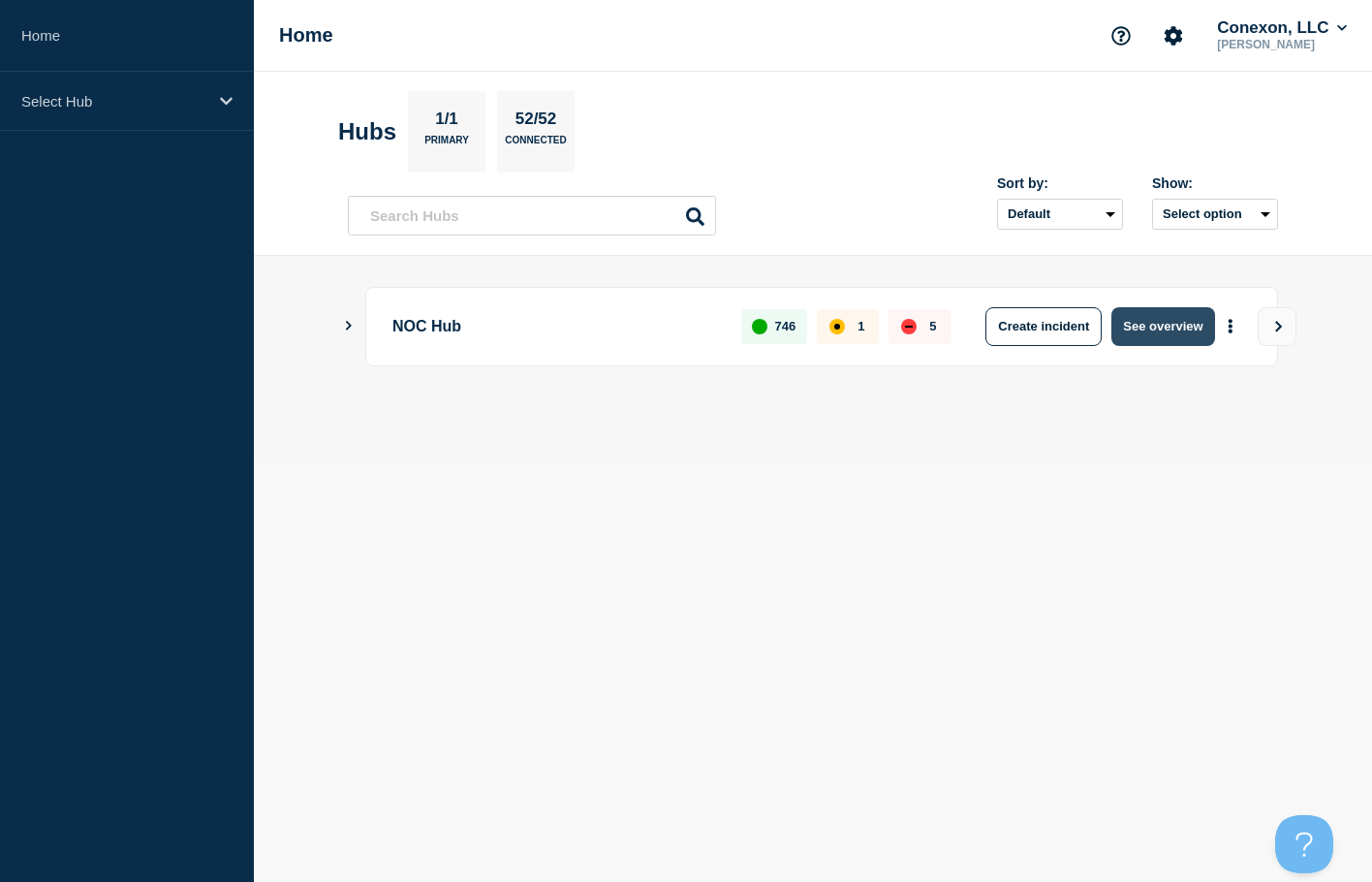 click on "See overview" at bounding box center (1163, 327) 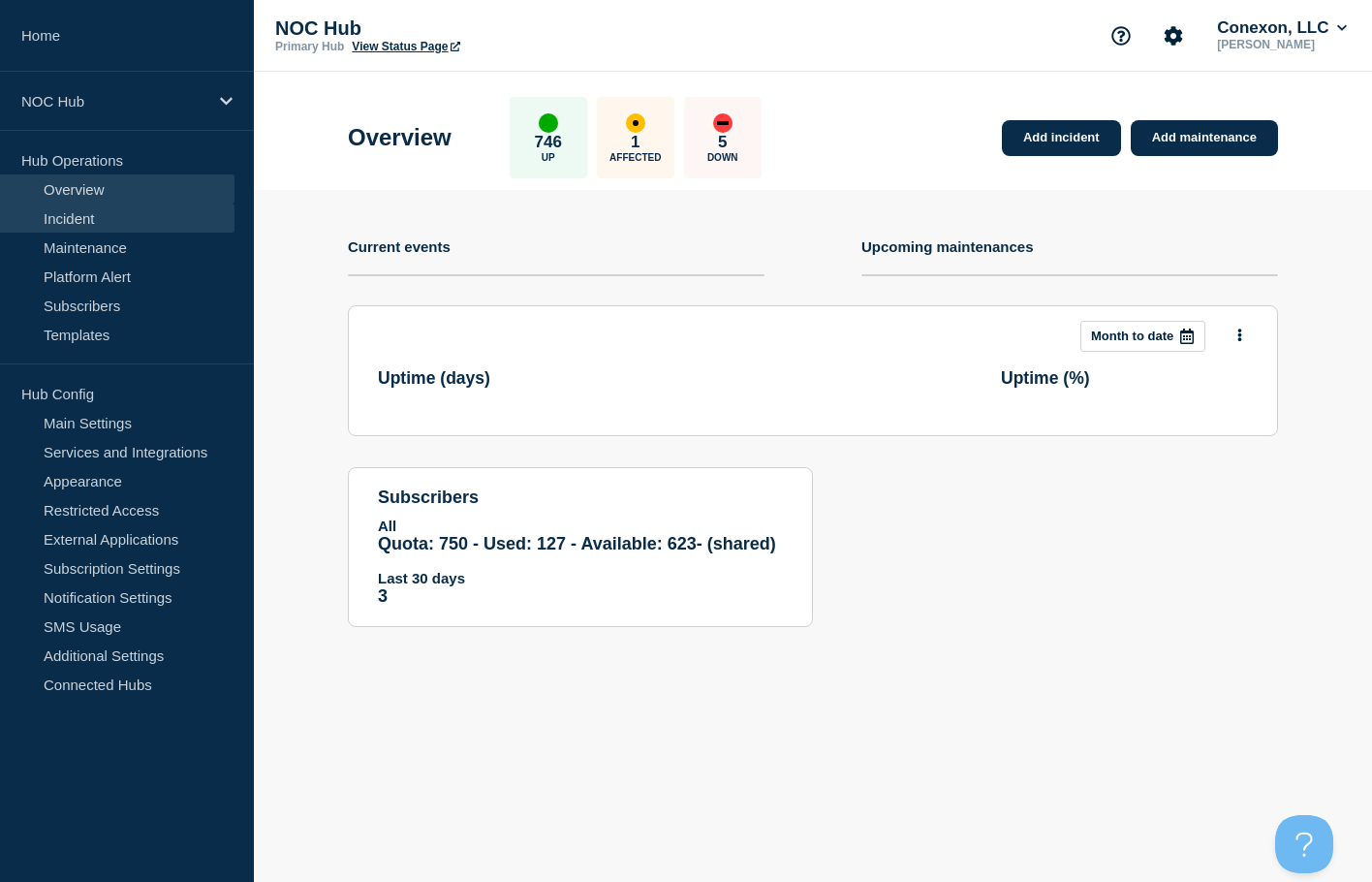 click on "Incident" at bounding box center [117, 218] 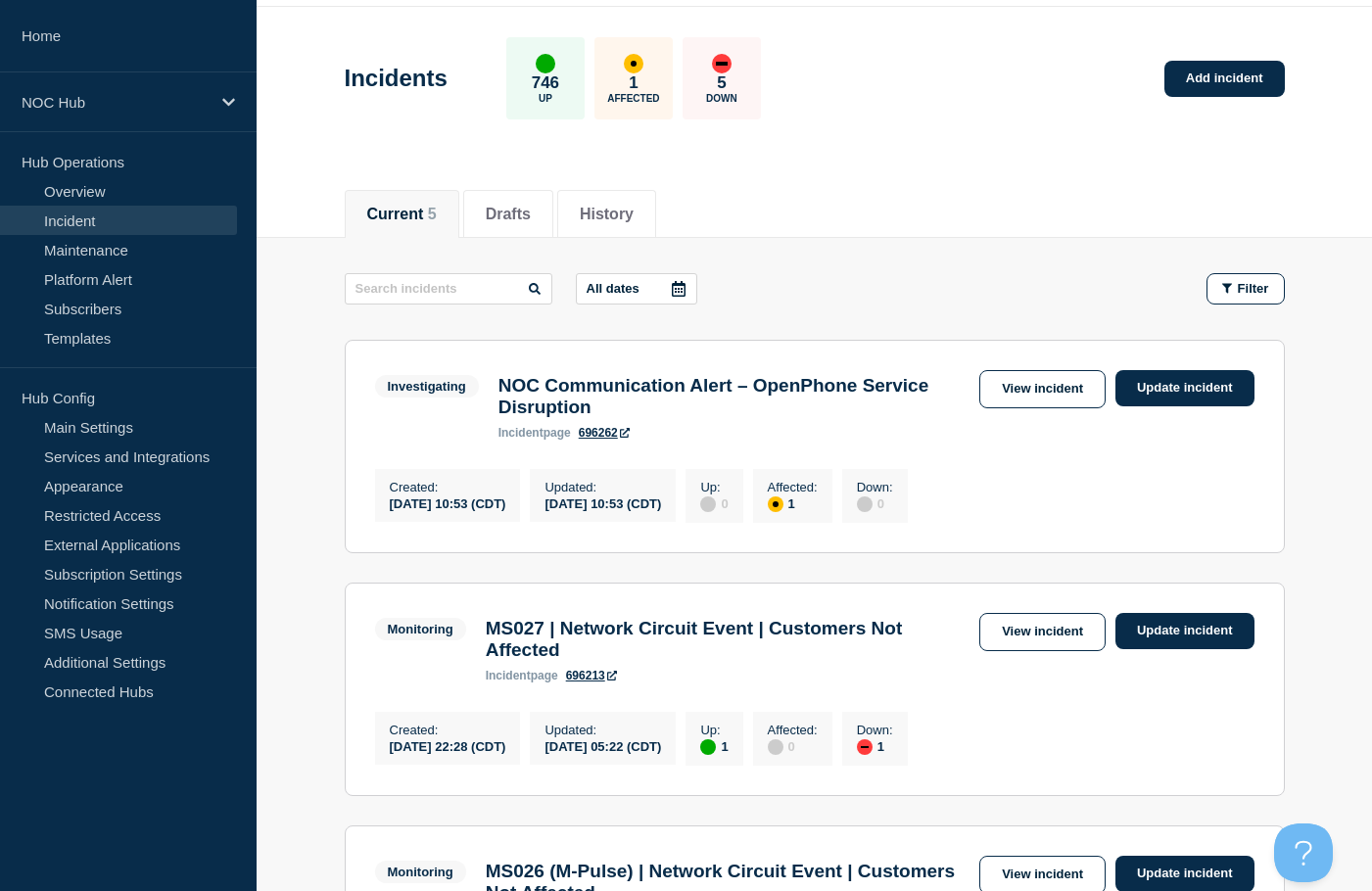 scroll, scrollTop: 0, scrollLeft: 0, axis: both 